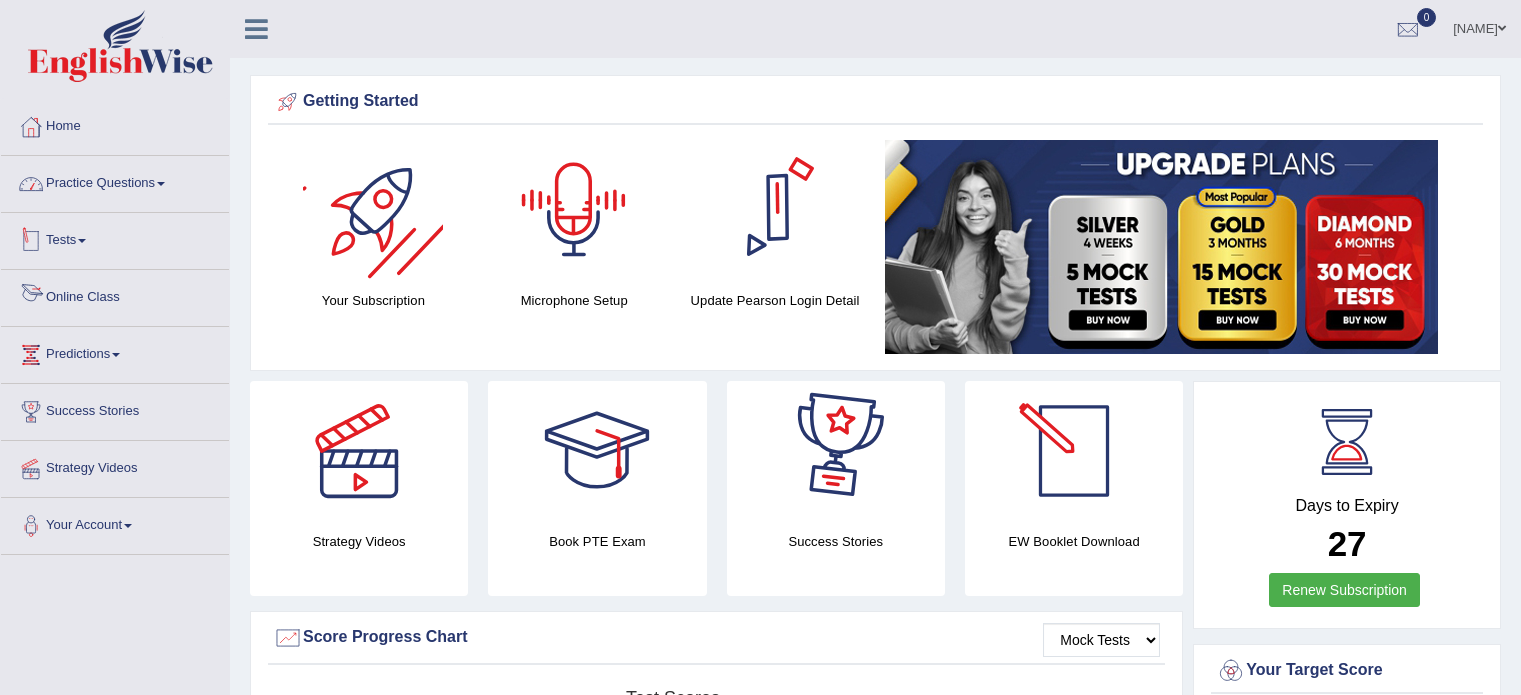 scroll, scrollTop: 0, scrollLeft: 0, axis: both 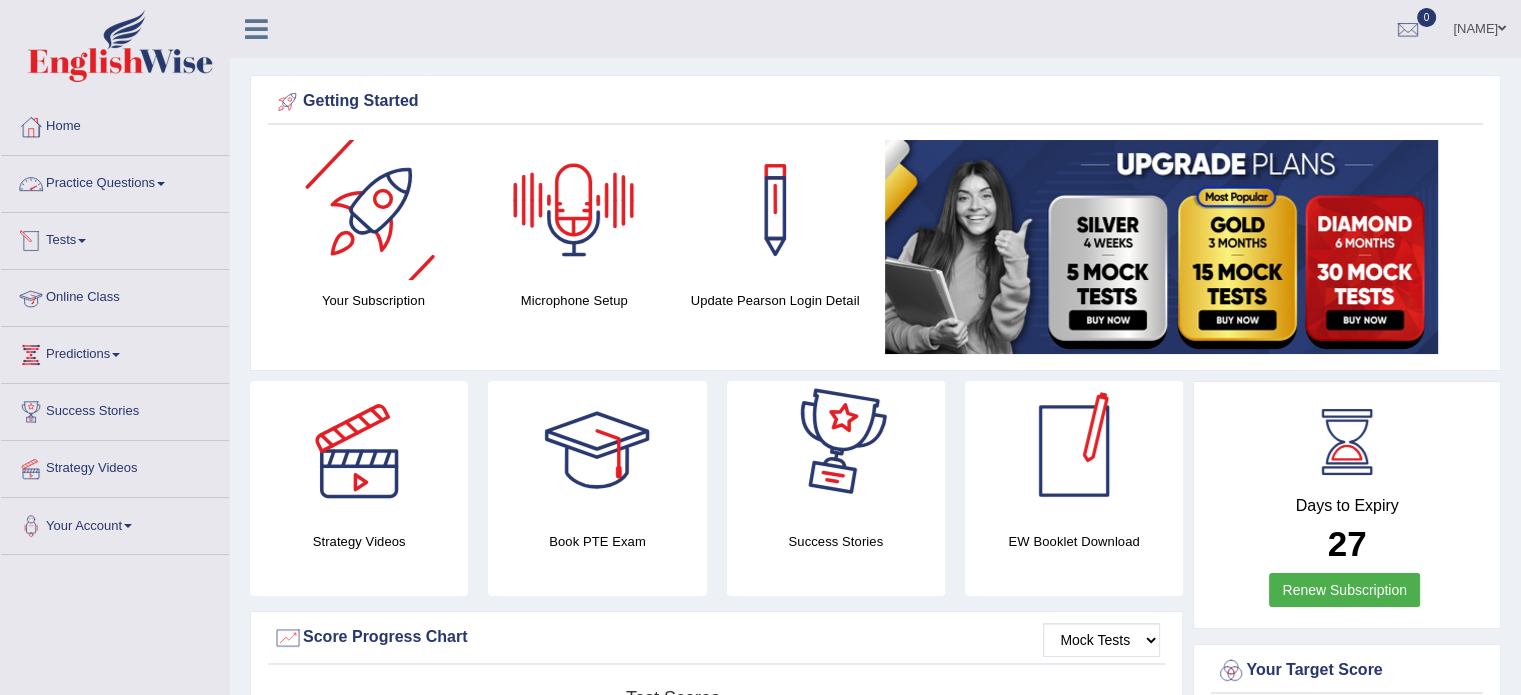 click on "Practice Questions" at bounding box center (115, 181) 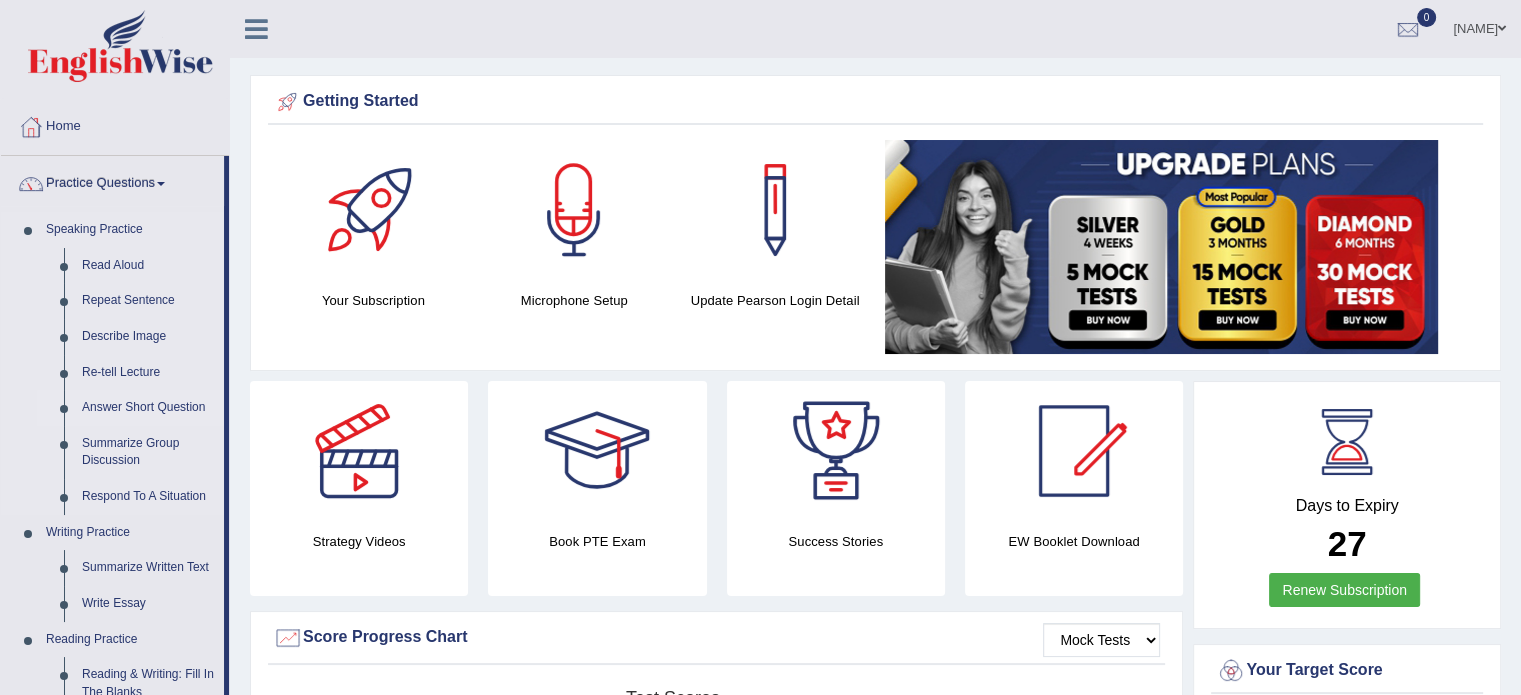 click on "Answer Short Question" at bounding box center (148, 408) 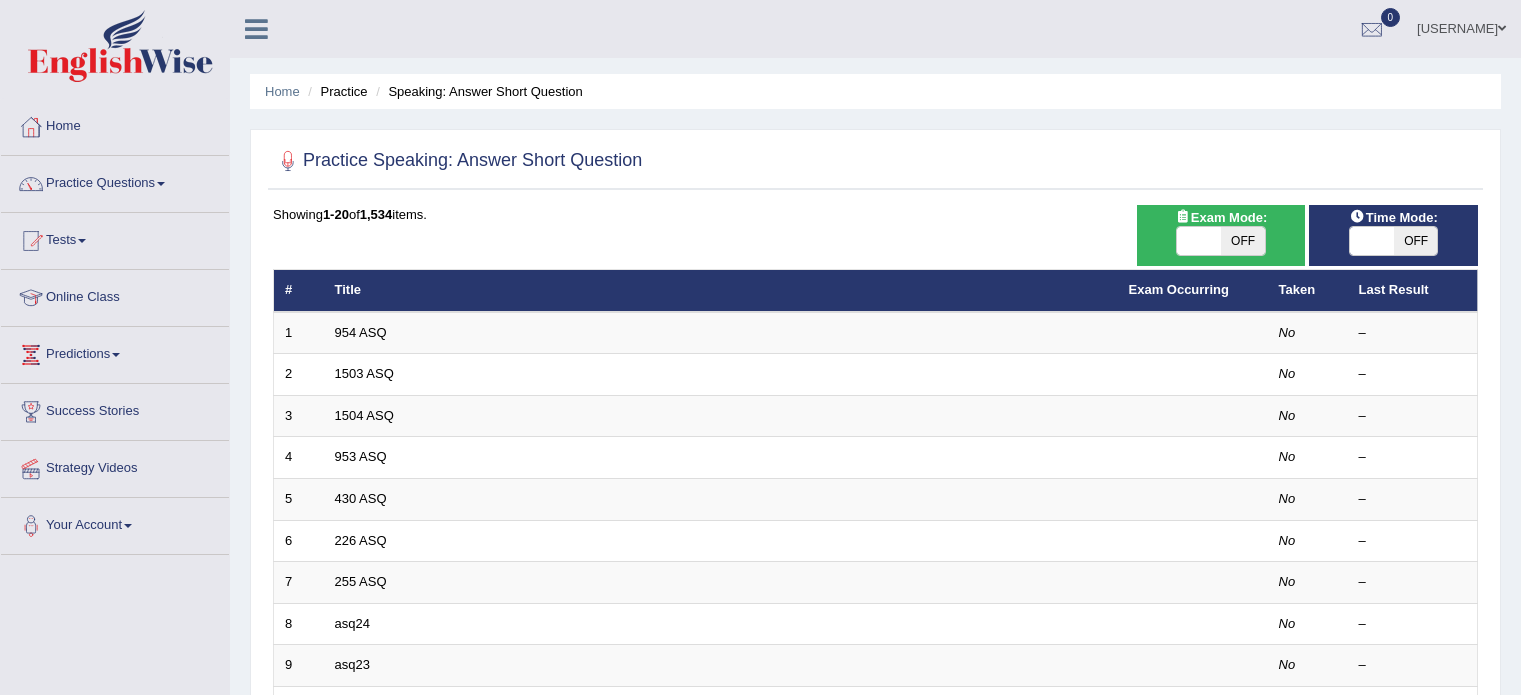 scroll, scrollTop: 0, scrollLeft: 0, axis: both 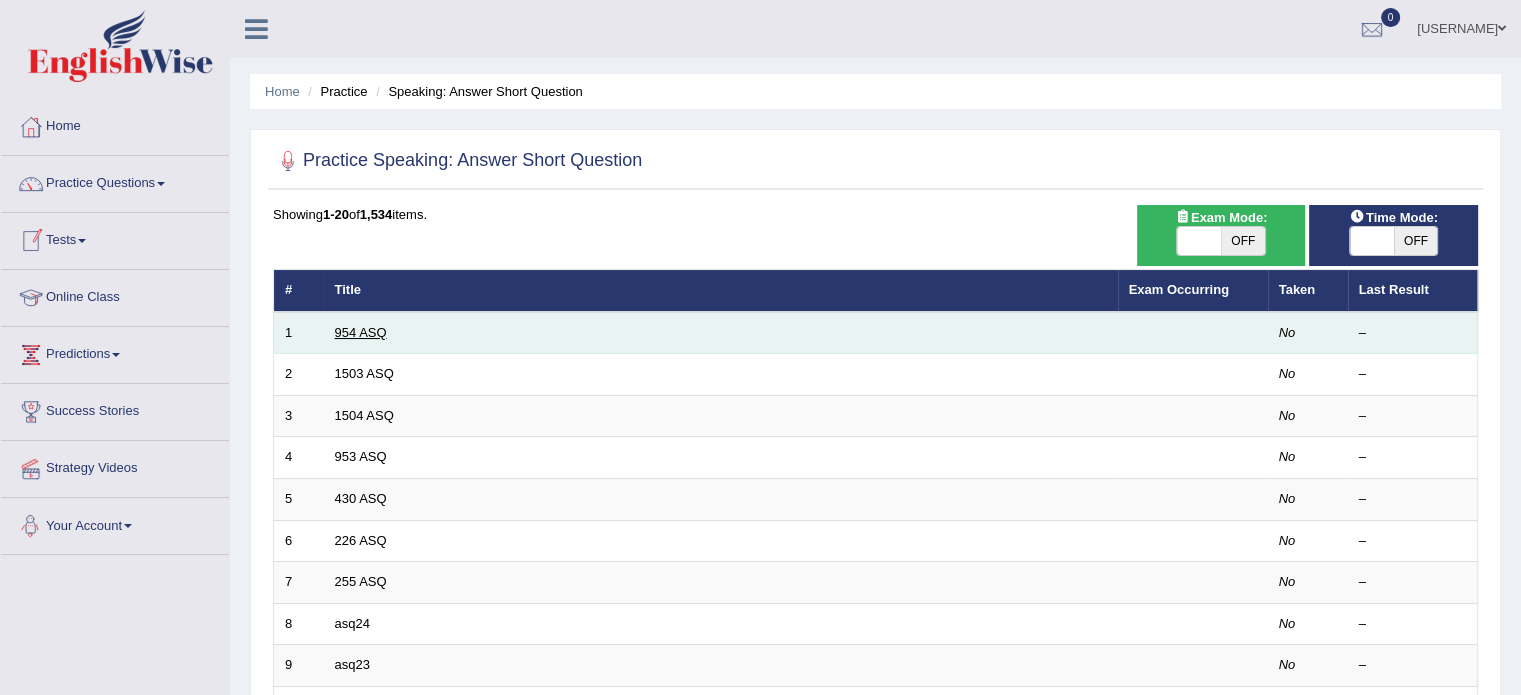 click on "954 ASQ" at bounding box center [361, 332] 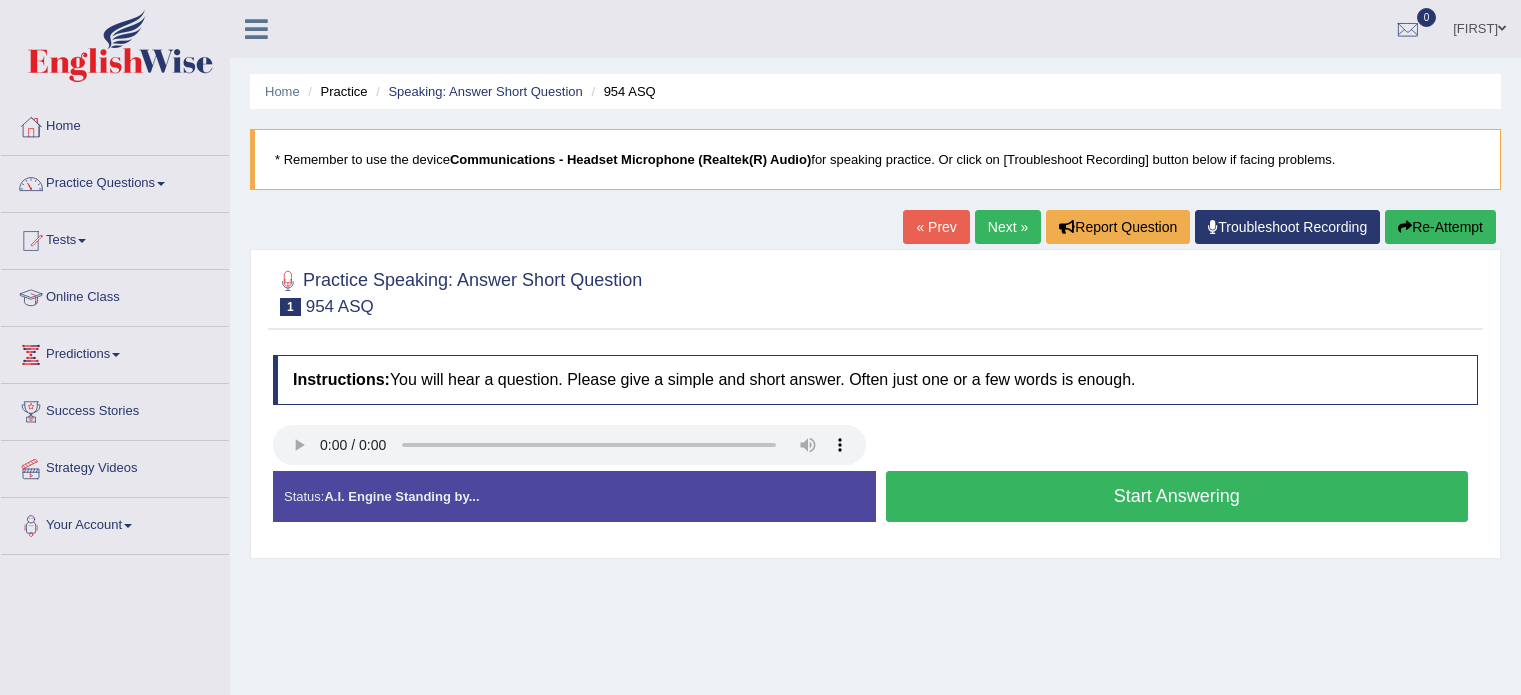 scroll, scrollTop: 0, scrollLeft: 0, axis: both 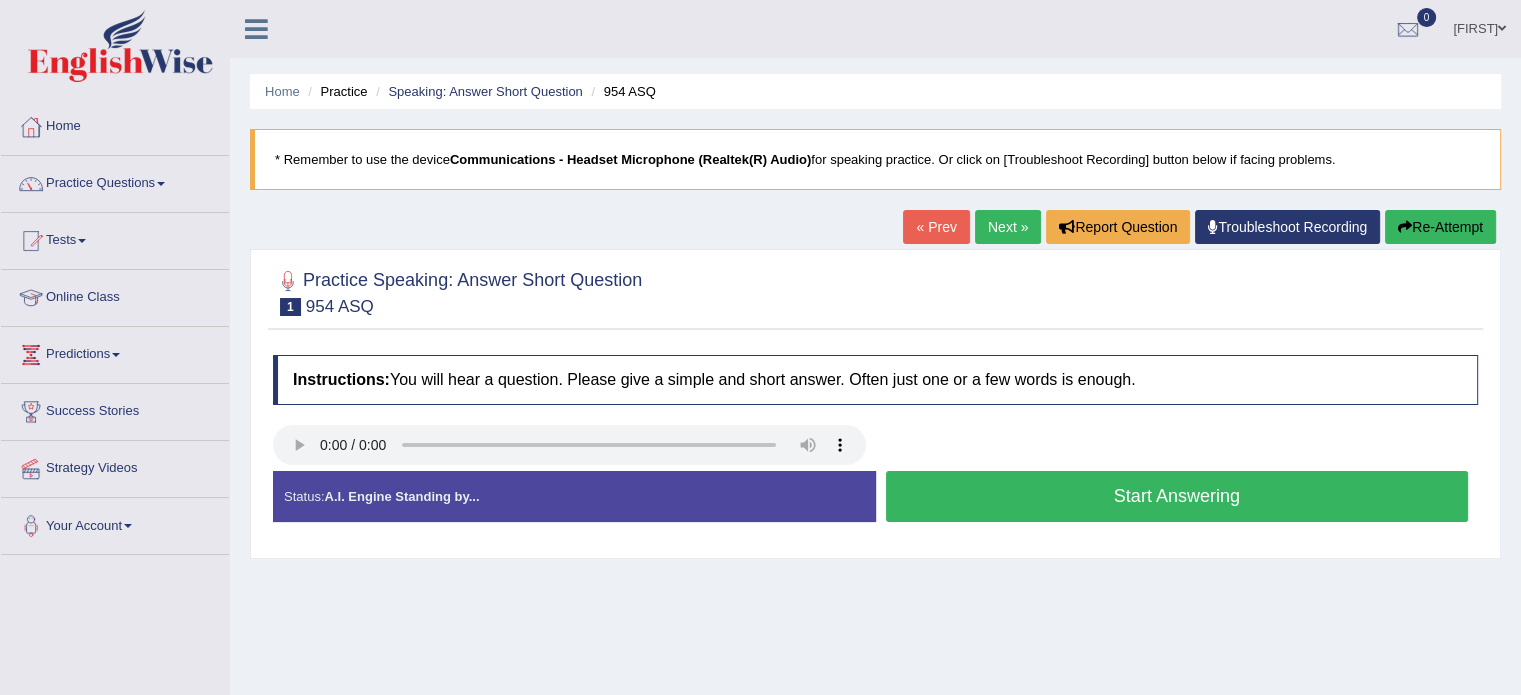 click at bounding box center (875, 291) 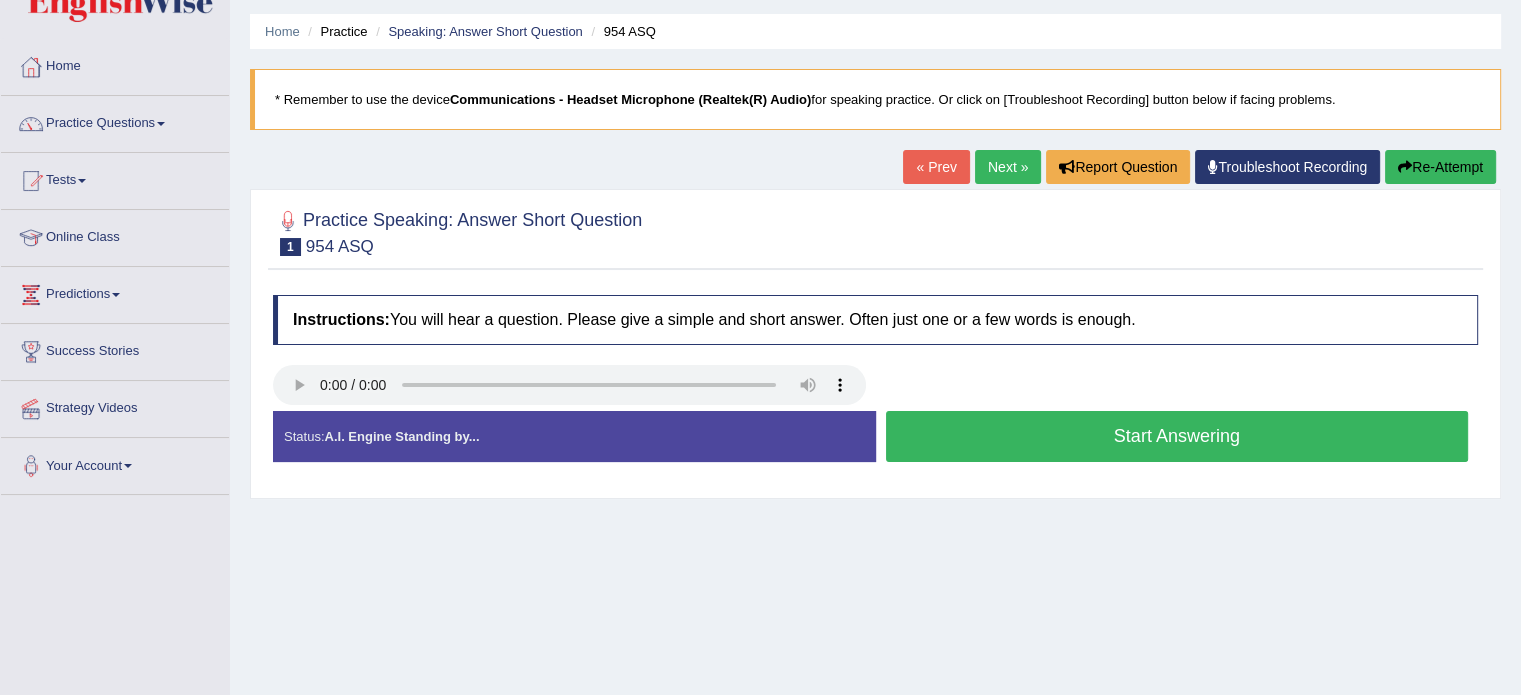 scroll, scrollTop: 0, scrollLeft: 0, axis: both 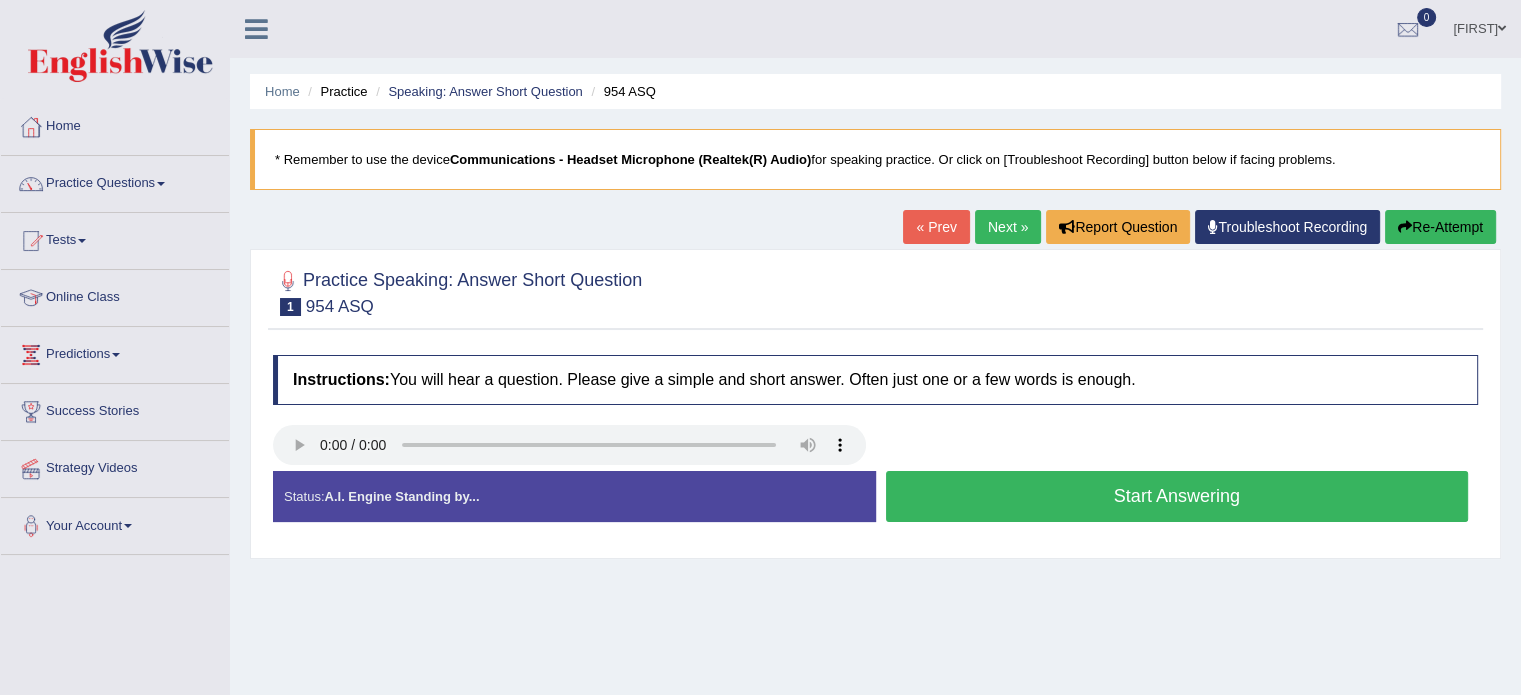 click on "Home
Practice
Speaking: Answer Short Question
954 ASQ
* Remember to use the device  Communications - Headset Microphone (Realtek(R) Audio)  for speaking practice. Or click on [Troubleshoot Recording] button below if facing problems.
« Prev Next »  Report Question  Troubleshoot Recording  Re-Attempt
Practice Speaking: Answer Short Question
1
954 ASQ
Instructions:  You will hear a question. Please give a simple and short answer. Often just one or a few words is enough.
Transcript: What is a strip of hard ground along which aircraft take off and land? Recorded Answer: Created with Highcharts 7.1.2 Too low Too high Time Pitch meter: 0 1 2 3 4 5 Sample Answer: Runway Status:  A.I. Engine Standing by... Start Answering Stop Recording" at bounding box center (875, 500) 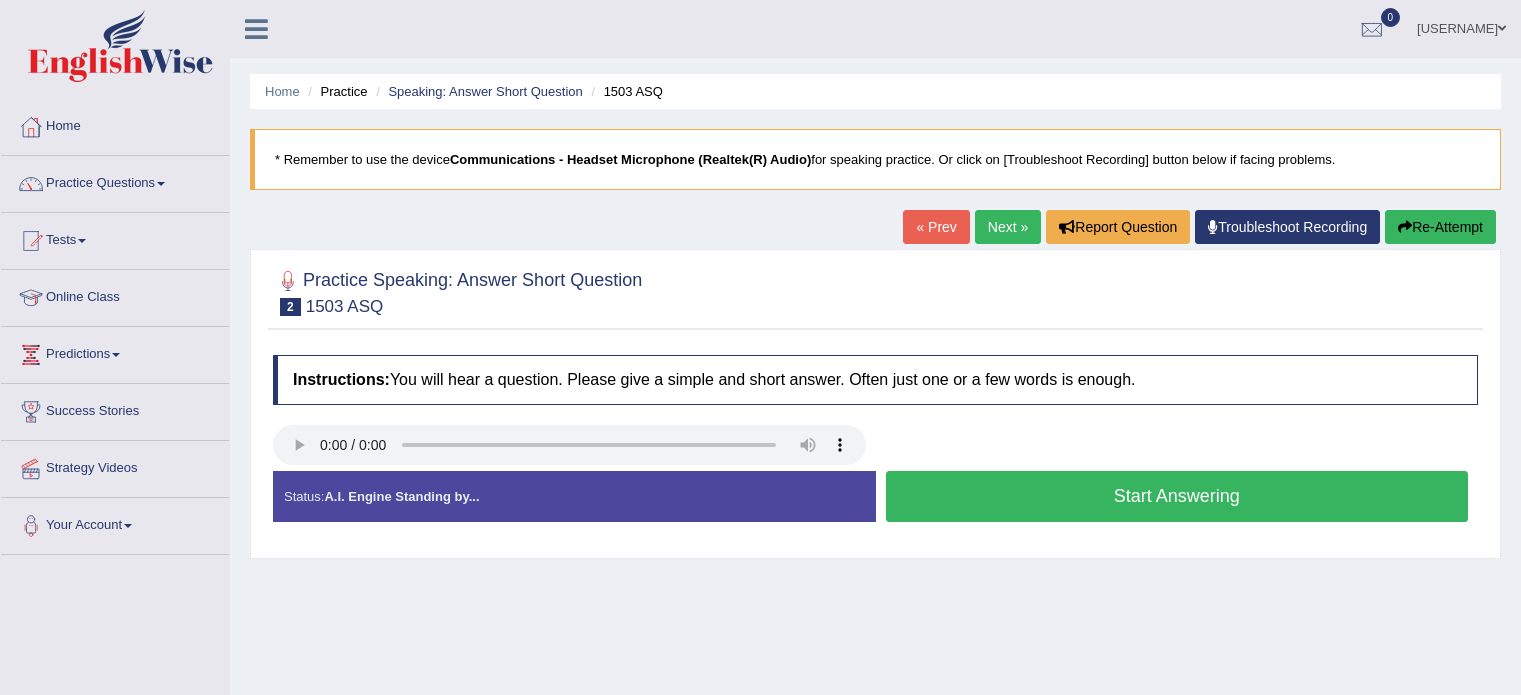 scroll, scrollTop: 0, scrollLeft: 0, axis: both 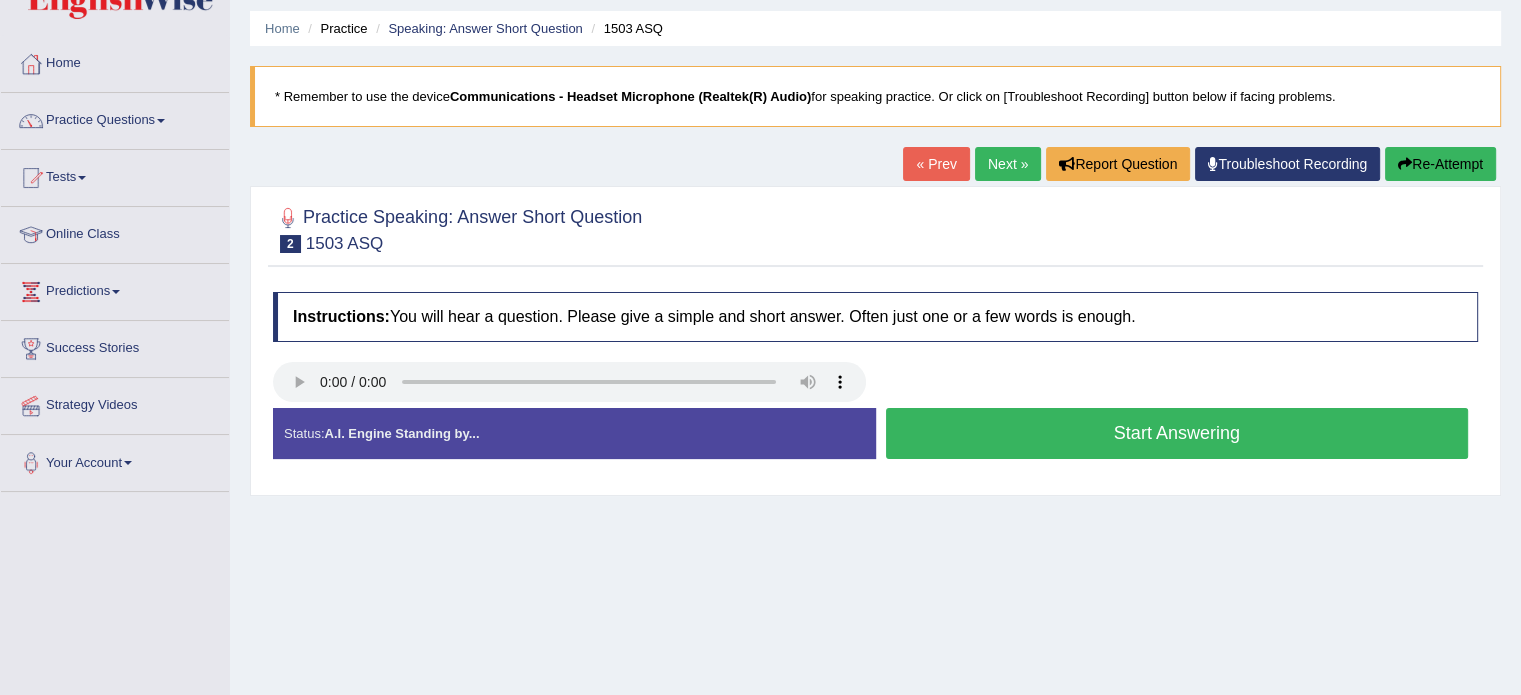 click on "Next »" at bounding box center (1008, 164) 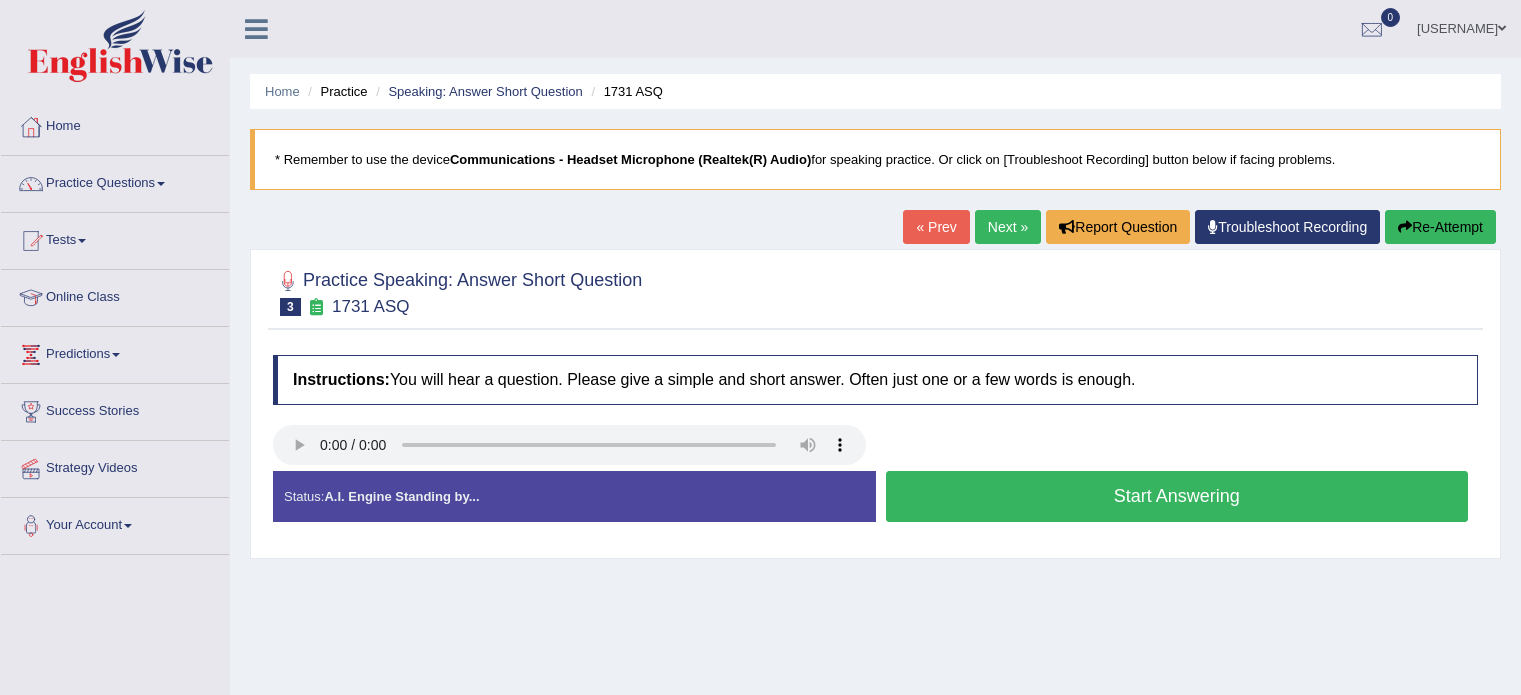 scroll, scrollTop: 0, scrollLeft: 0, axis: both 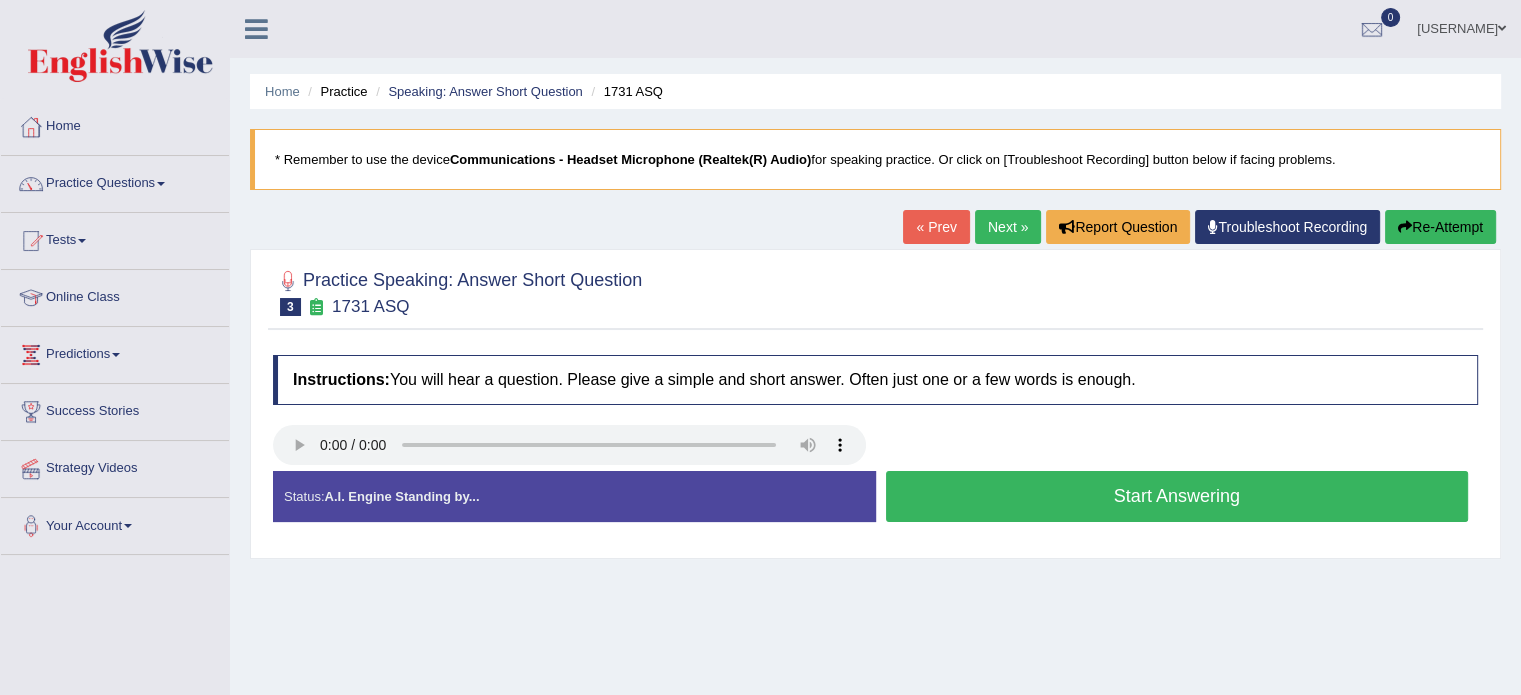 click on "Start Answering" at bounding box center (1177, 496) 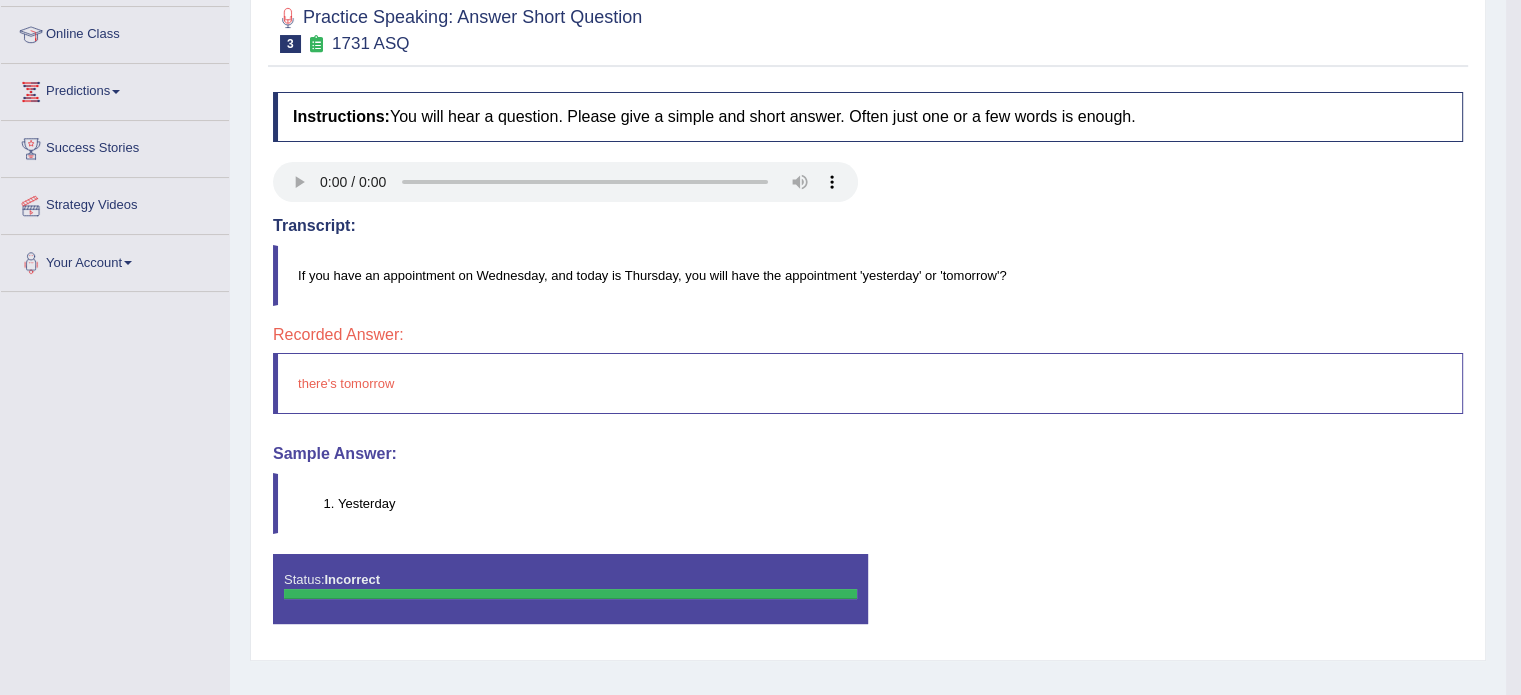 scroll, scrollTop: 266, scrollLeft: 0, axis: vertical 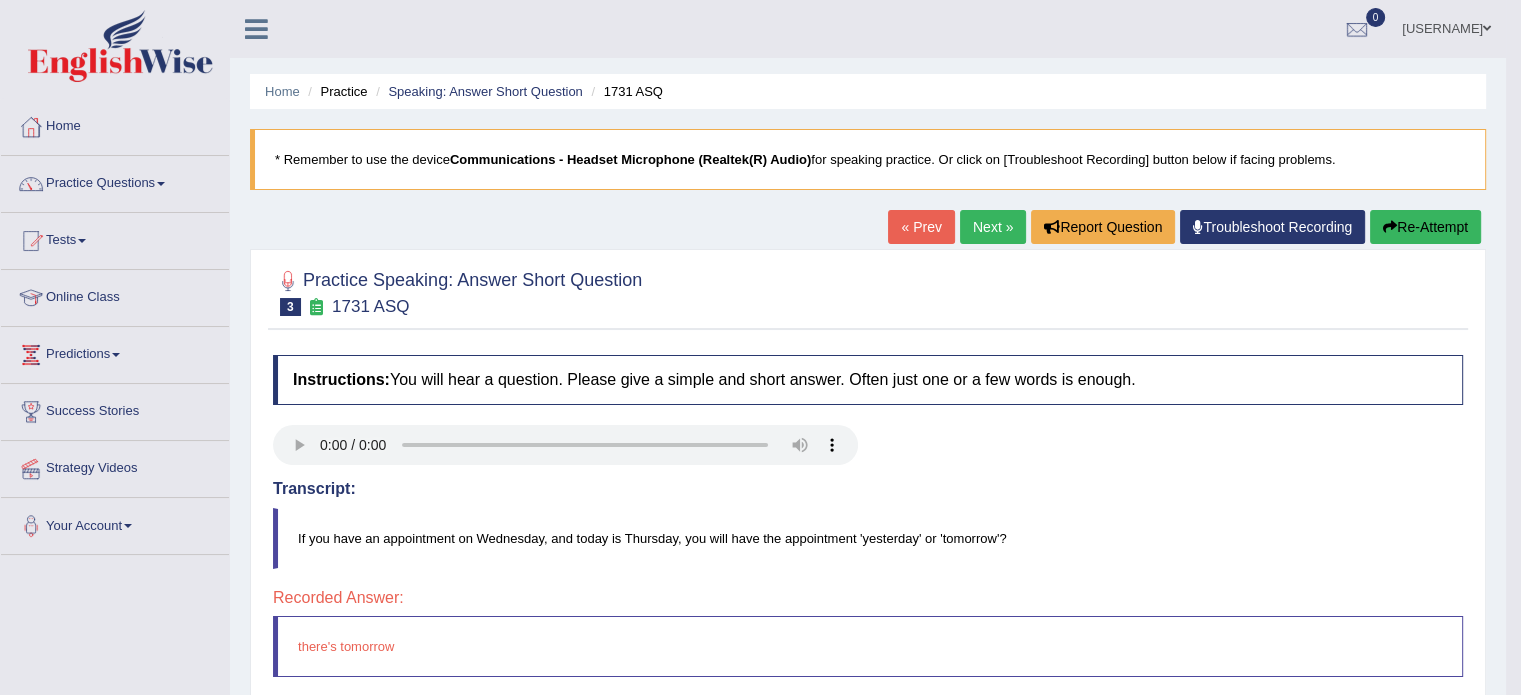 click on "« Prev" at bounding box center (921, 227) 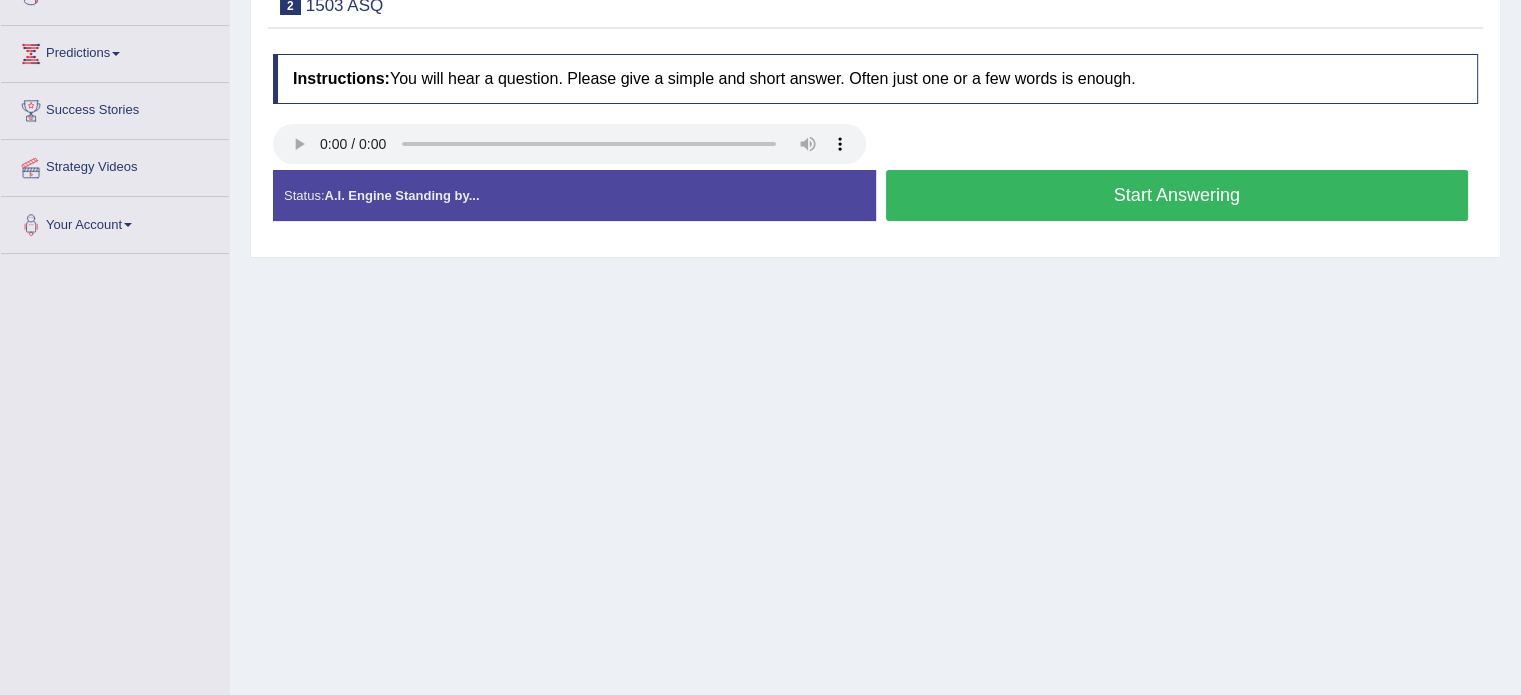scroll, scrollTop: 301, scrollLeft: 0, axis: vertical 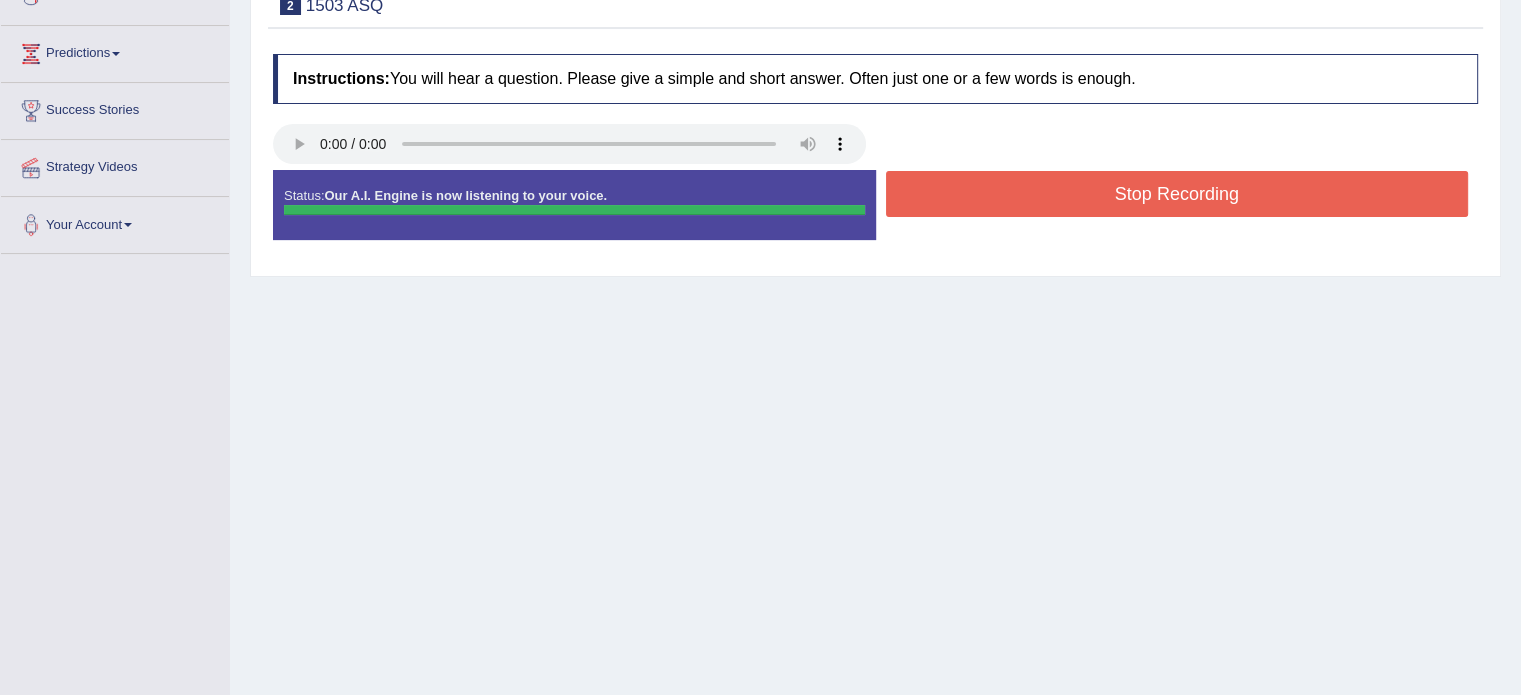 click on "Instructions:  You will hear a question. Please give a simple and short answer. Often just one or a few words is enough.
Transcript: What do we call a word or a group of words with a particular meaning such as 'the other day'? Recorded Answer: Created with Highcharts 7.1.2 Too low Too high Time Pitch meter: 0 1 2 3 4 5 Sample Answer: Expression
phrase Status:  Our A.I. Engine is now listening to your voice. Start Answering Stop Recording" at bounding box center [875, 155] 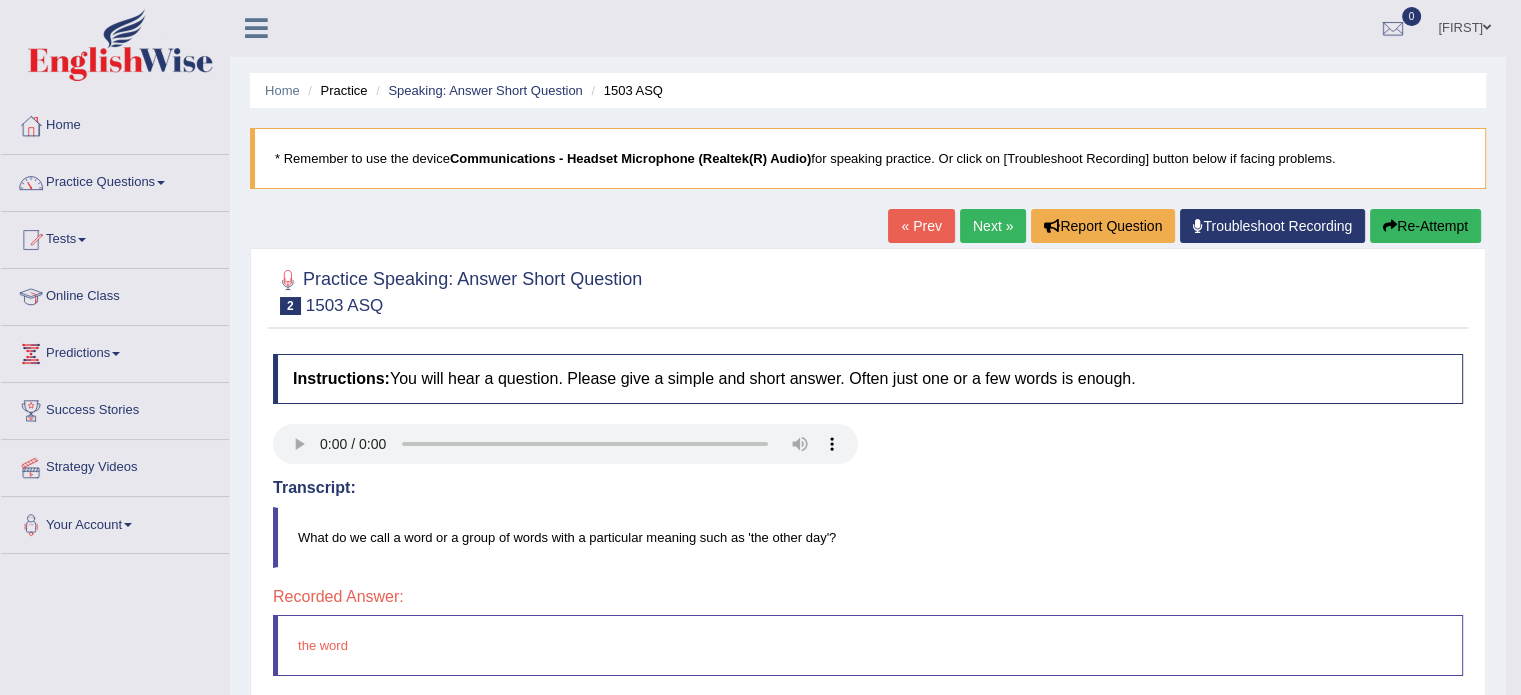 scroll, scrollTop: 0, scrollLeft: 0, axis: both 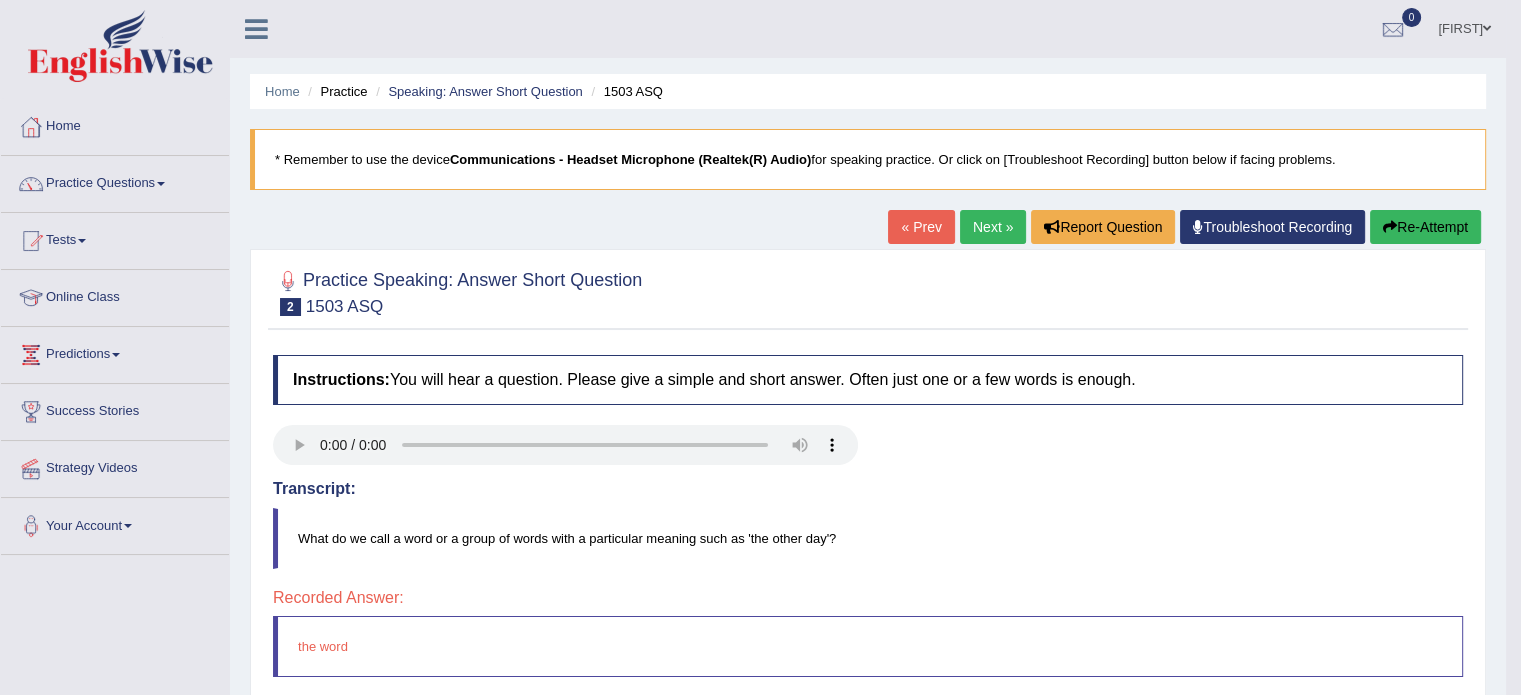 click on "« Prev" at bounding box center [921, 227] 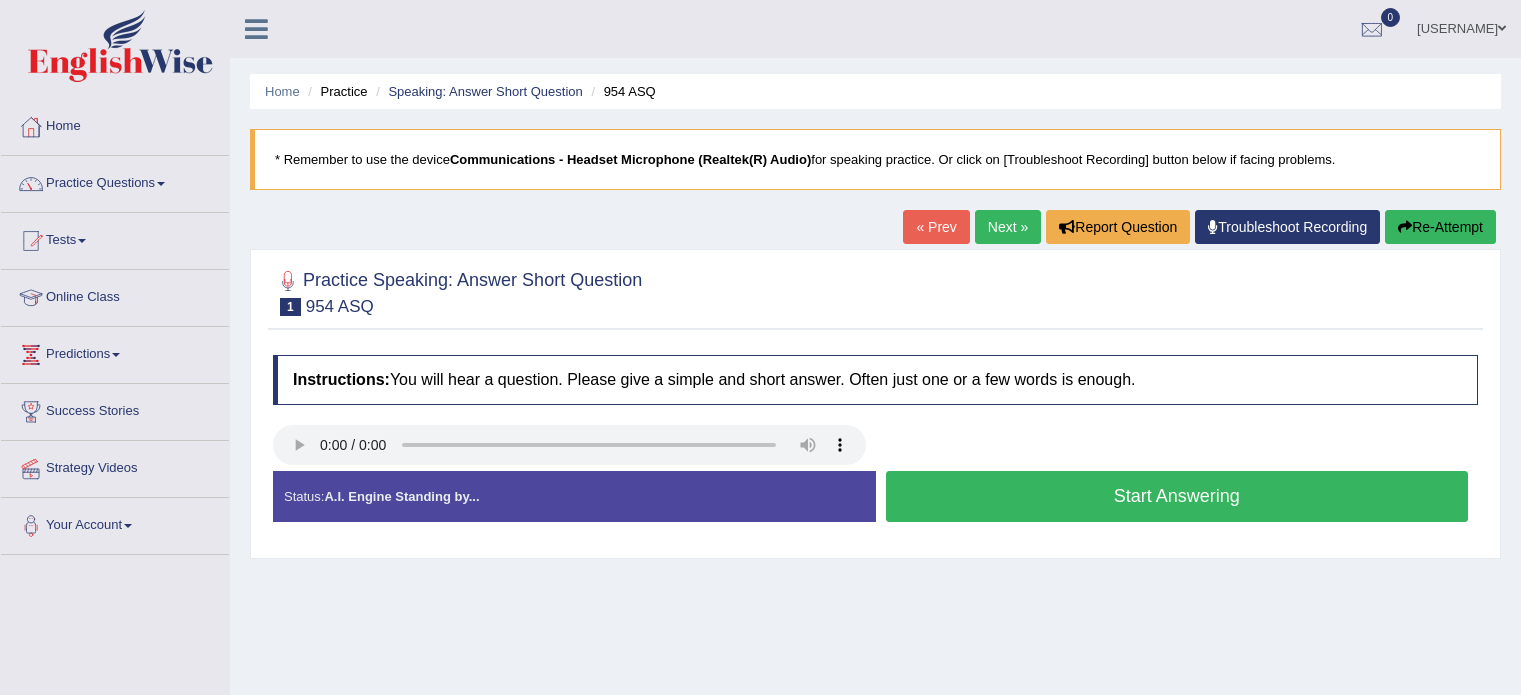 scroll, scrollTop: 0, scrollLeft: 0, axis: both 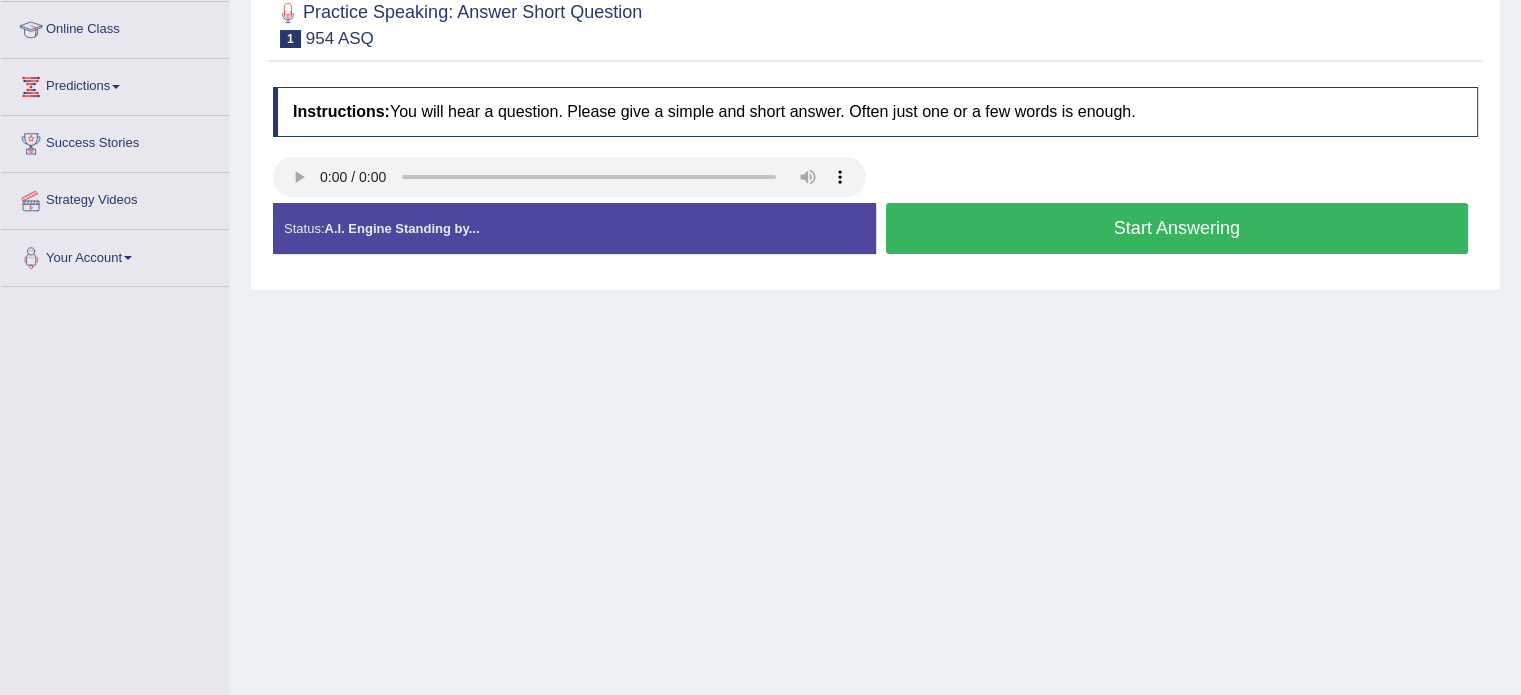 click on "Start Answering" at bounding box center (1177, 228) 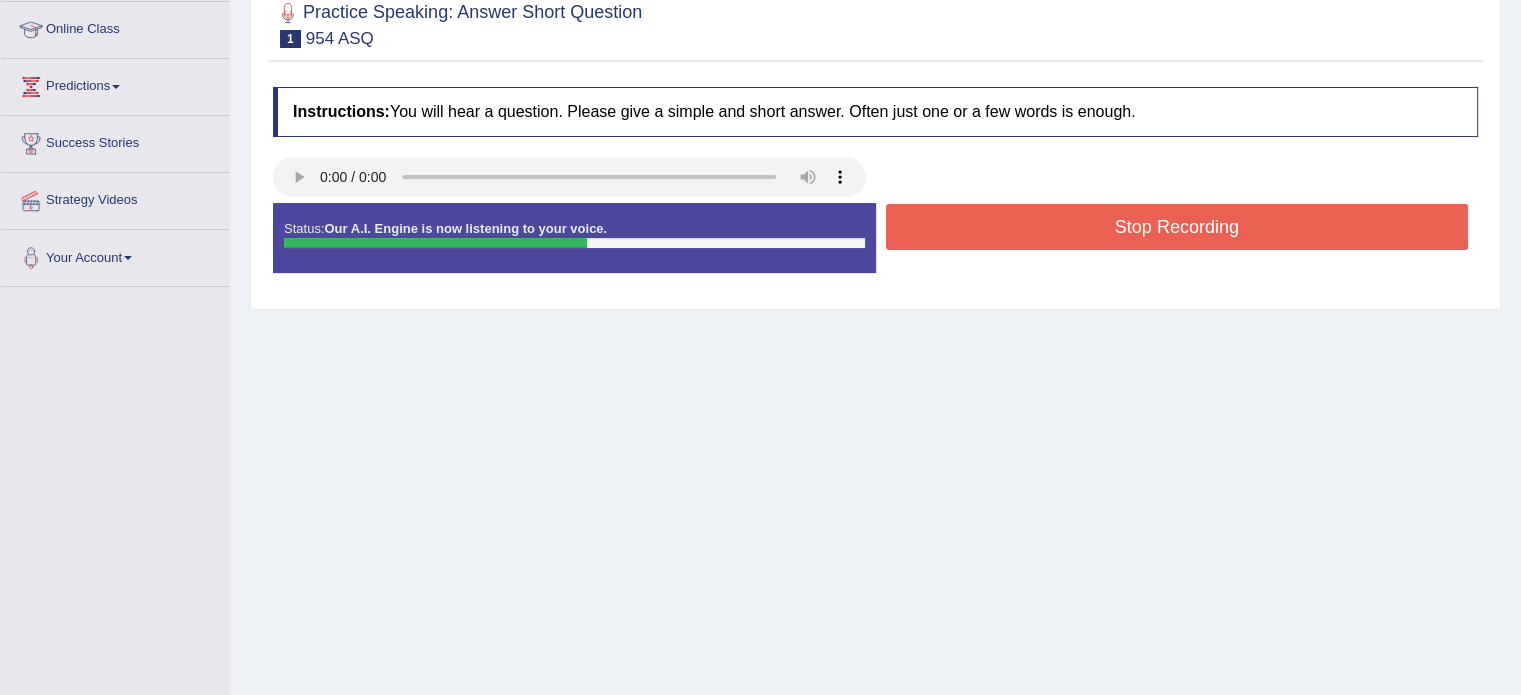 click on "Stop Recording" at bounding box center (1177, 227) 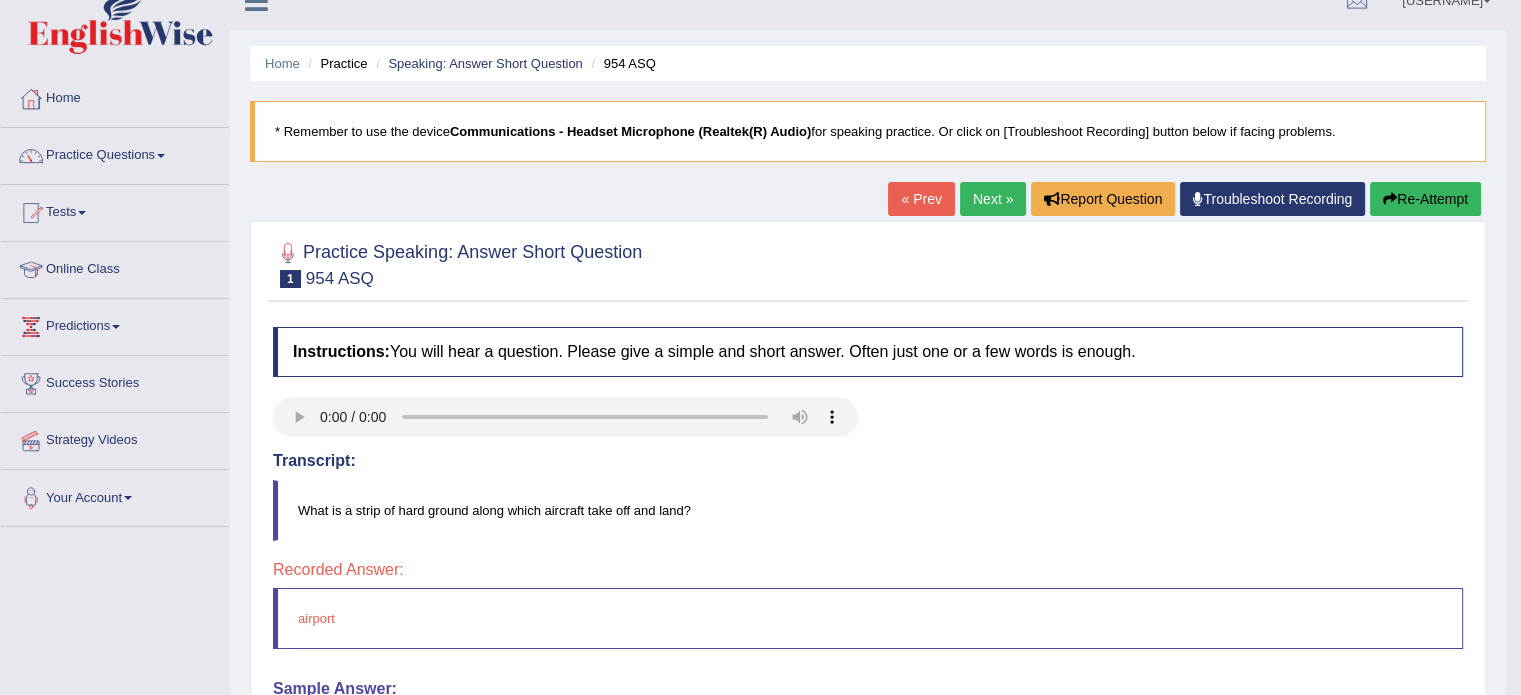 scroll, scrollTop: 19, scrollLeft: 0, axis: vertical 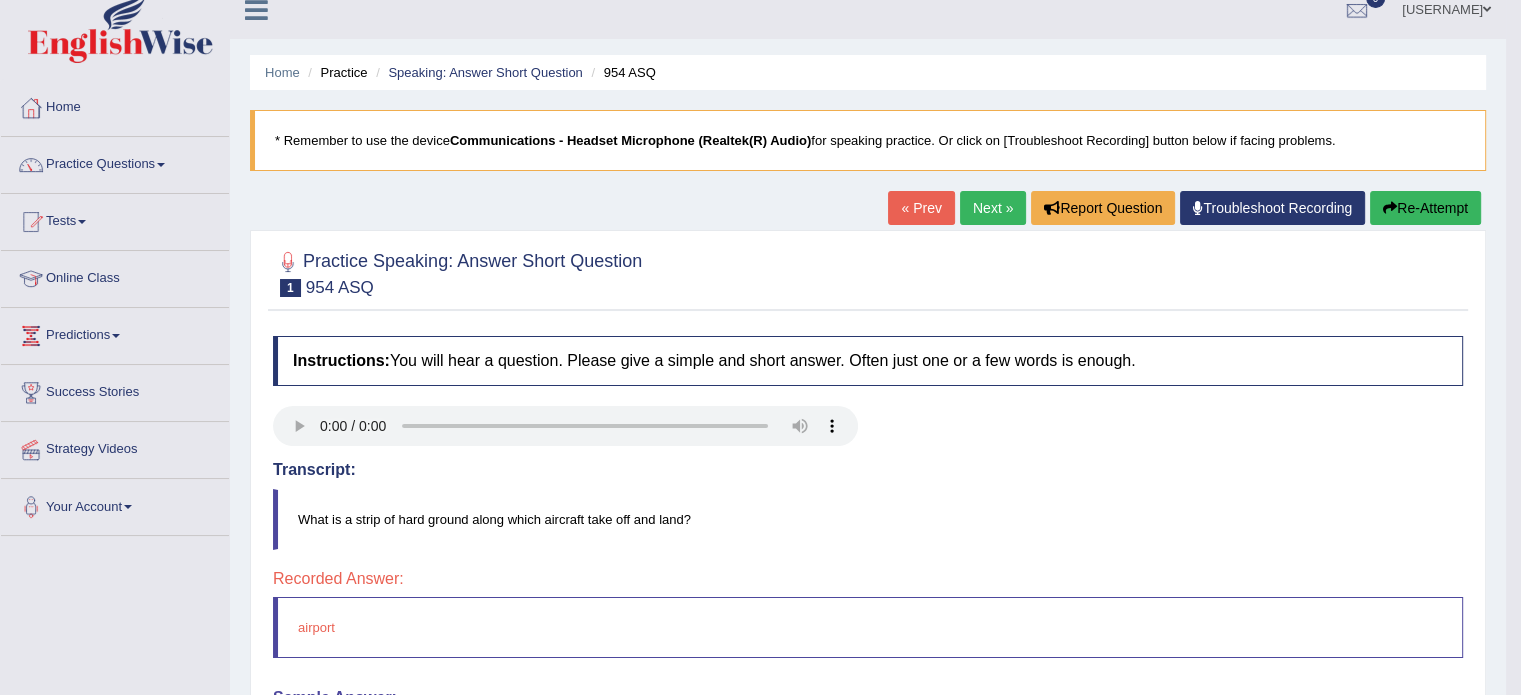 click on "Next »" at bounding box center (993, 208) 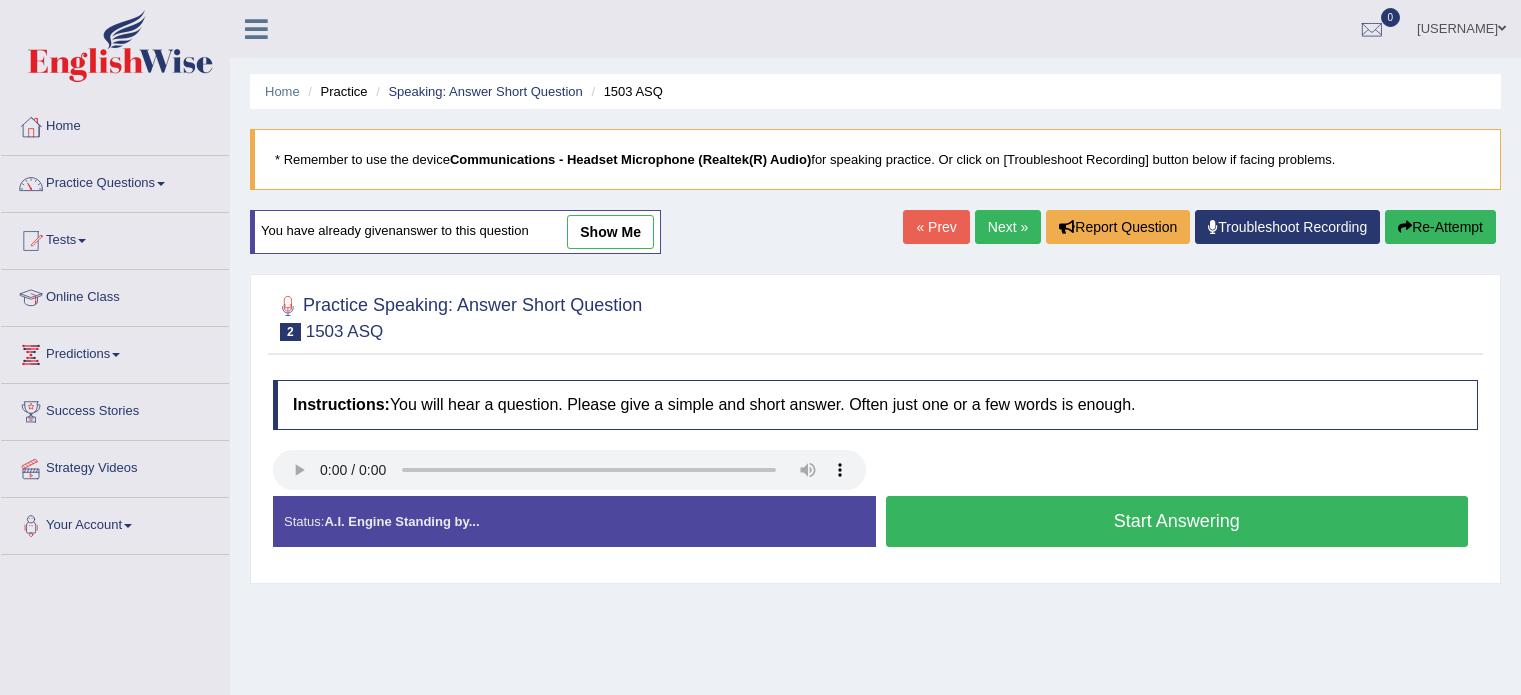 scroll, scrollTop: 0, scrollLeft: 0, axis: both 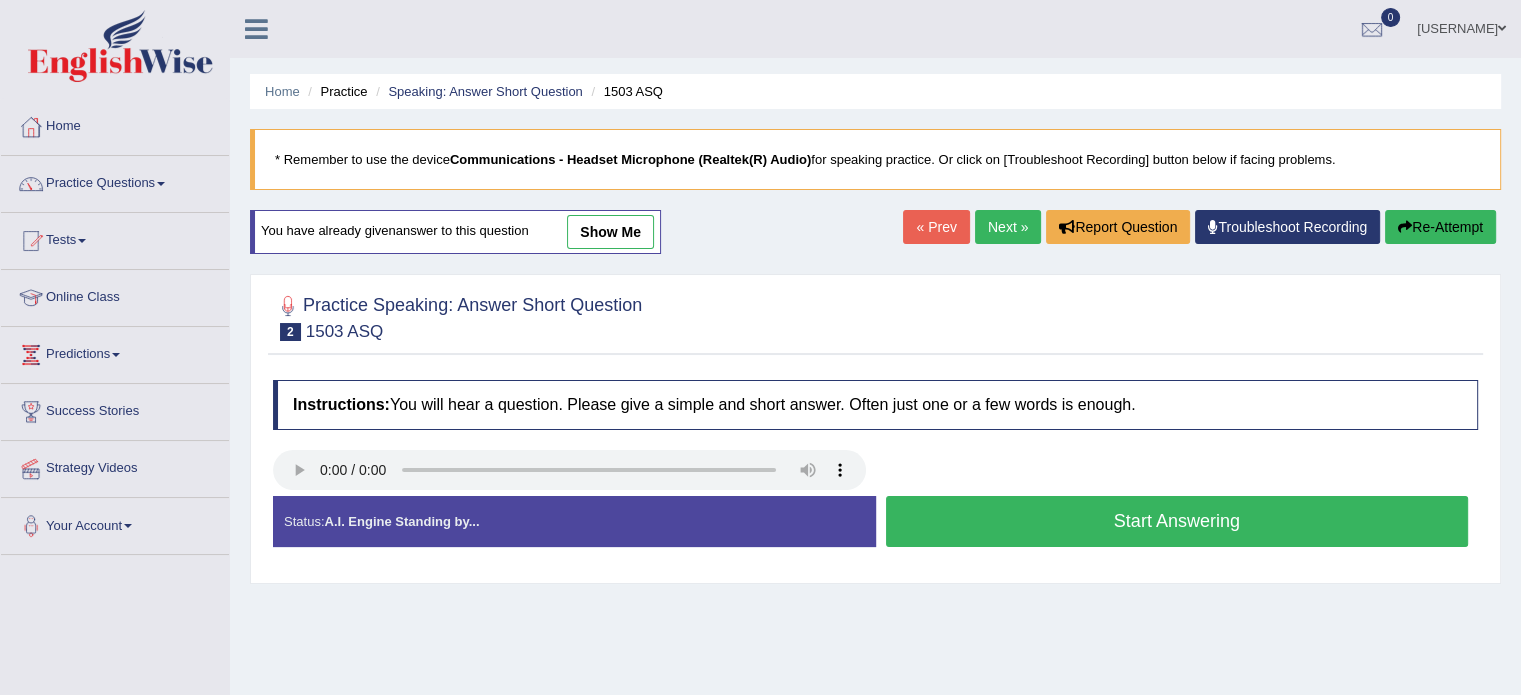 click on "Start Answering" at bounding box center [1177, 521] 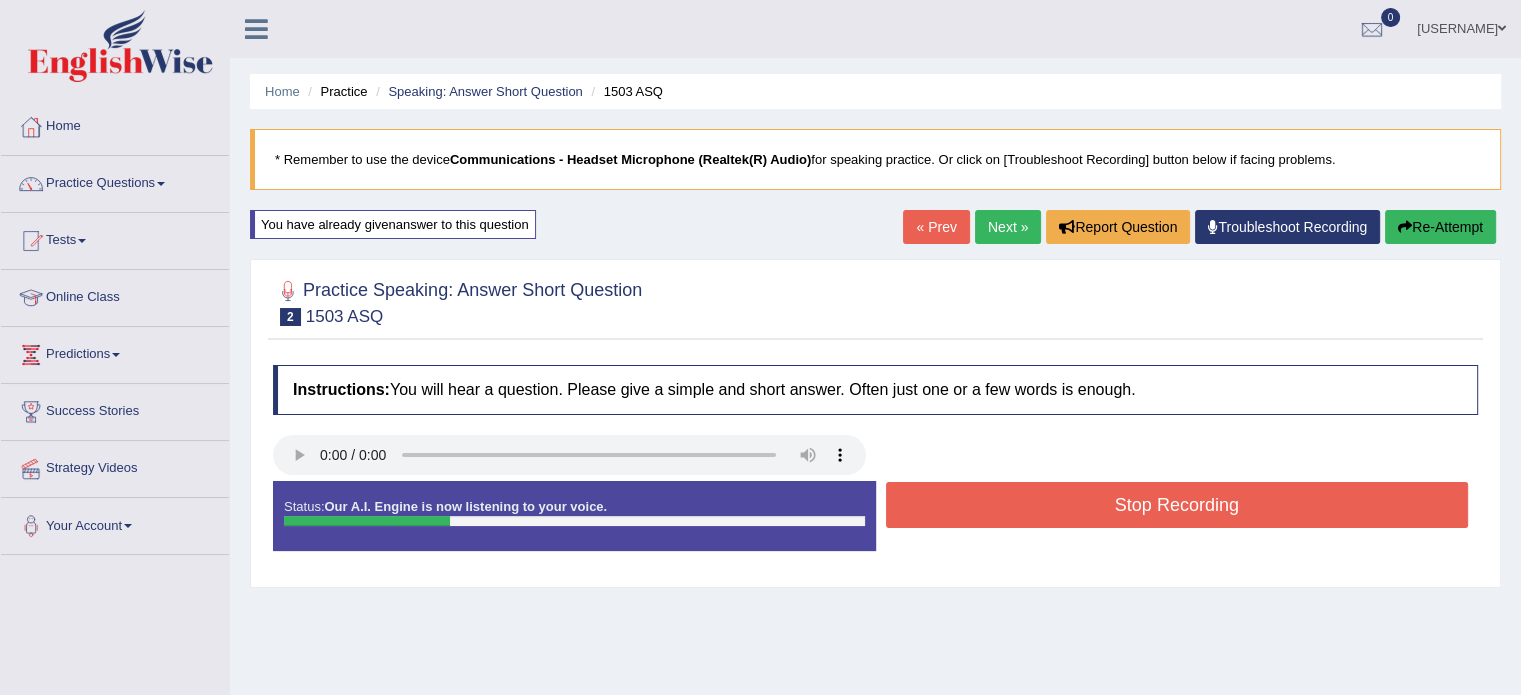 click on "Stop Recording" at bounding box center (1177, 505) 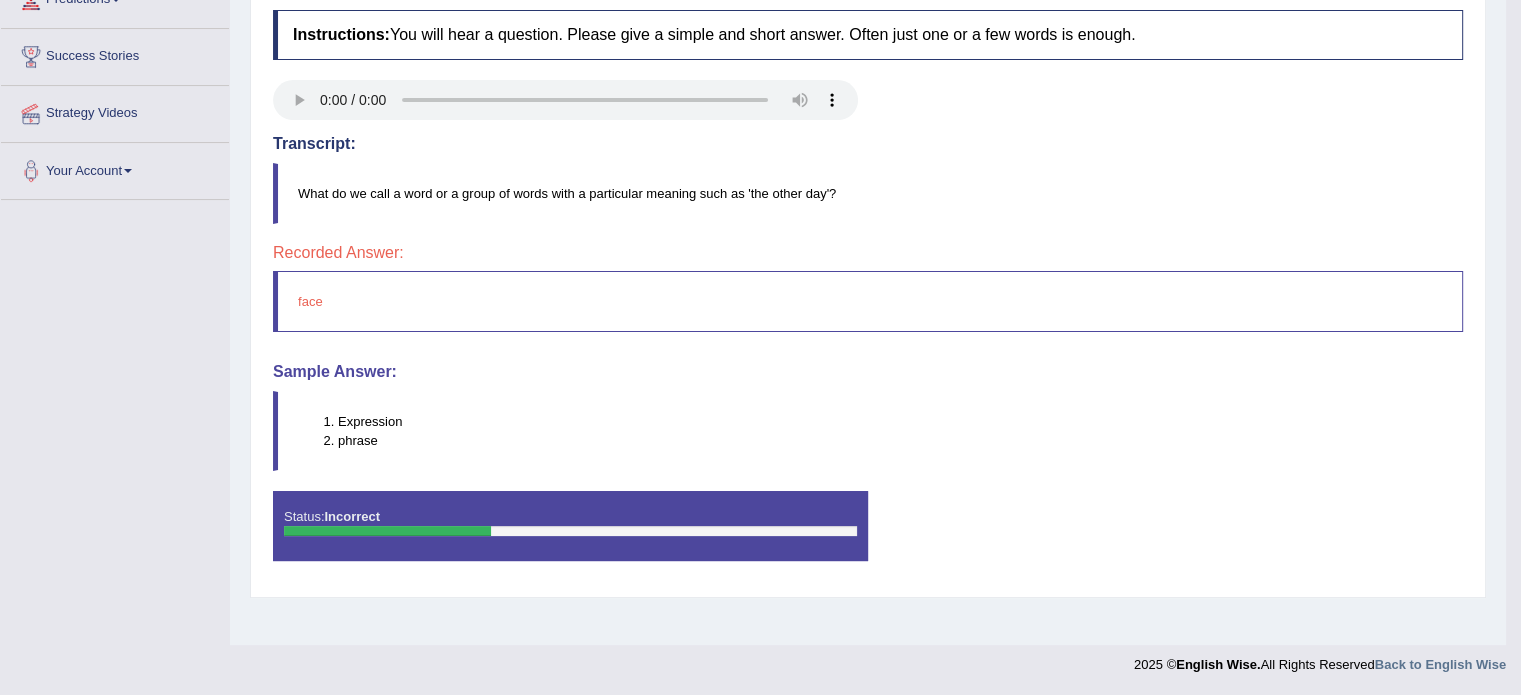 scroll, scrollTop: 0, scrollLeft: 0, axis: both 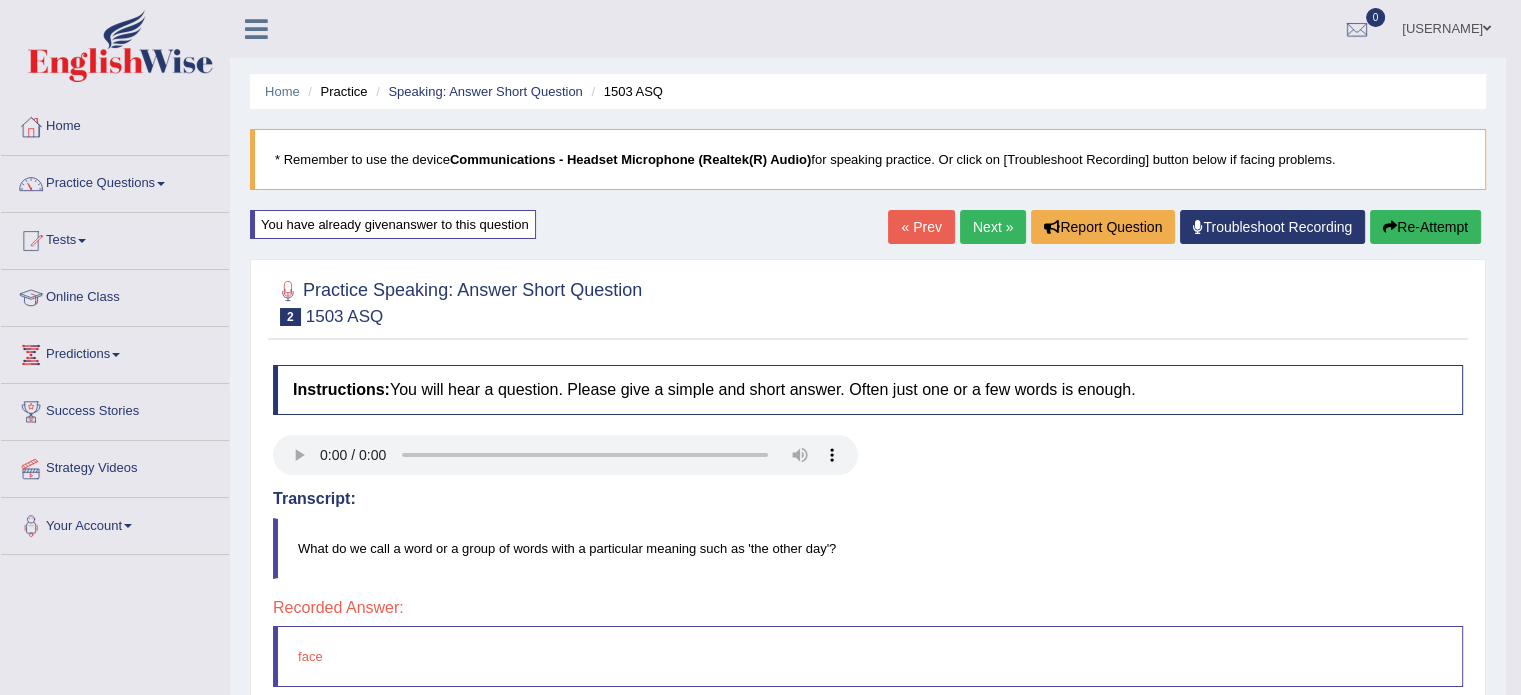 click on "Next »" at bounding box center (993, 227) 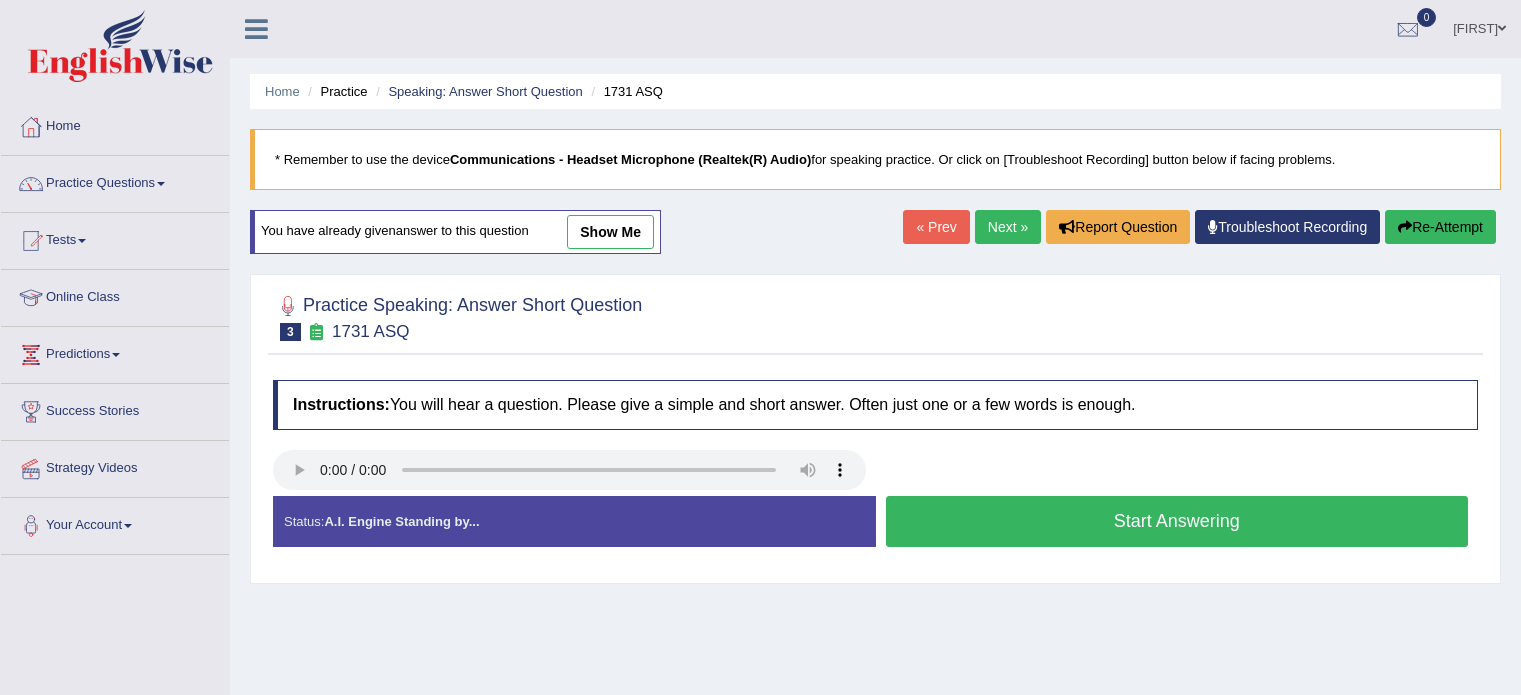 scroll, scrollTop: 0, scrollLeft: 0, axis: both 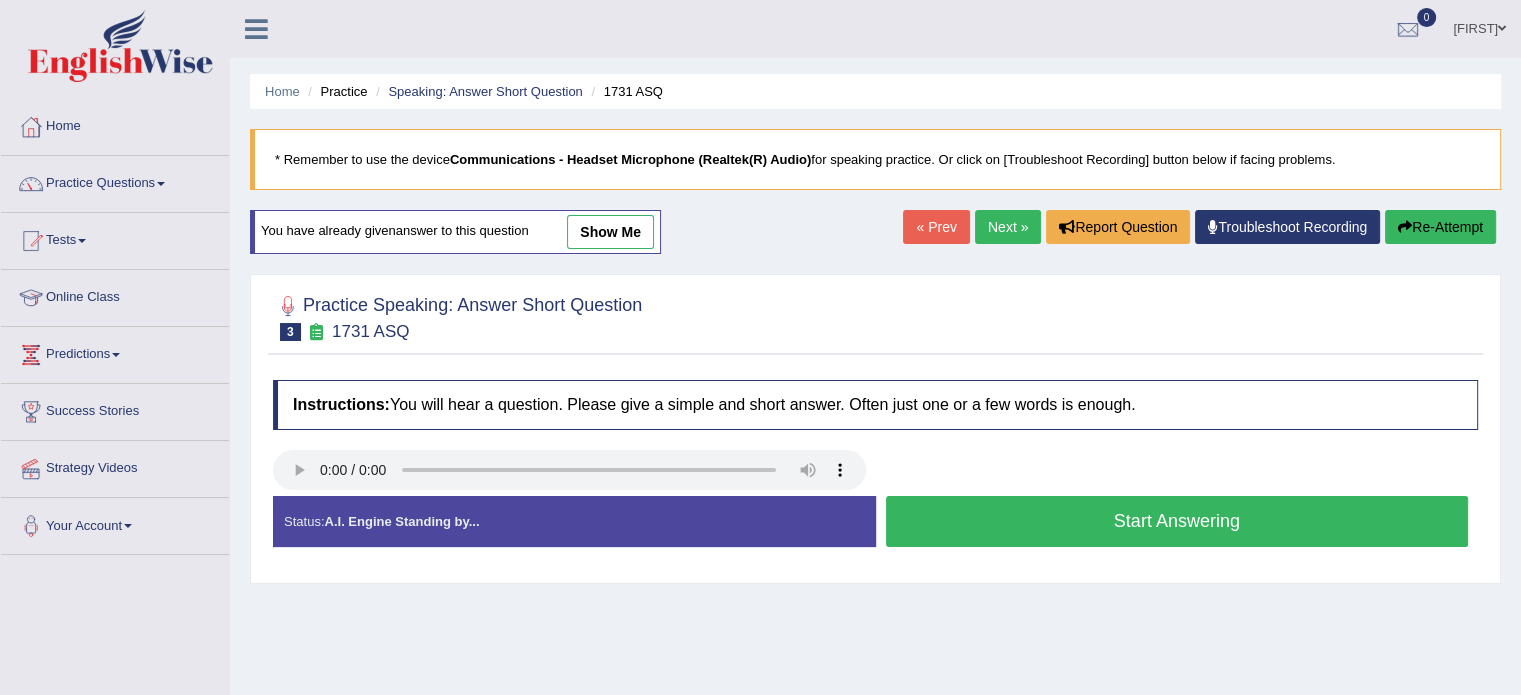click on "Start Answering" at bounding box center [1177, 521] 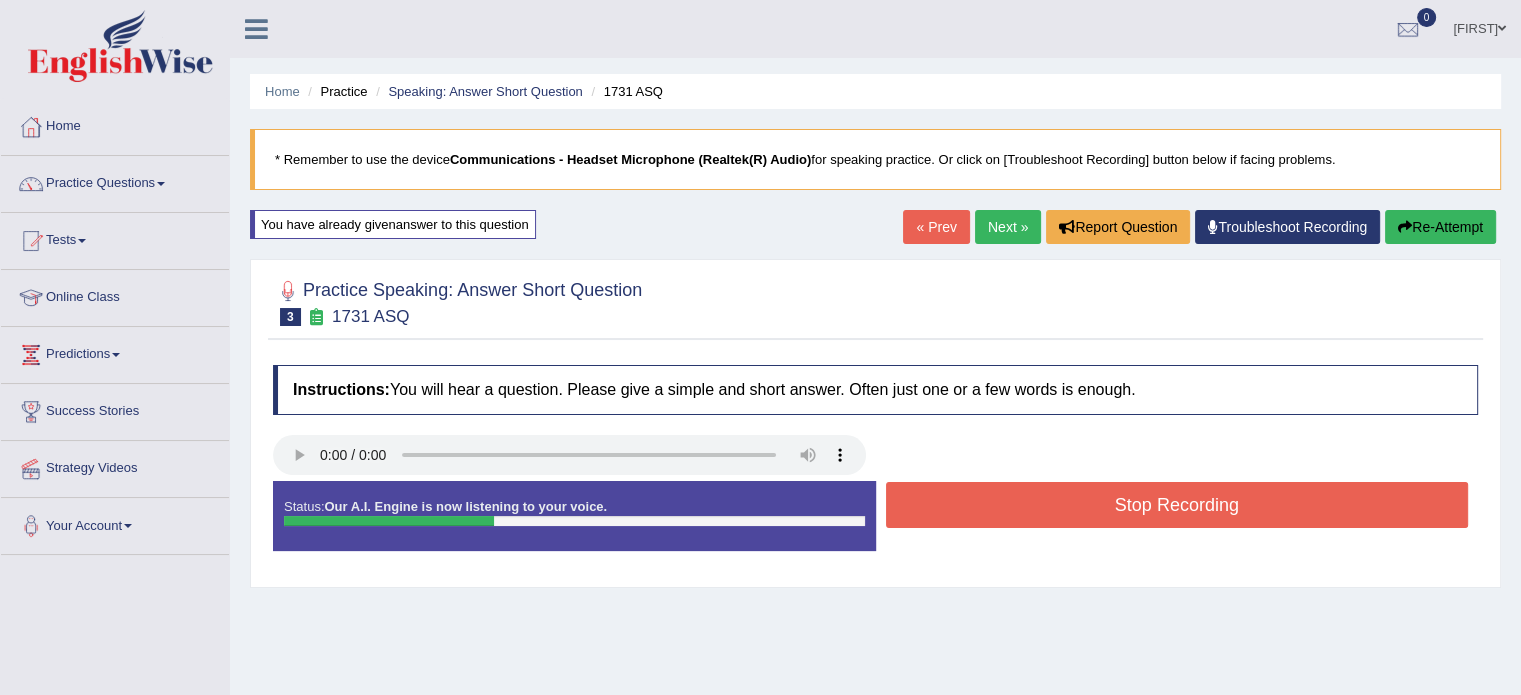 click on "Stop Recording" at bounding box center [1177, 505] 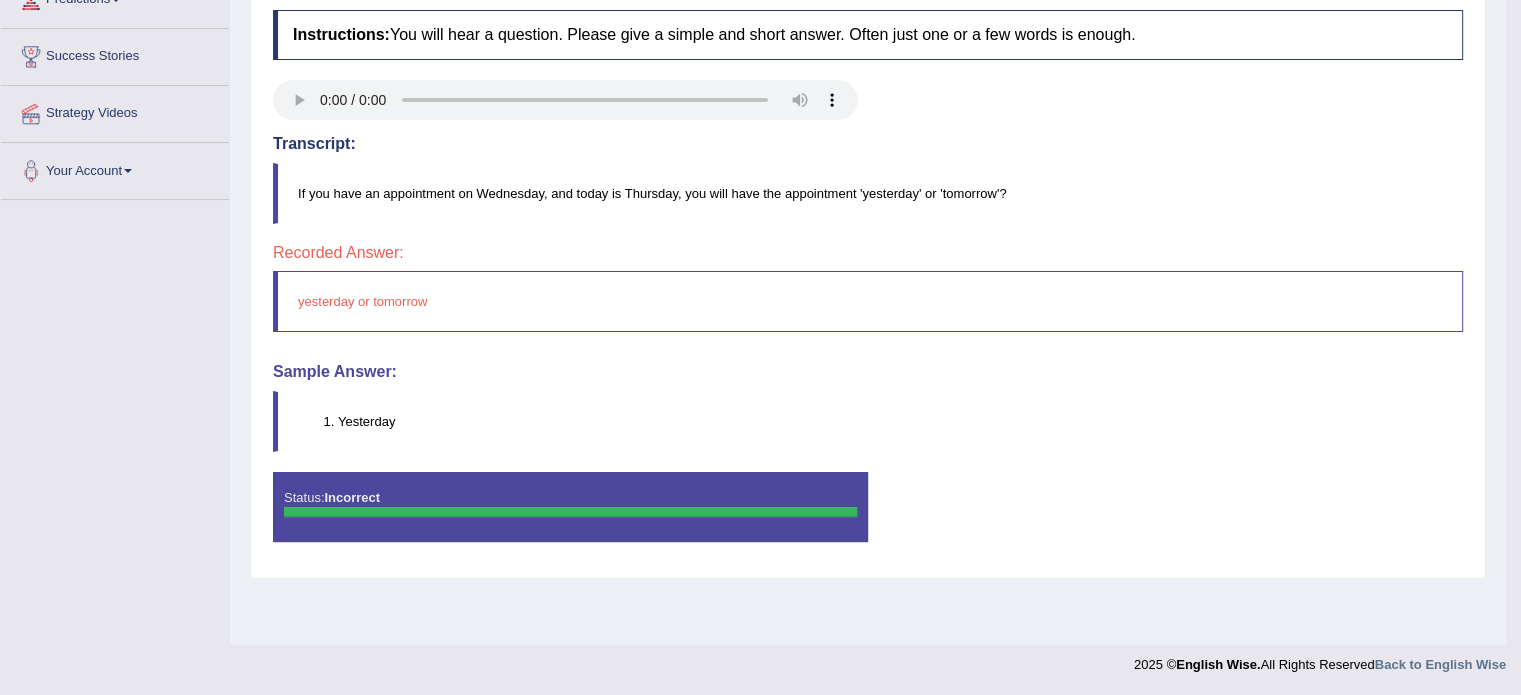 scroll, scrollTop: 0, scrollLeft: 0, axis: both 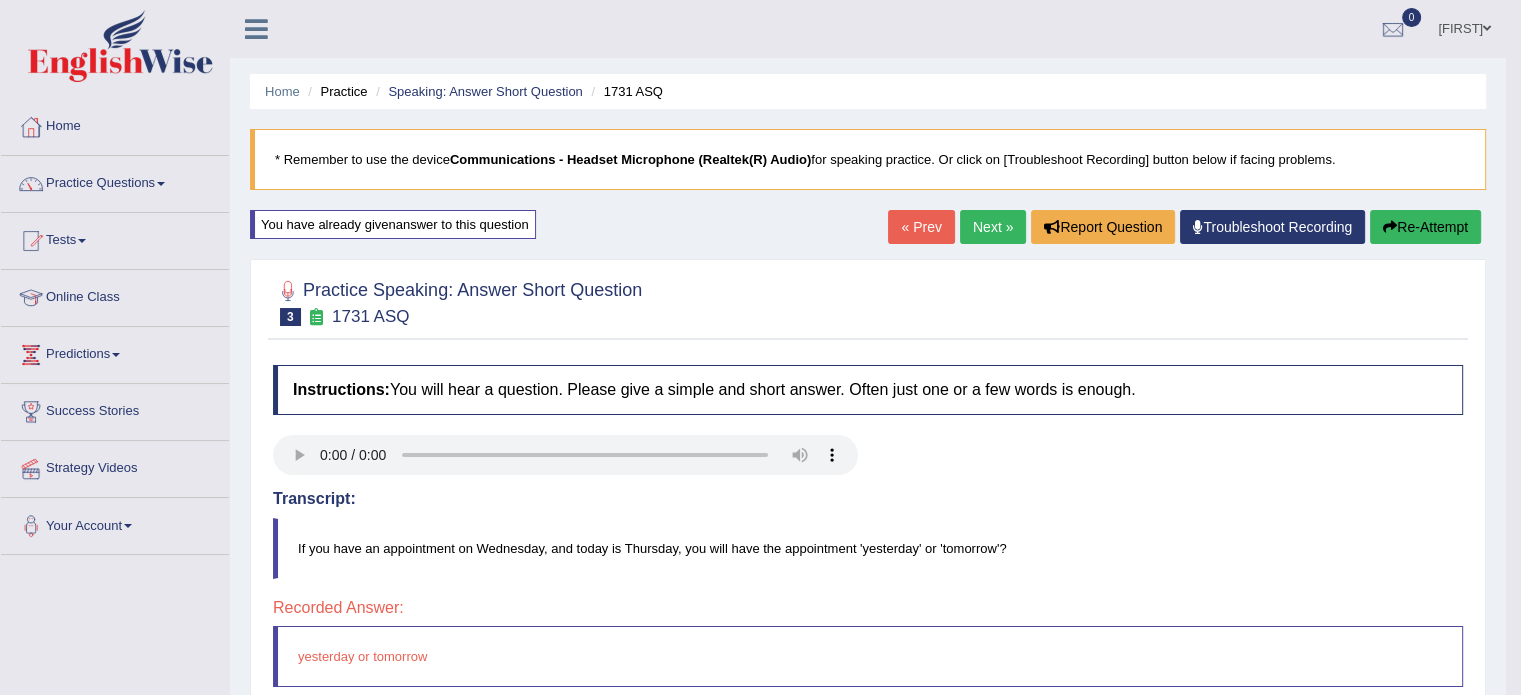 click on "Next »" at bounding box center (993, 227) 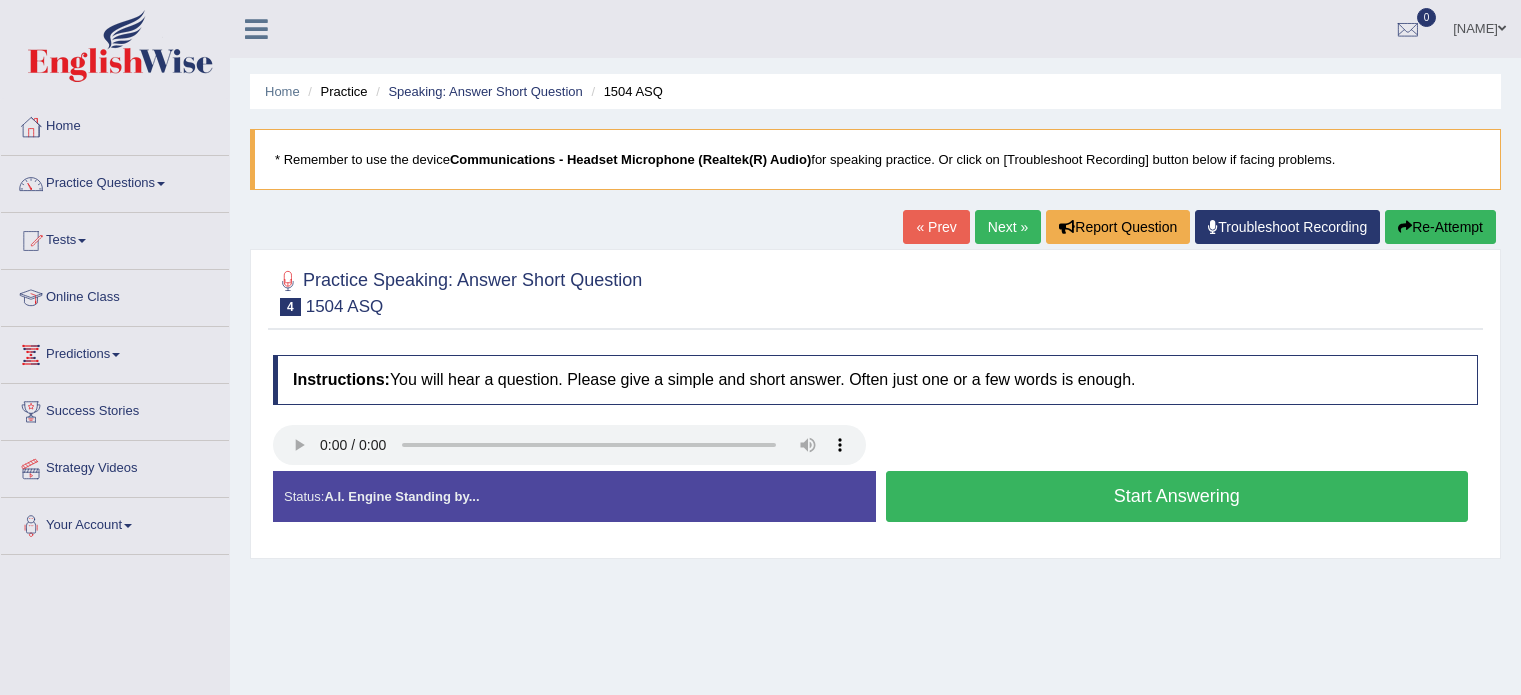 scroll, scrollTop: 0, scrollLeft: 0, axis: both 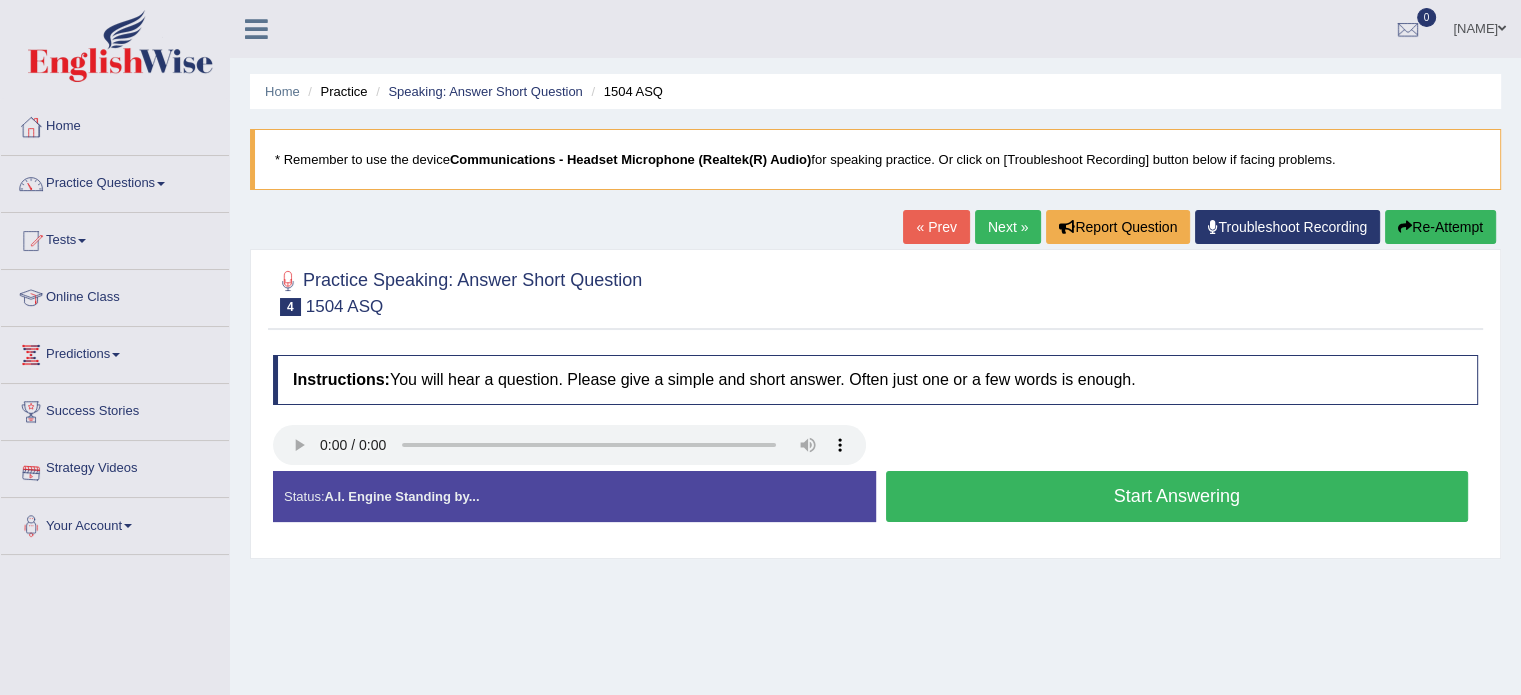 click on "Start Answering" at bounding box center (1177, 496) 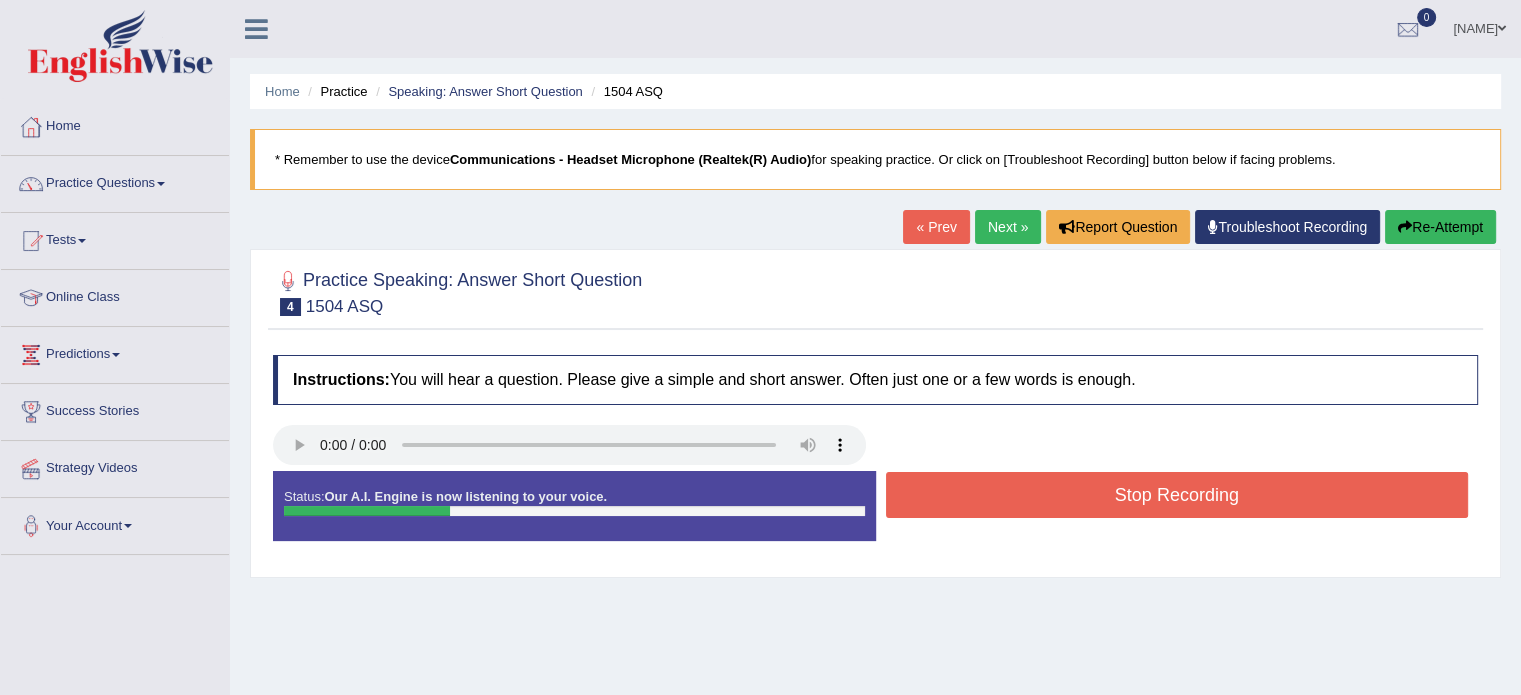 click on "Stop Recording" at bounding box center (1177, 495) 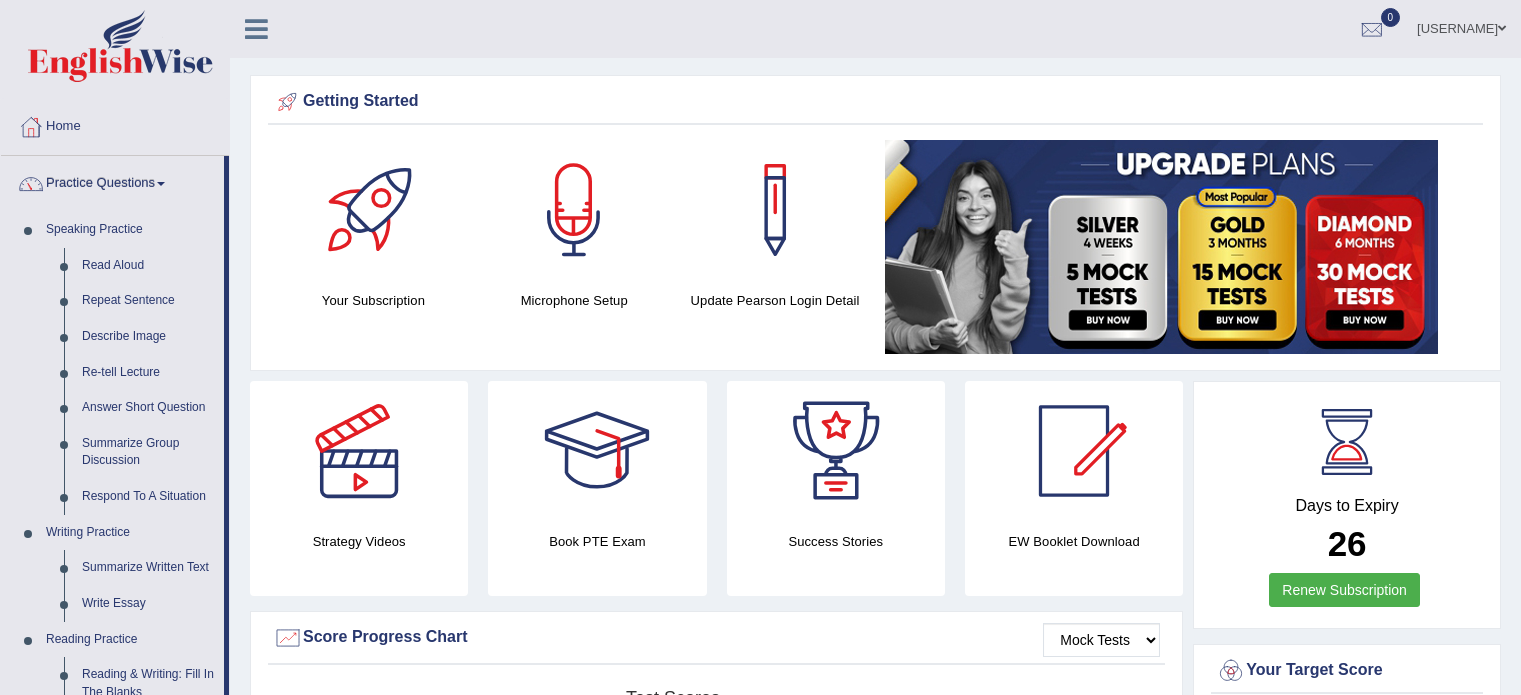 scroll, scrollTop: 0, scrollLeft: 0, axis: both 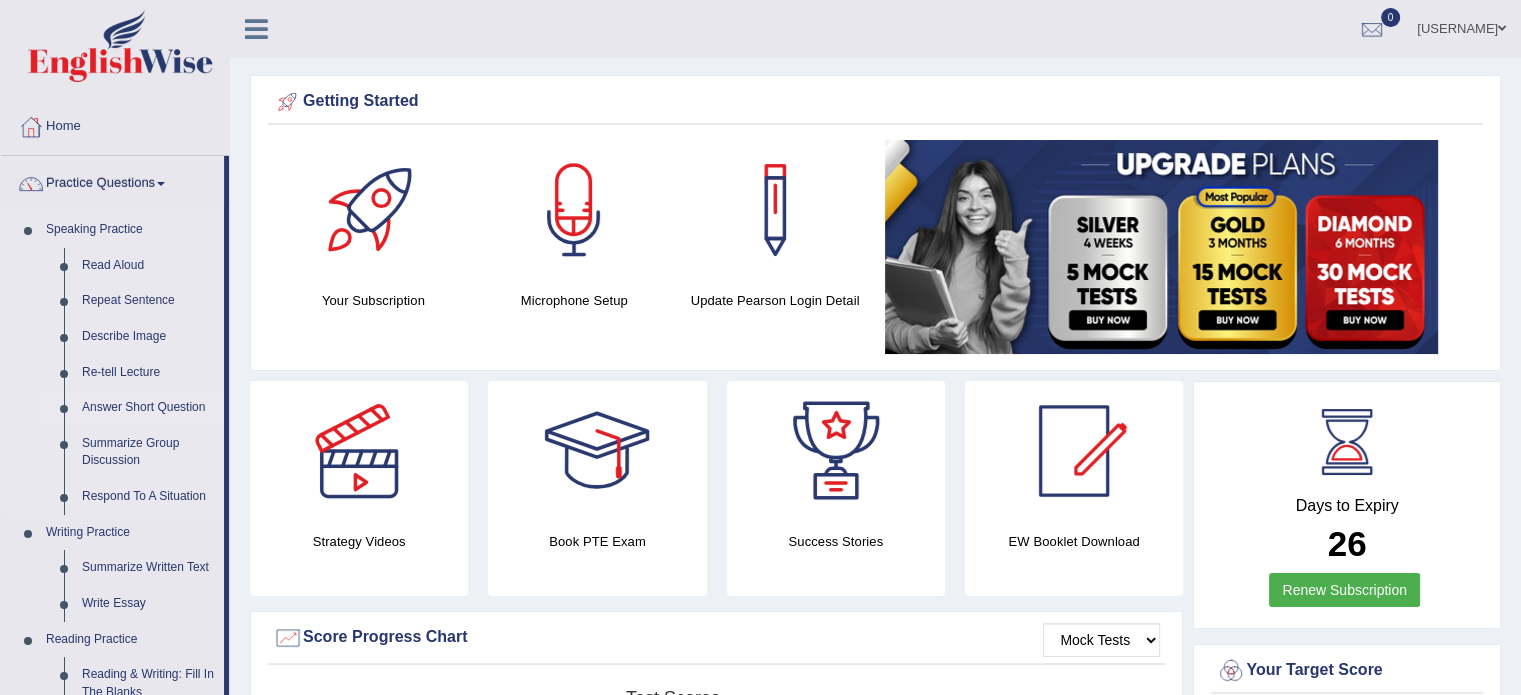 click on "Answer Short Question" at bounding box center (148, 408) 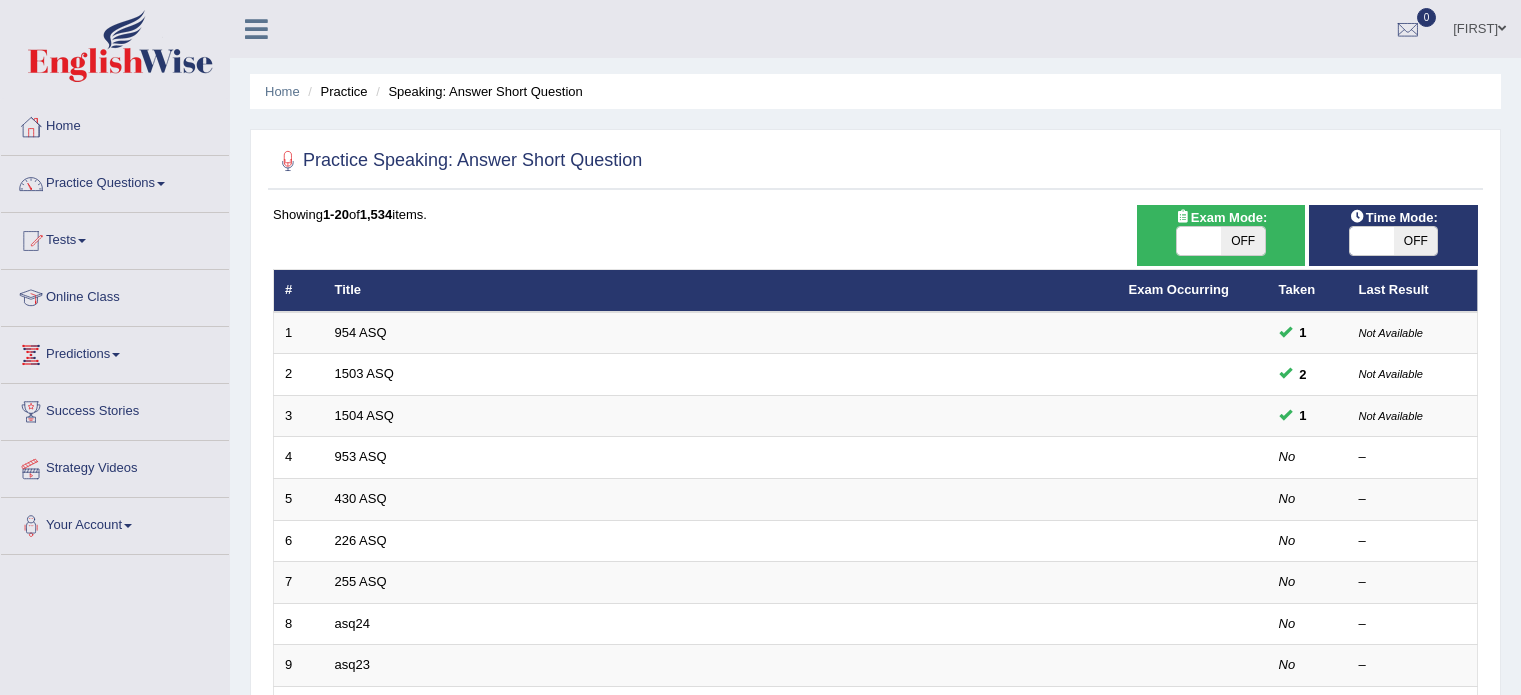 scroll, scrollTop: 0, scrollLeft: 0, axis: both 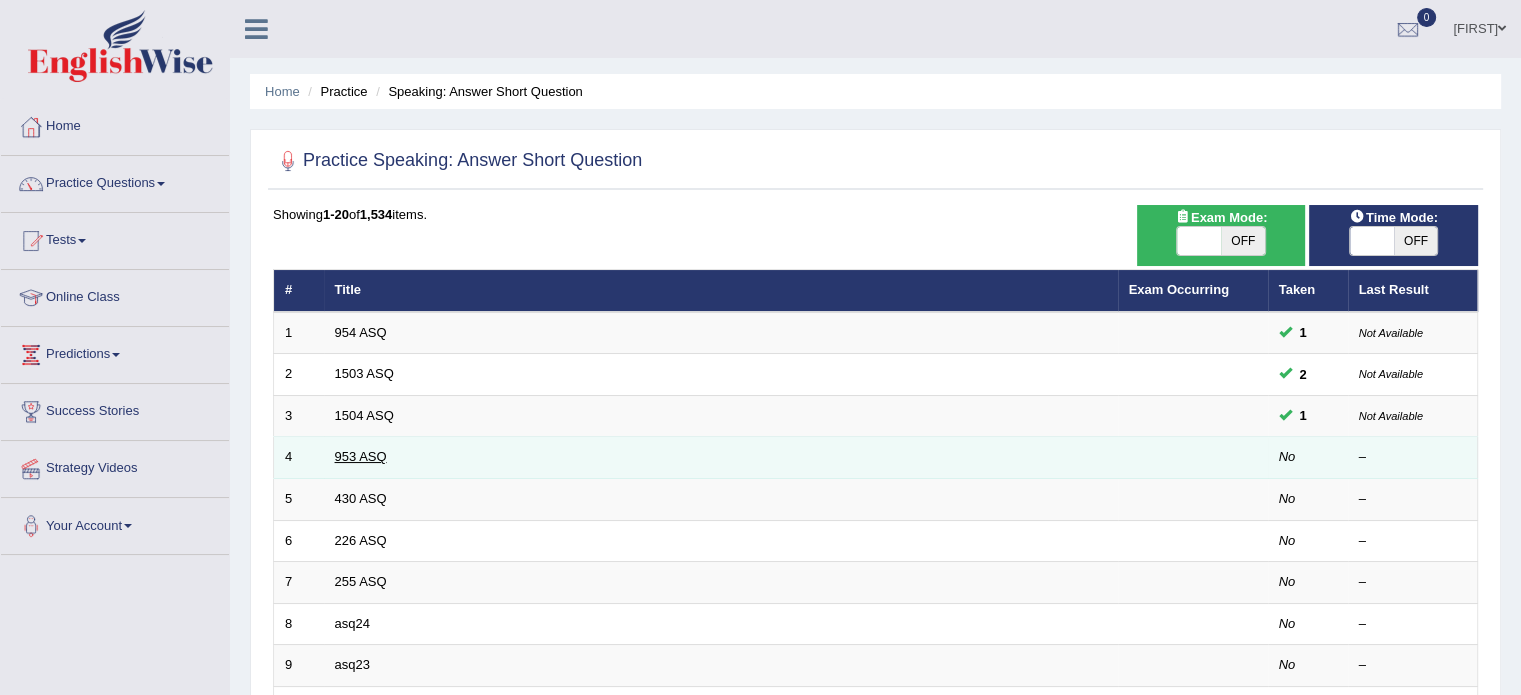 click on "953 ASQ" at bounding box center [361, 456] 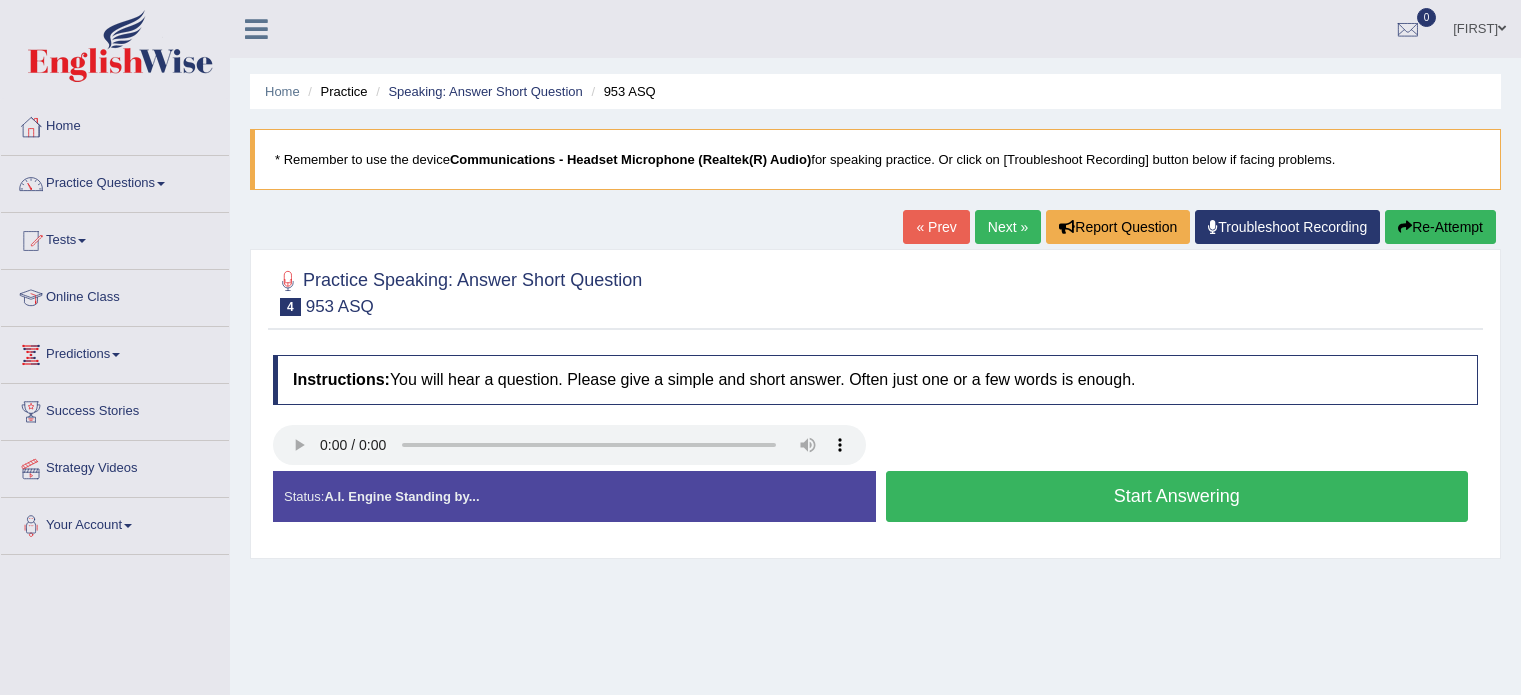 scroll, scrollTop: 0, scrollLeft: 0, axis: both 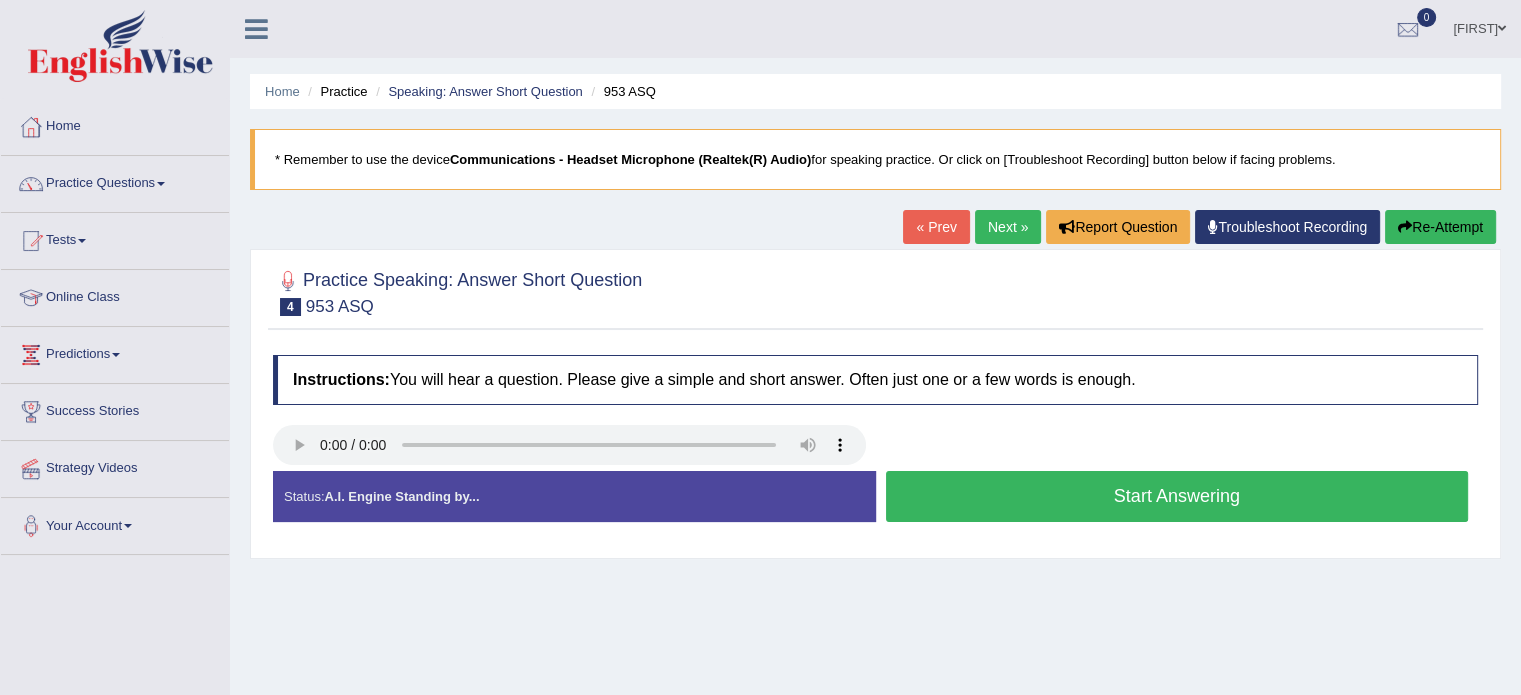 click on "Start Answering" at bounding box center (1177, 496) 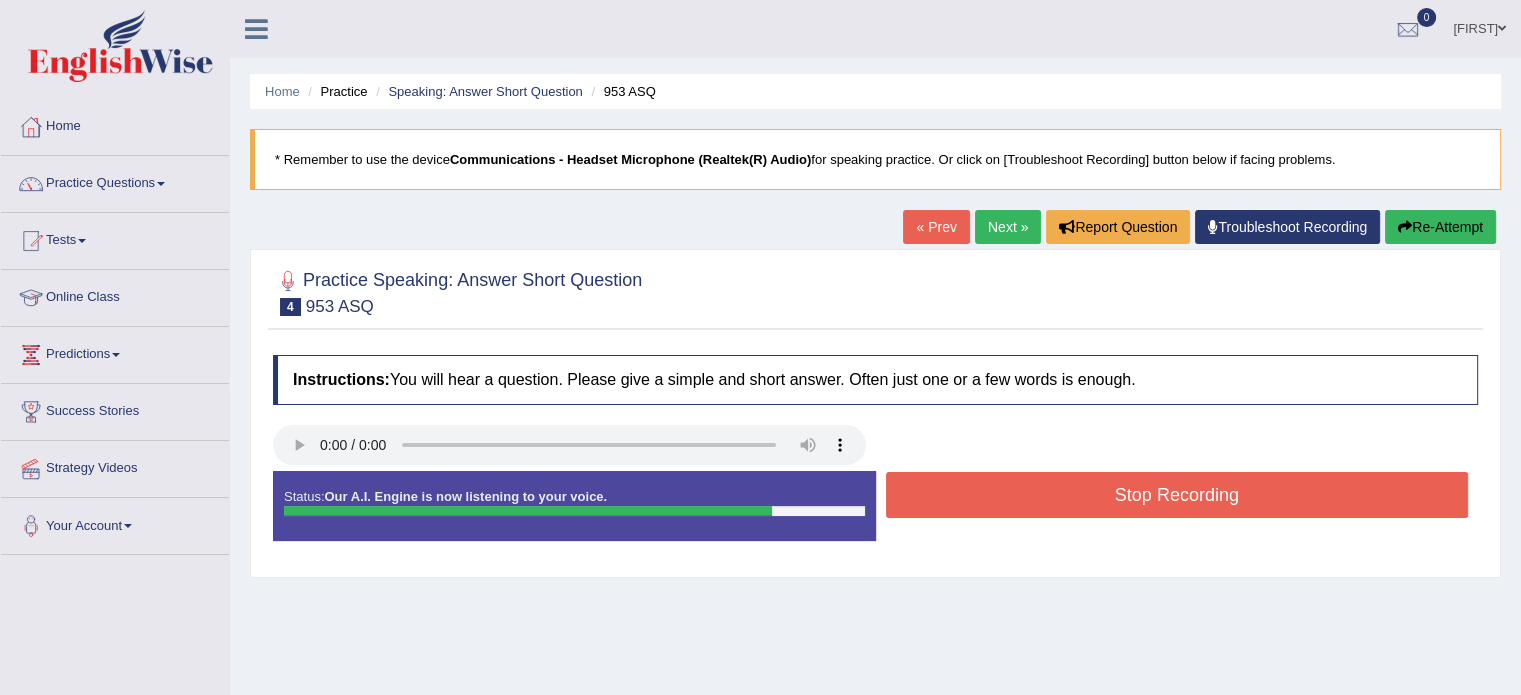 click on "Stop Recording" at bounding box center (1177, 495) 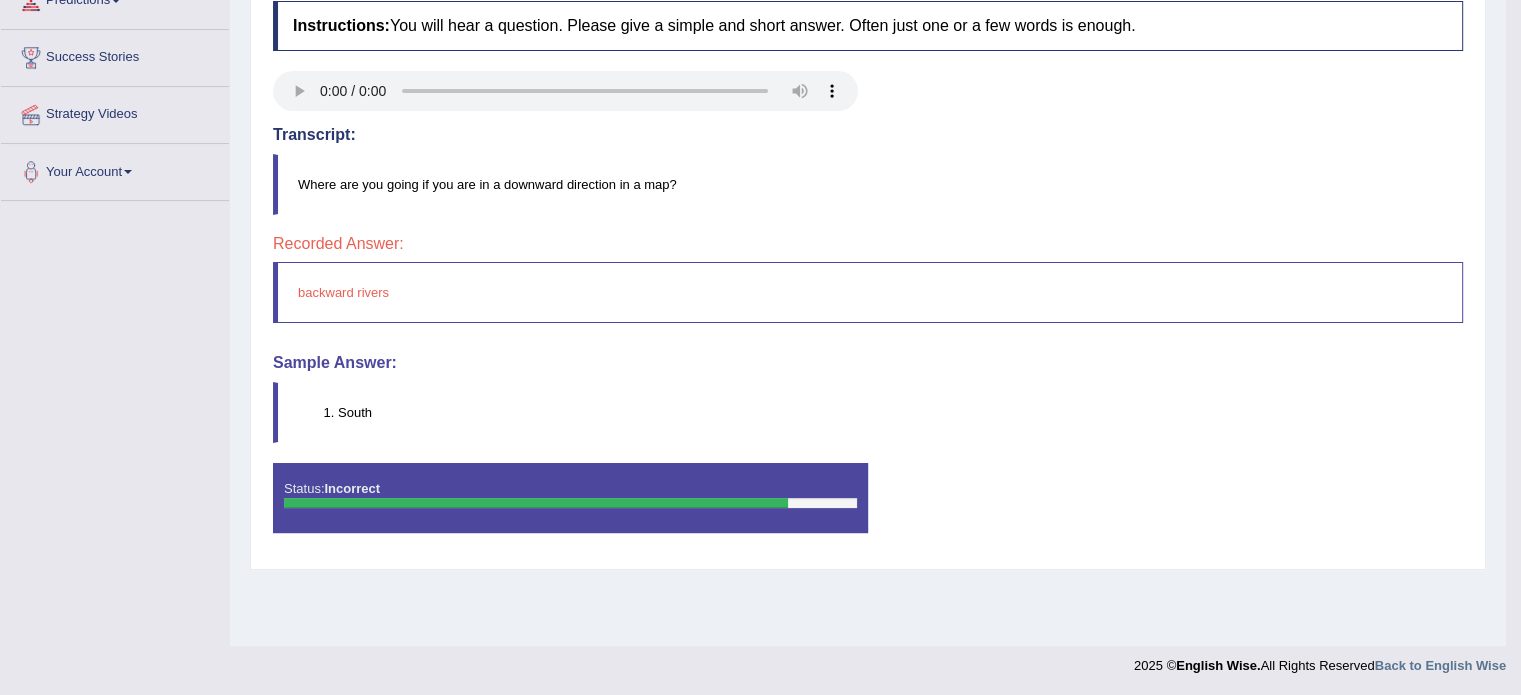 scroll, scrollTop: 355, scrollLeft: 0, axis: vertical 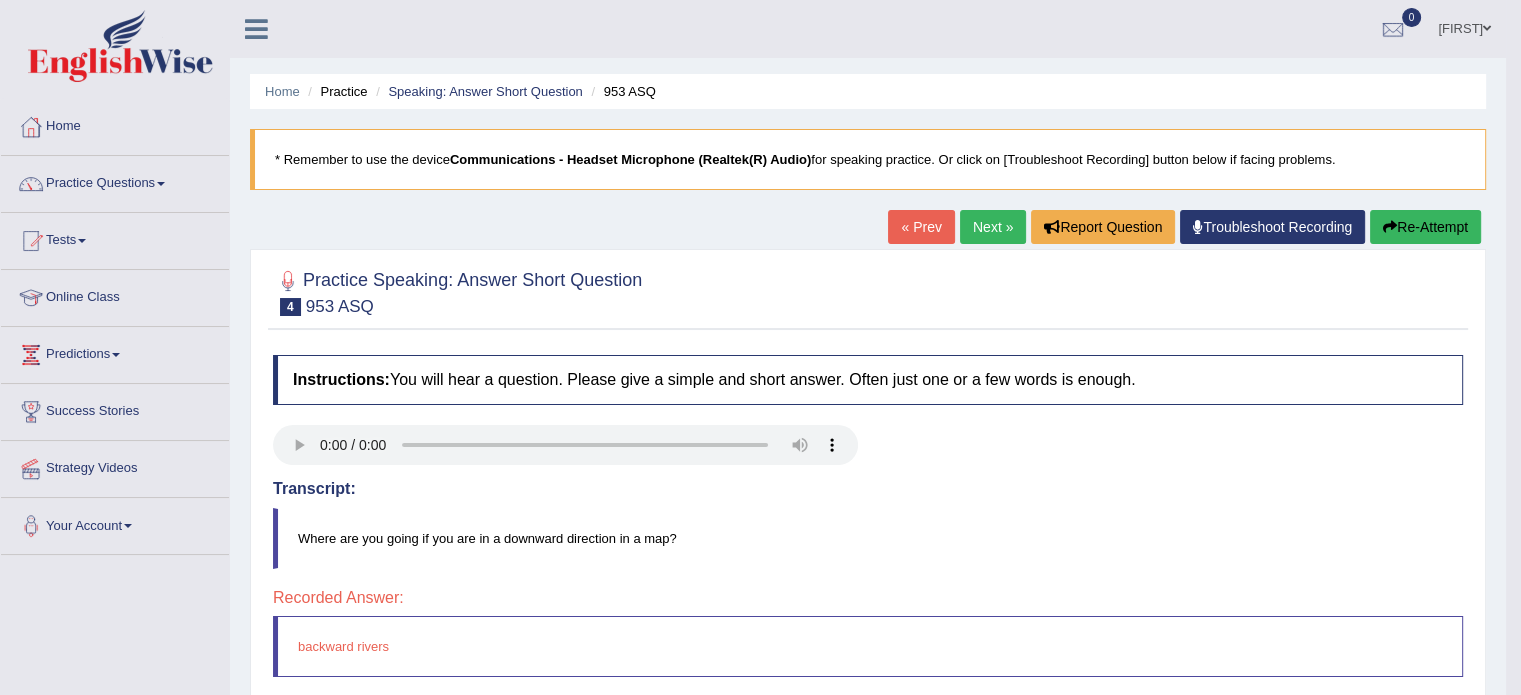 click on "Next »" at bounding box center (993, 227) 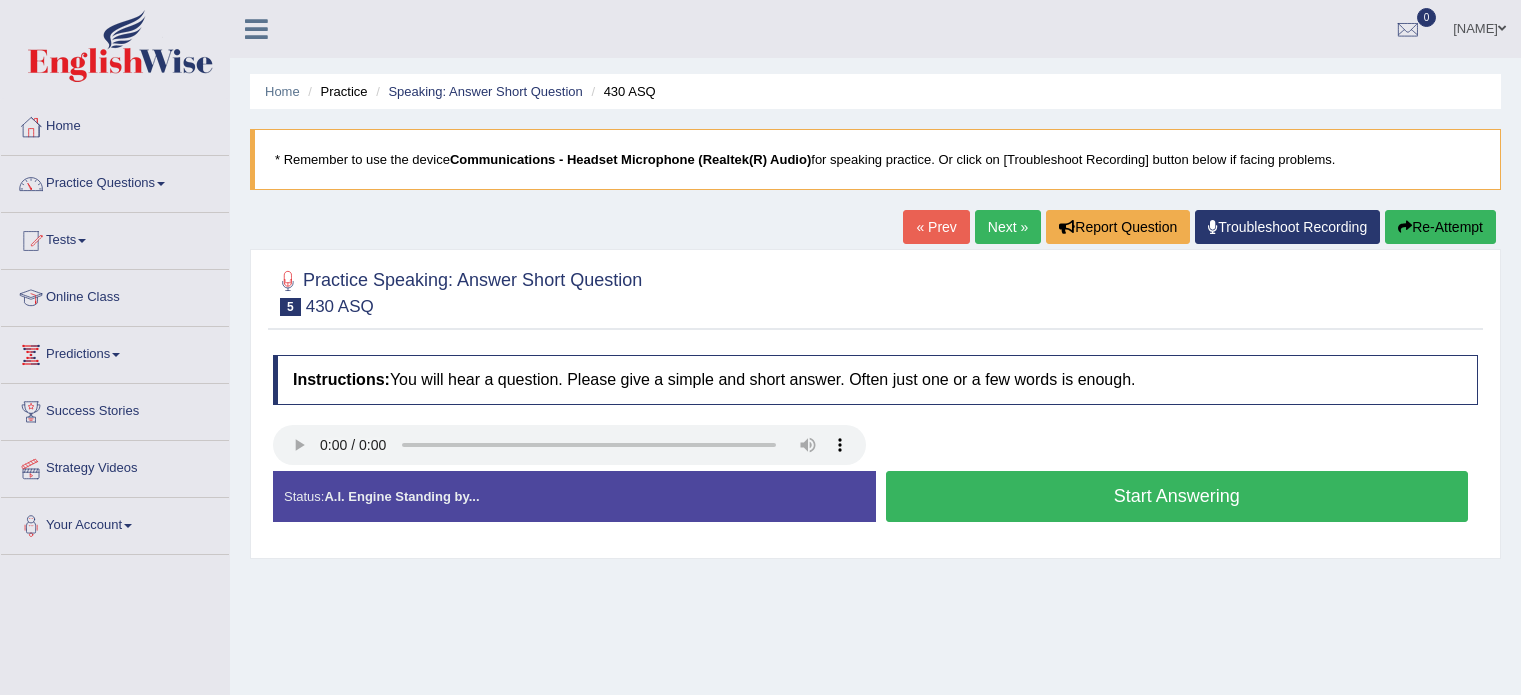 scroll, scrollTop: 0, scrollLeft: 0, axis: both 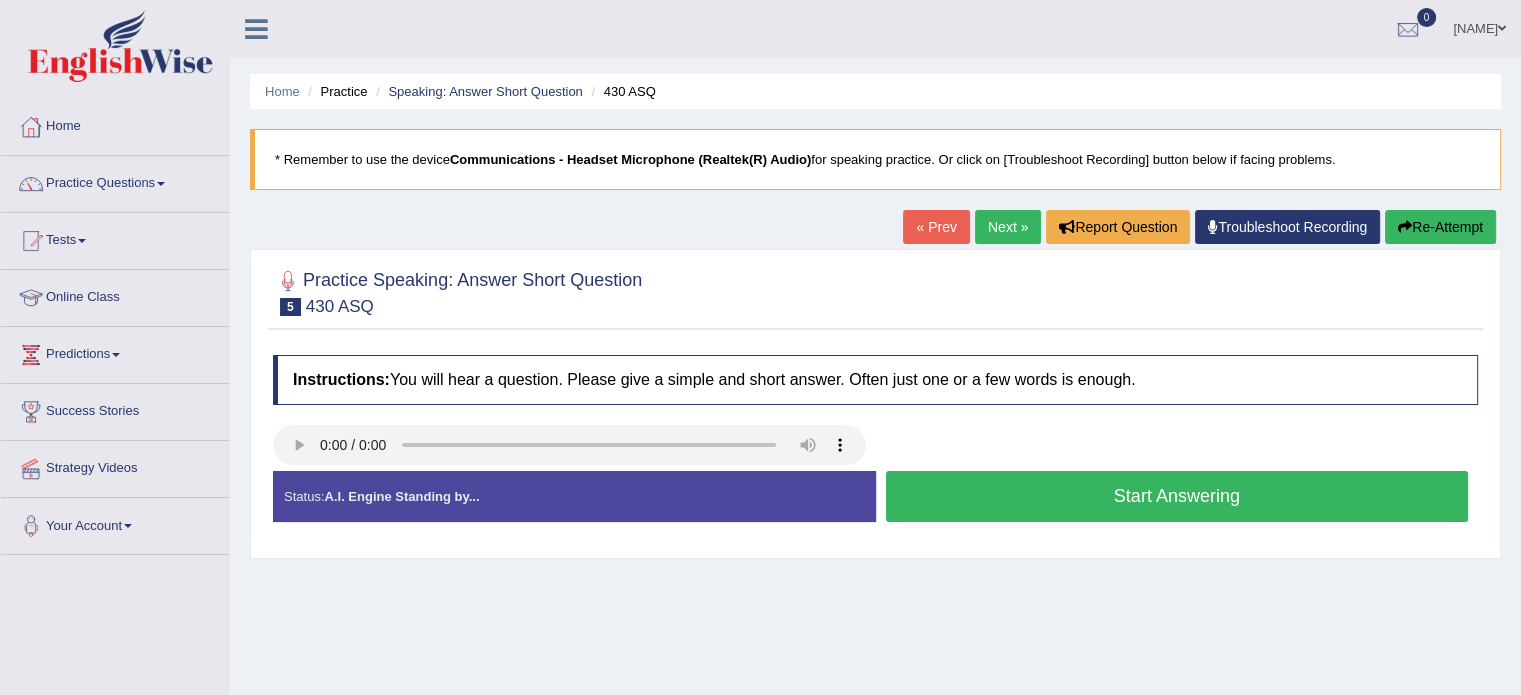 click on "Start Answering" at bounding box center (1177, 496) 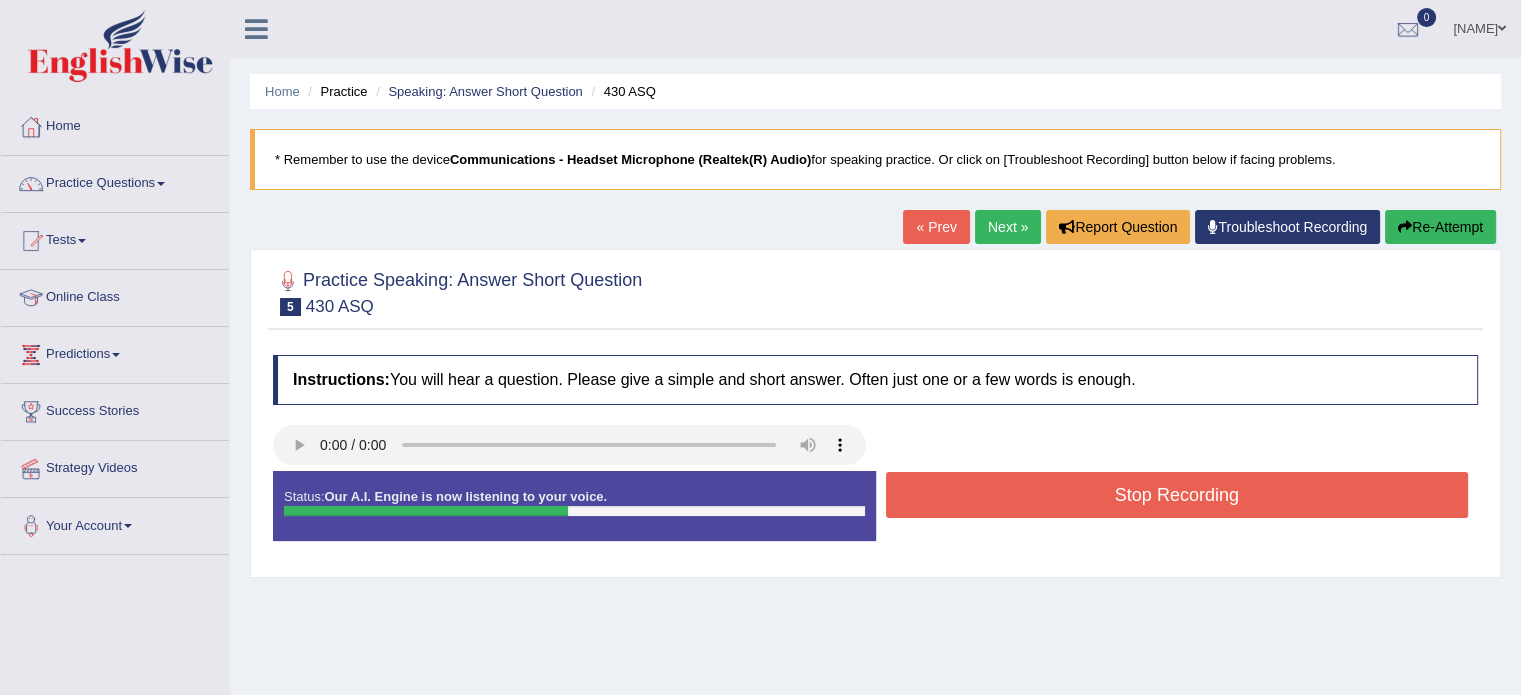 click on "Stop Recording" at bounding box center (1177, 495) 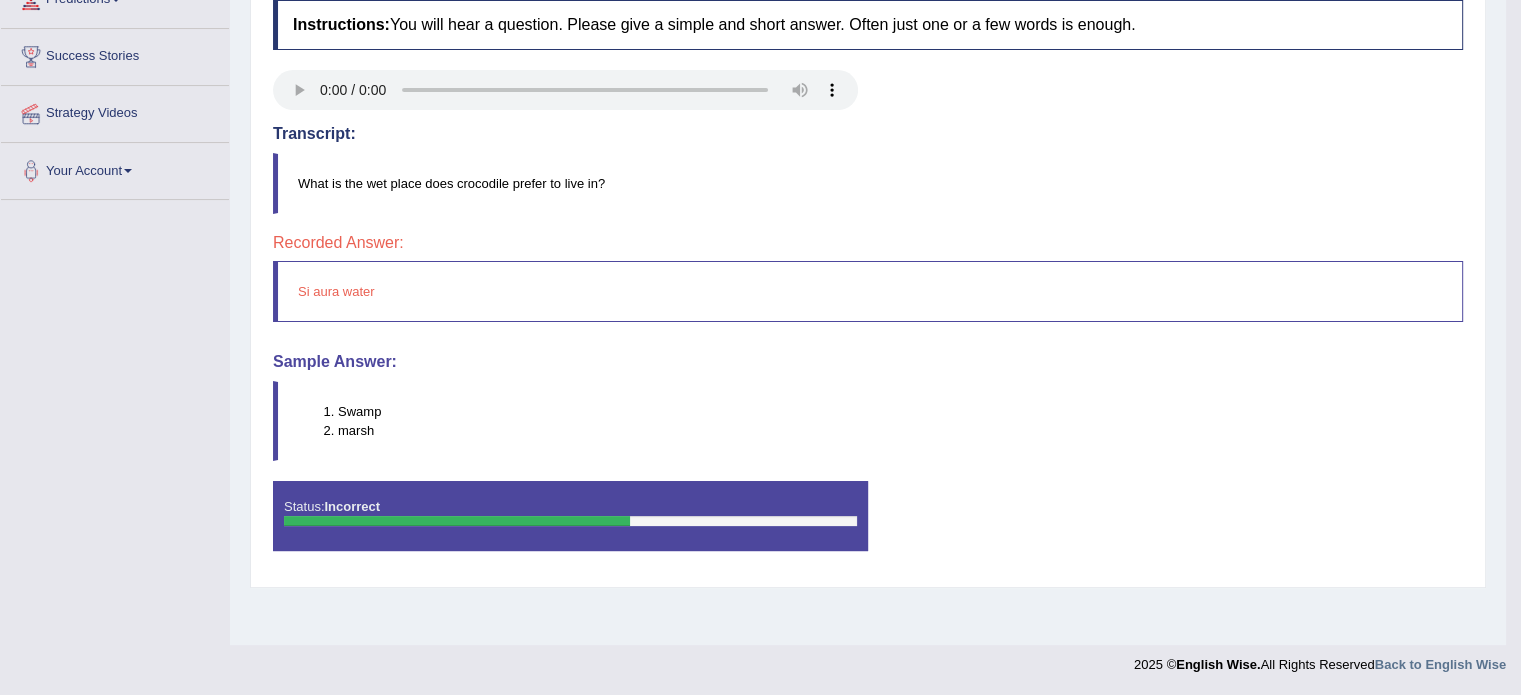scroll, scrollTop: 0, scrollLeft: 0, axis: both 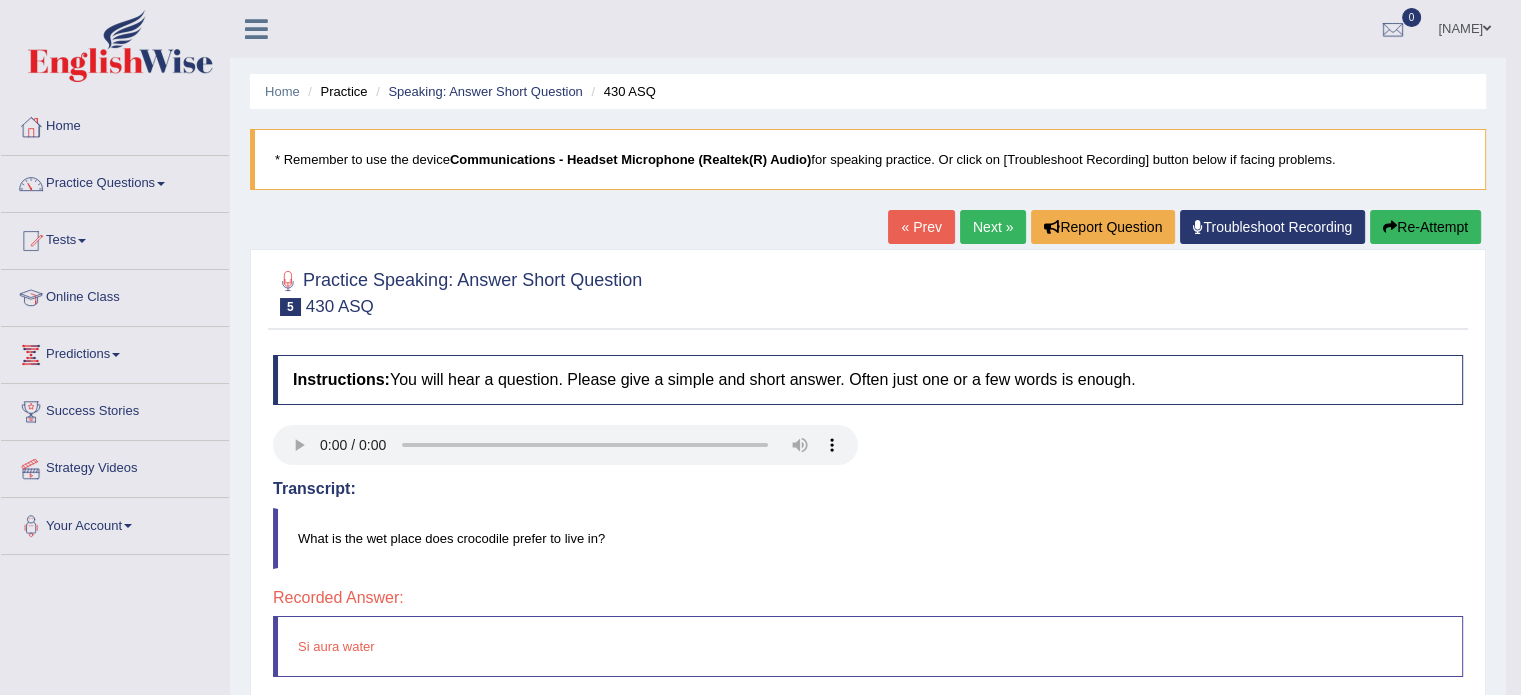 click on "Next »" at bounding box center [993, 227] 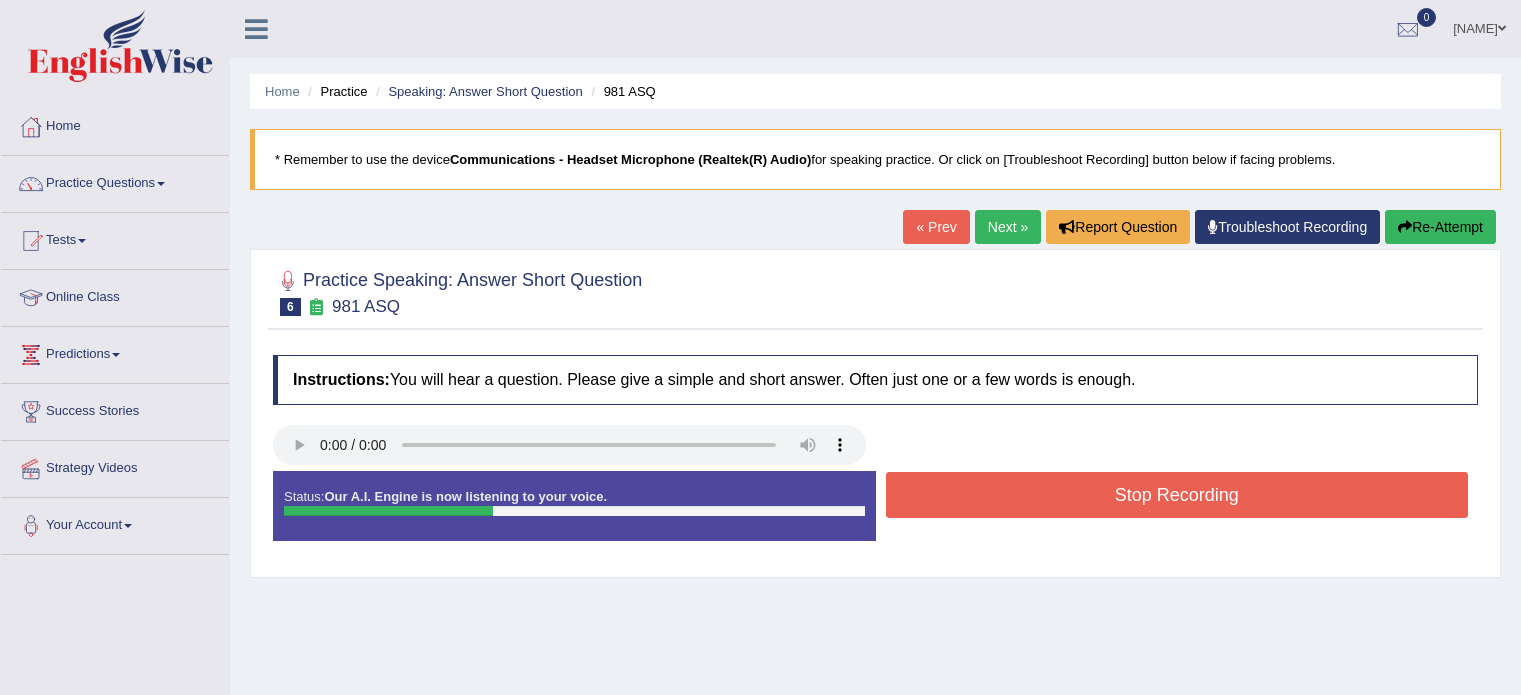 scroll, scrollTop: 0, scrollLeft: 0, axis: both 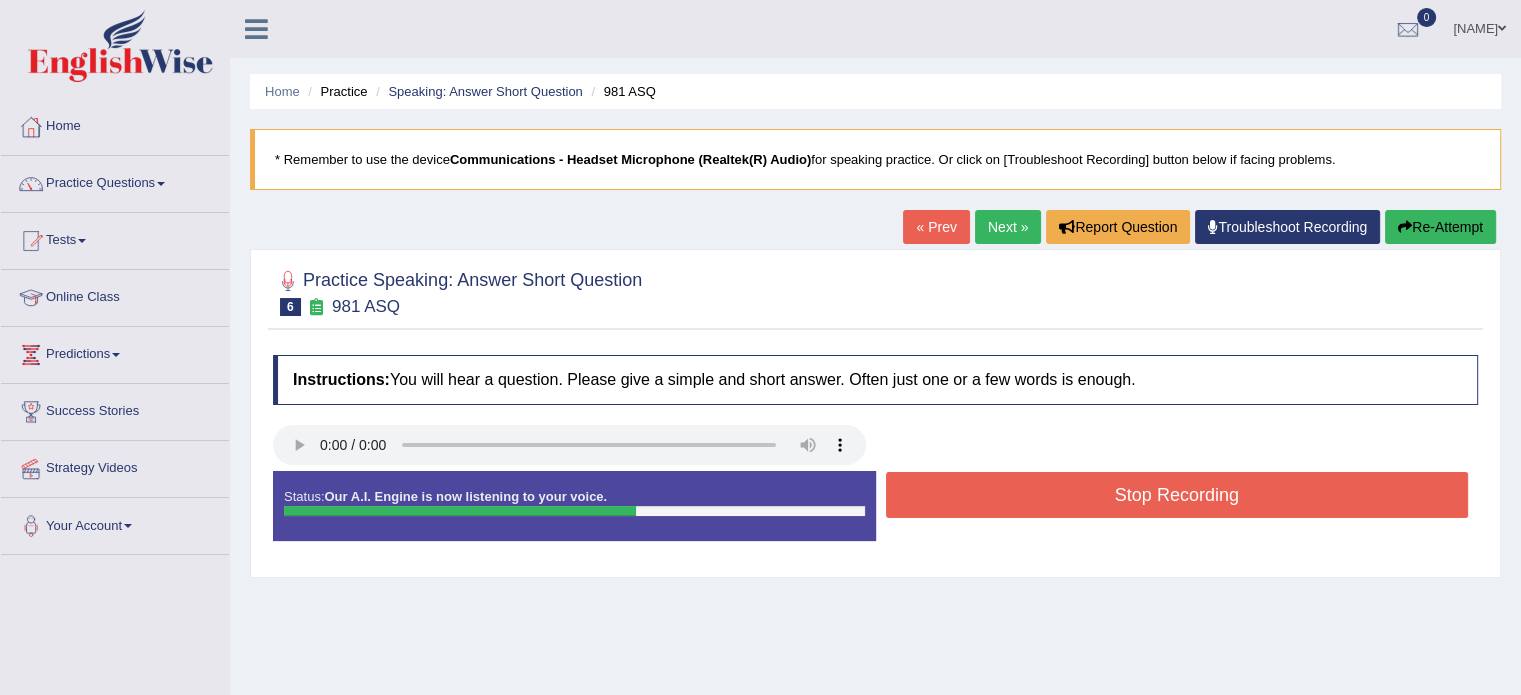 click on "Stop Recording" at bounding box center (1177, 495) 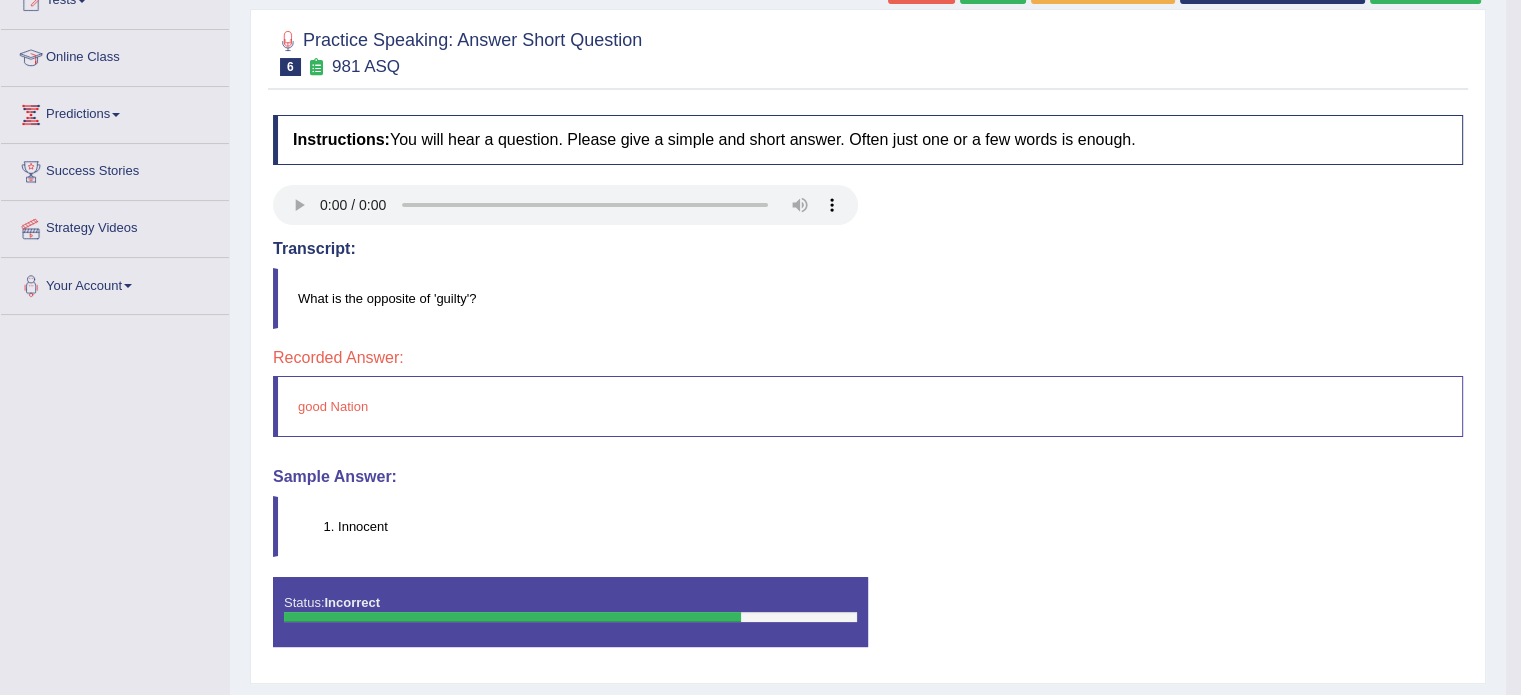 scroll, scrollTop: 276, scrollLeft: 0, axis: vertical 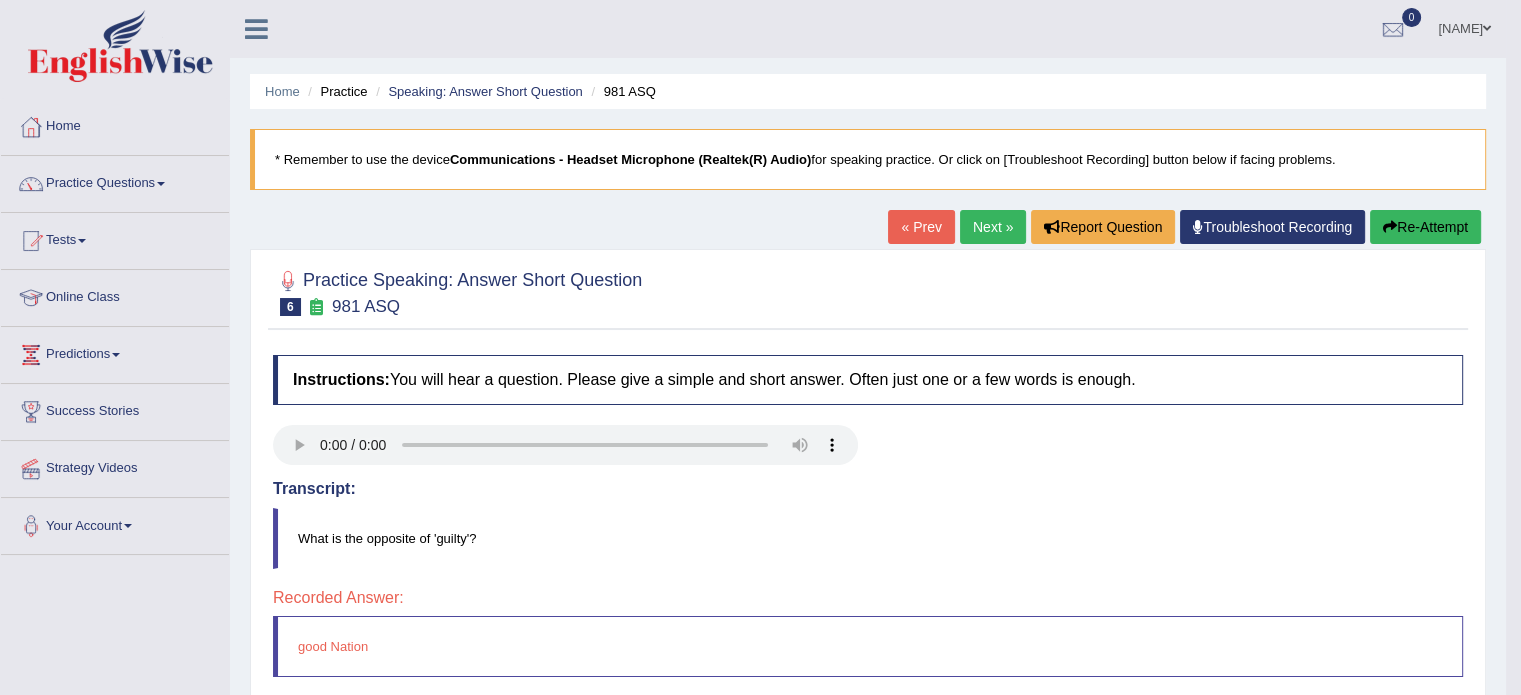 click on "Next »" at bounding box center (993, 227) 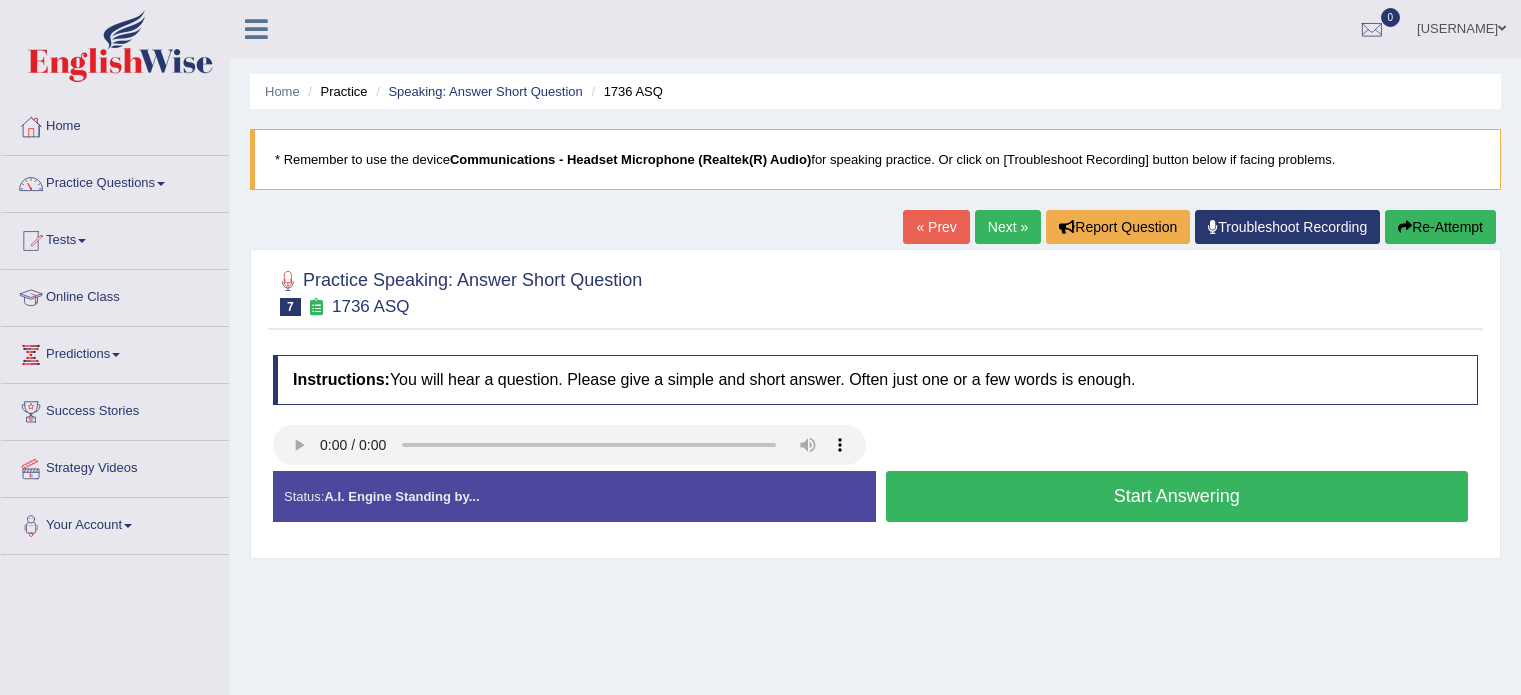 click on "Start Answering" at bounding box center [1177, 496] 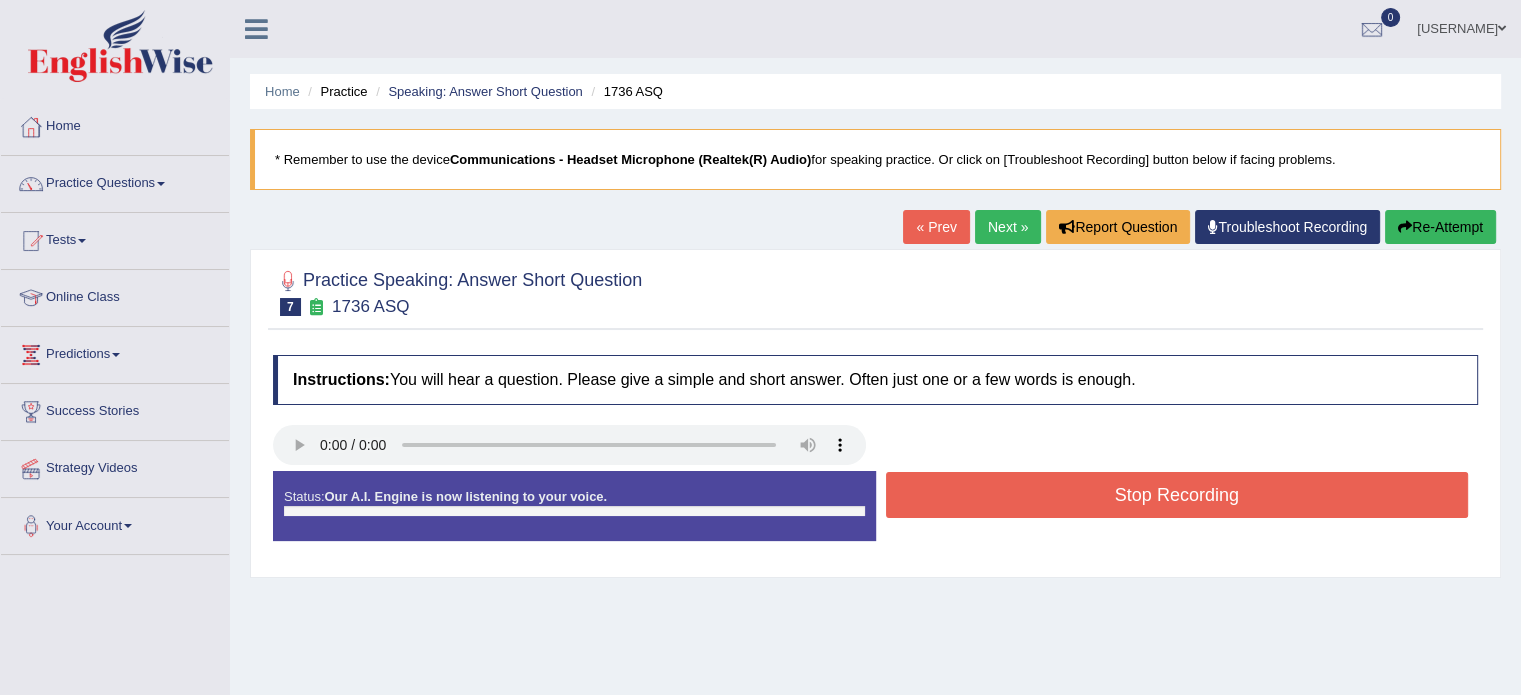 scroll, scrollTop: 0, scrollLeft: 0, axis: both 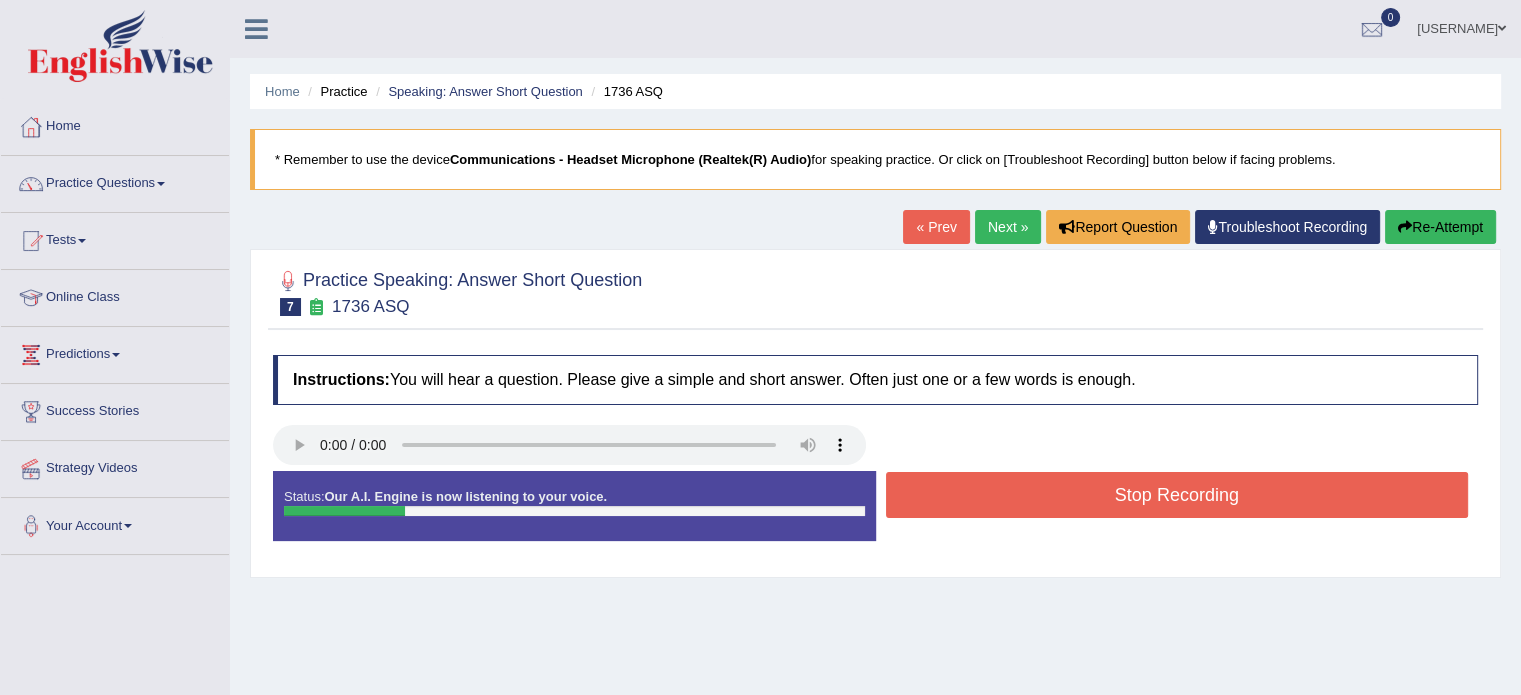 click on "Stop Recording" at bounding box center (1177, 495) 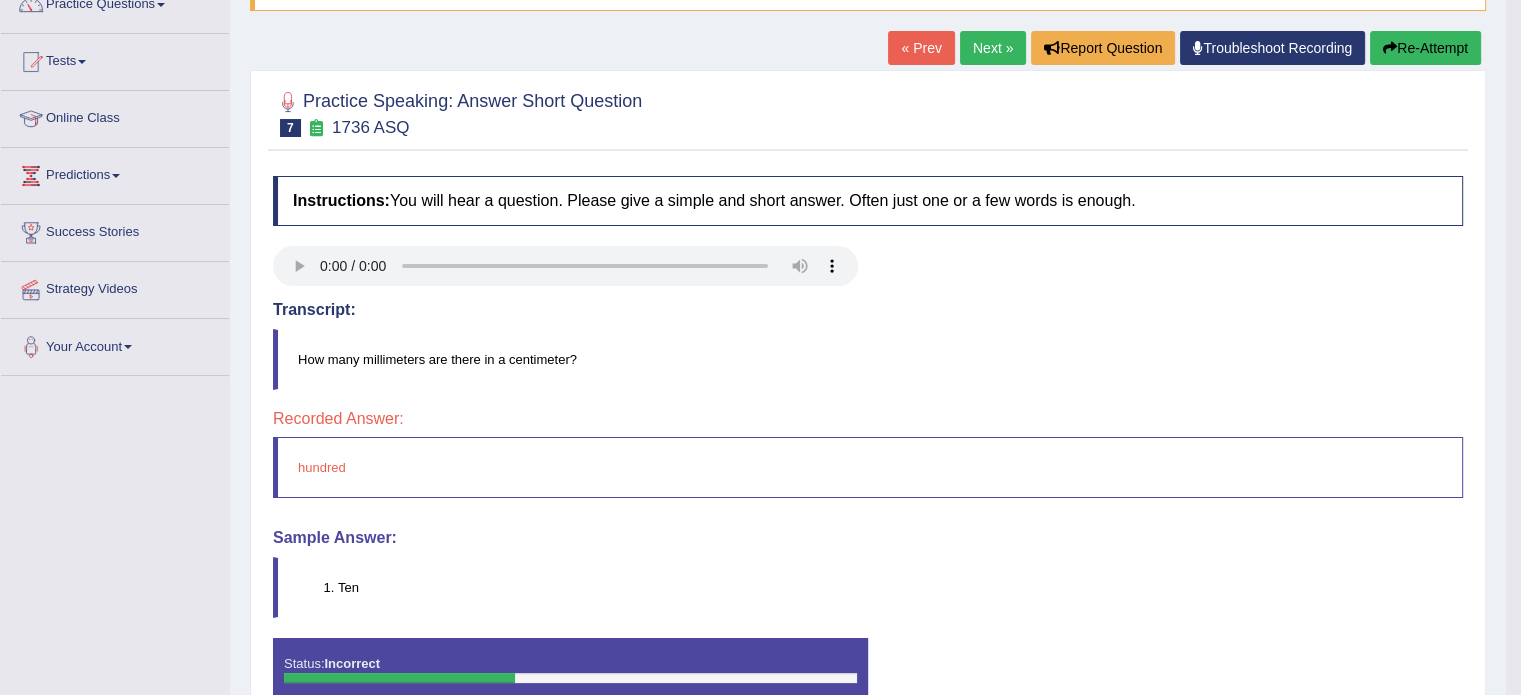 scroll, scrollTop: 181, scrollLeft: 0, axis: vertical 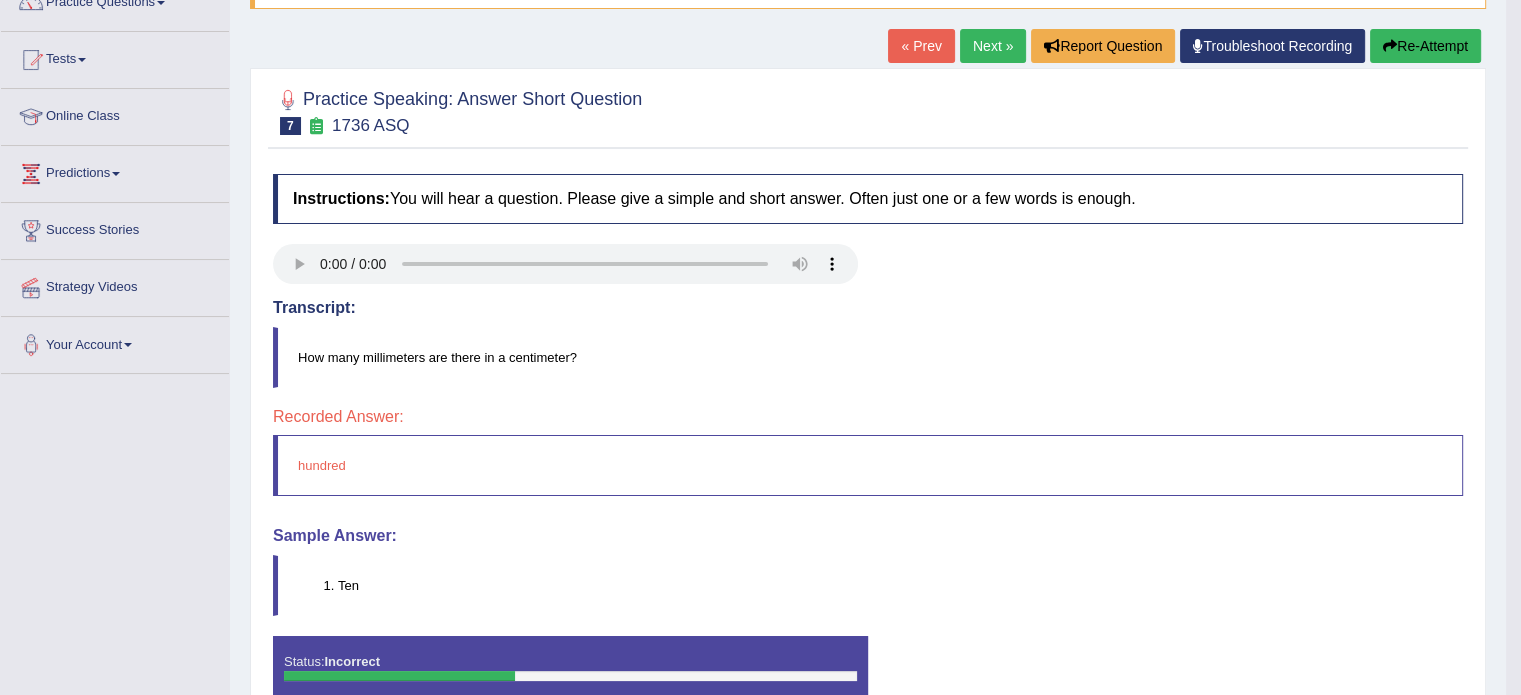 click on "Next »" at bounding box center [993, 46] 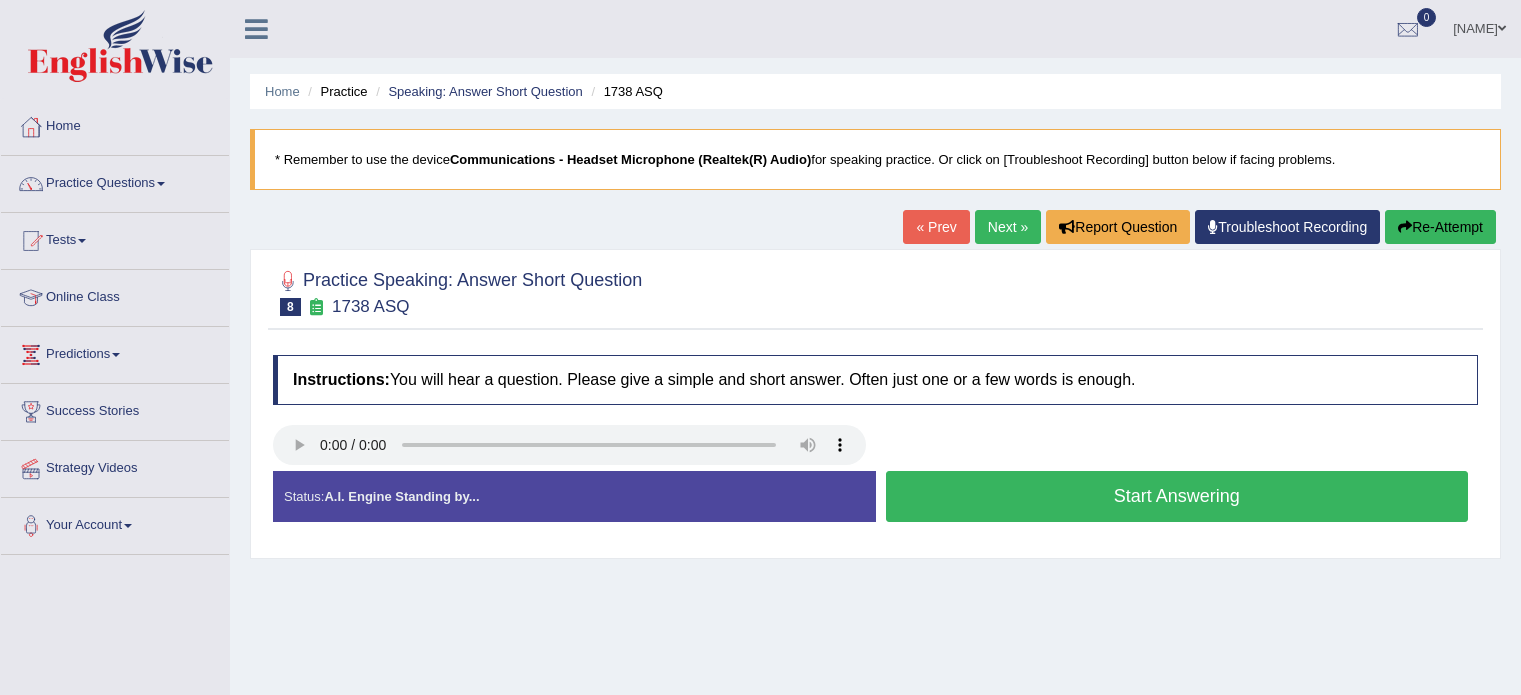 scroll, scrollTop: 0, scrollLeft: 0, axis: both 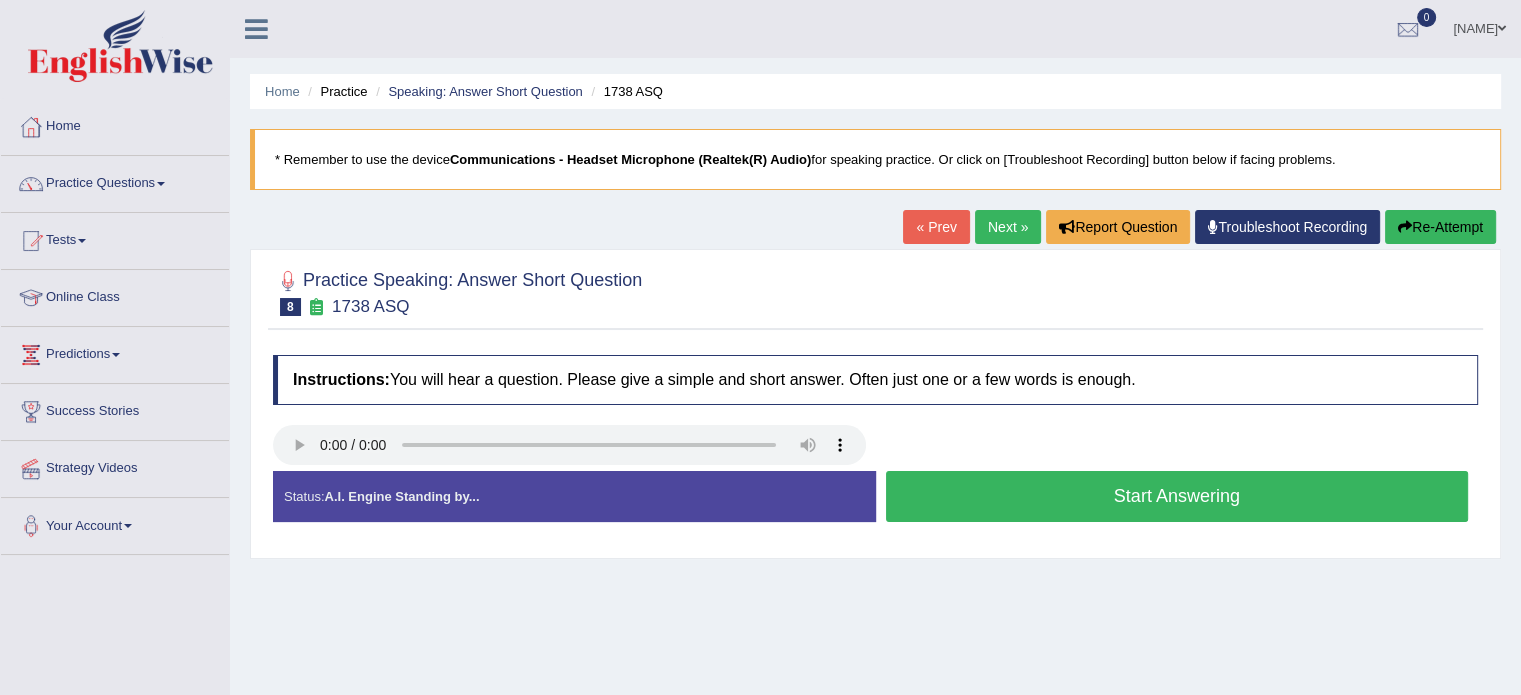 click on "Start Answering" at bounding box center [1177, 496] 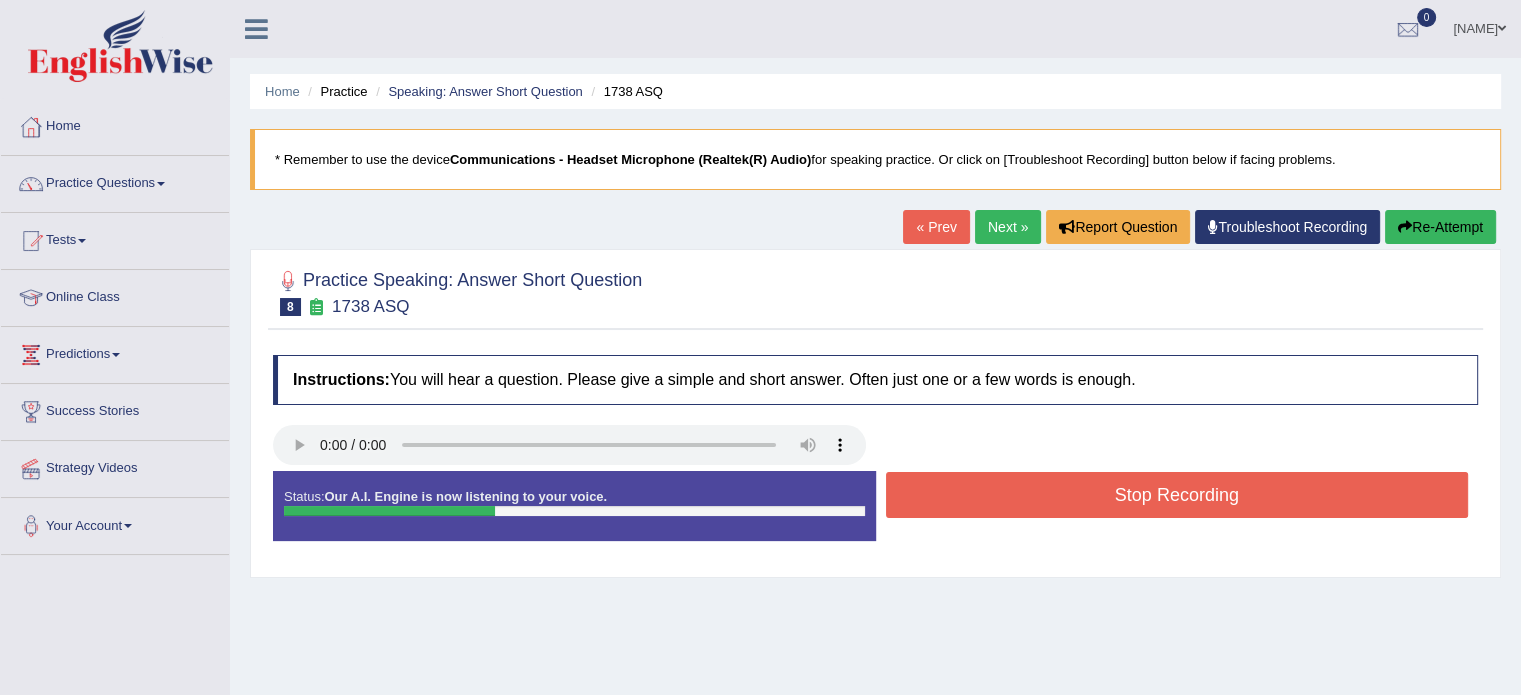 click on "Stop Recording" at bounding box center (1177, 495) 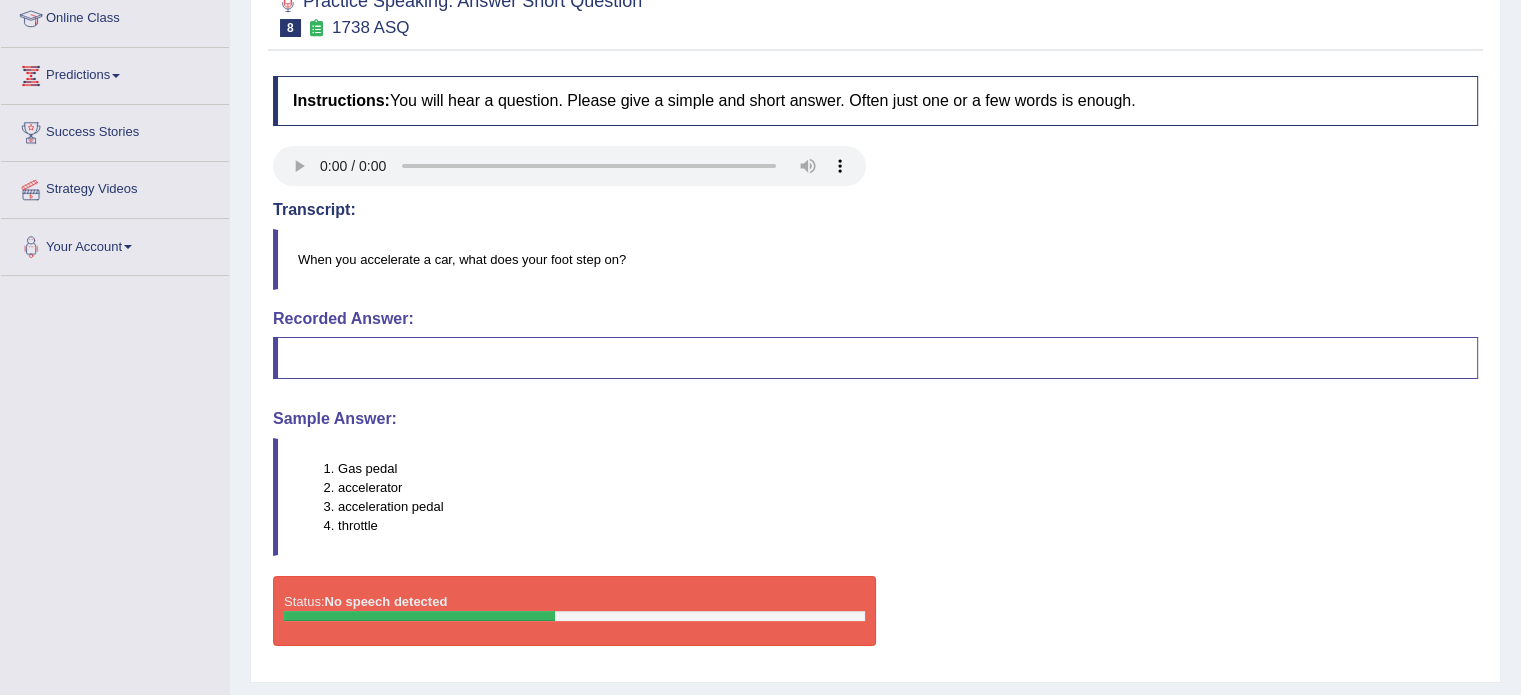 scroll, scrollTop: 0, scrollLeft: 0, axis: both 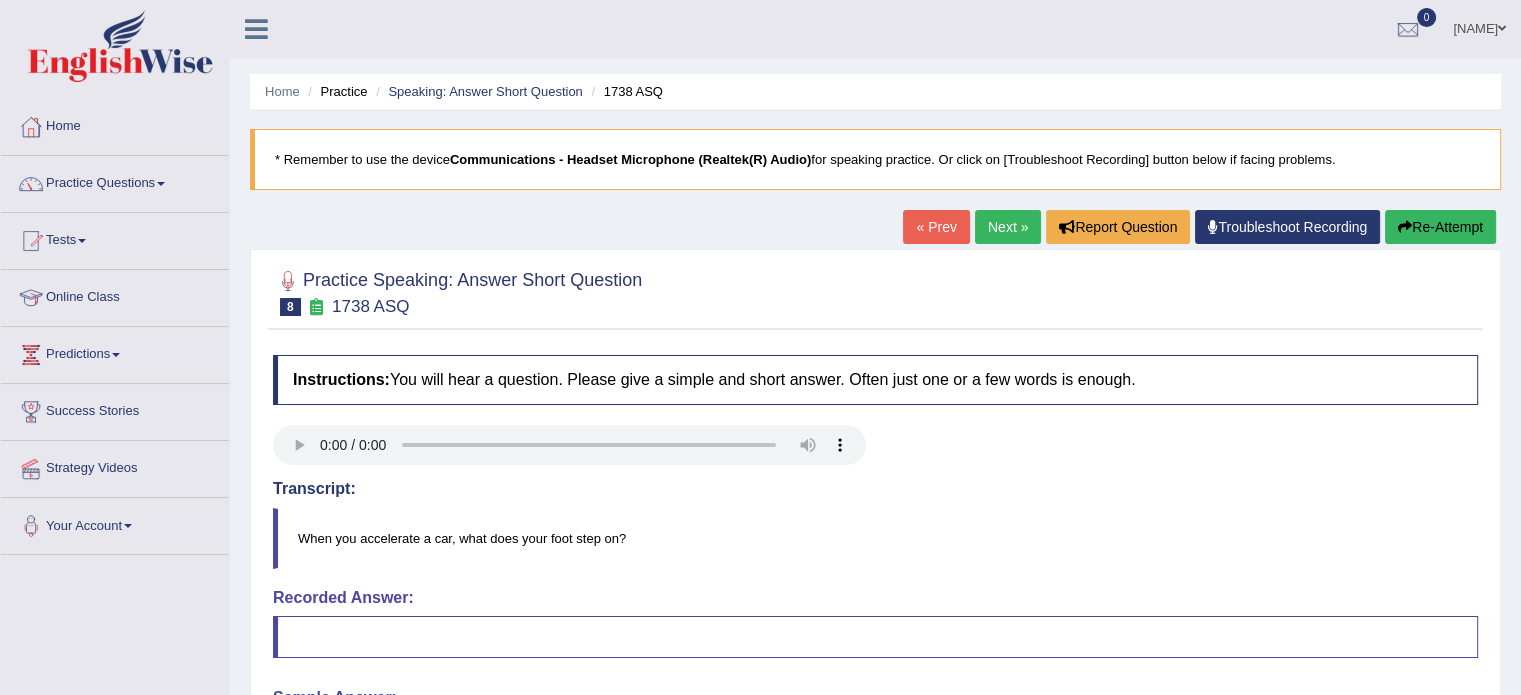 click on "Next »" at bounding box center [1008, 227] 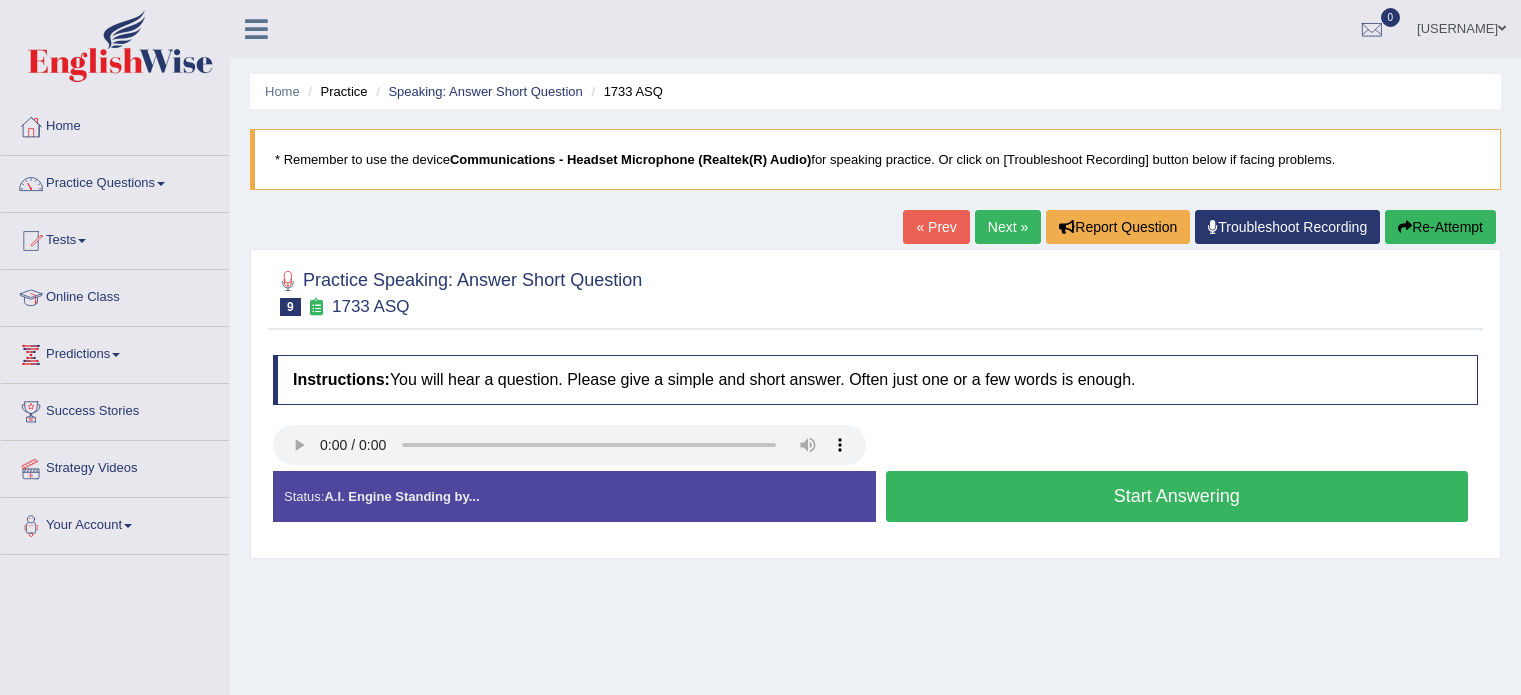 scroll, scrollTop: 0, scrollLeft: 0, axis: both 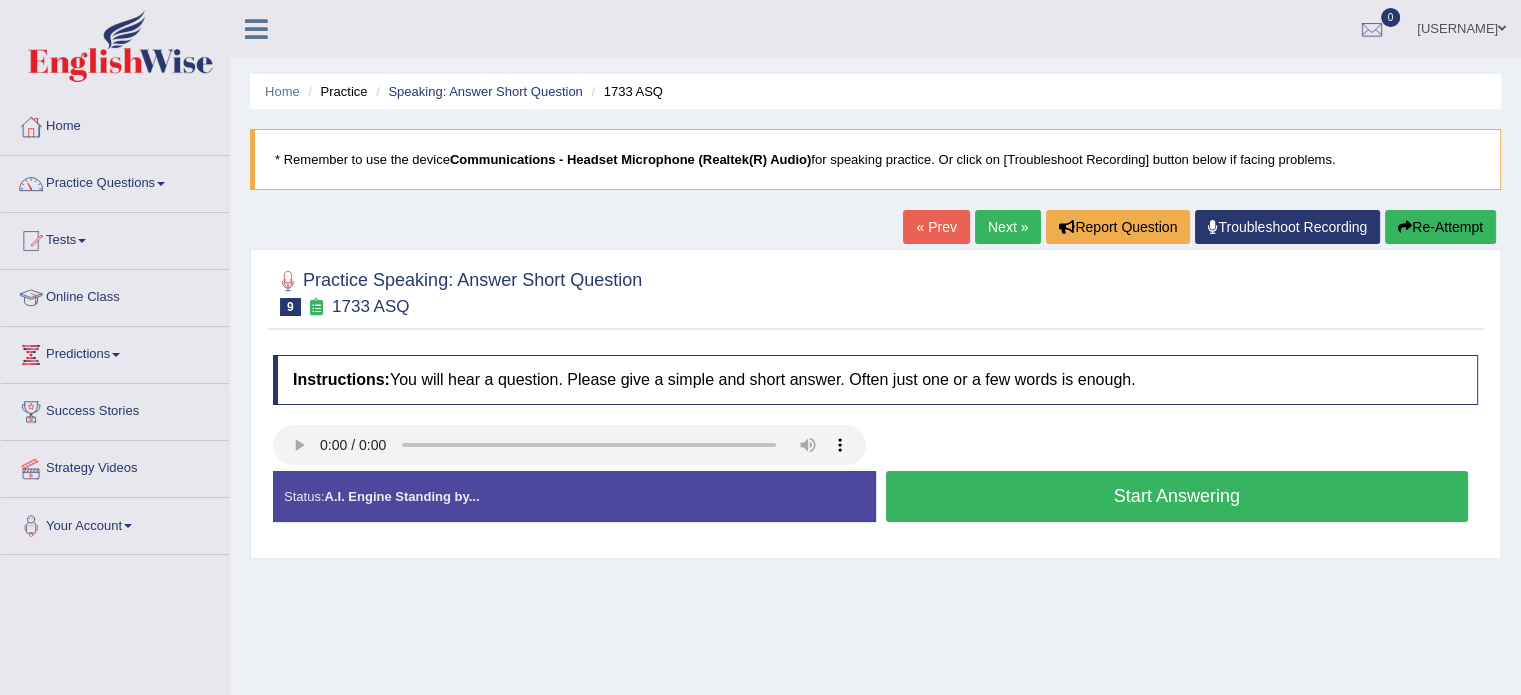 click on "Start Answering" at bounding box center [1177, 496] 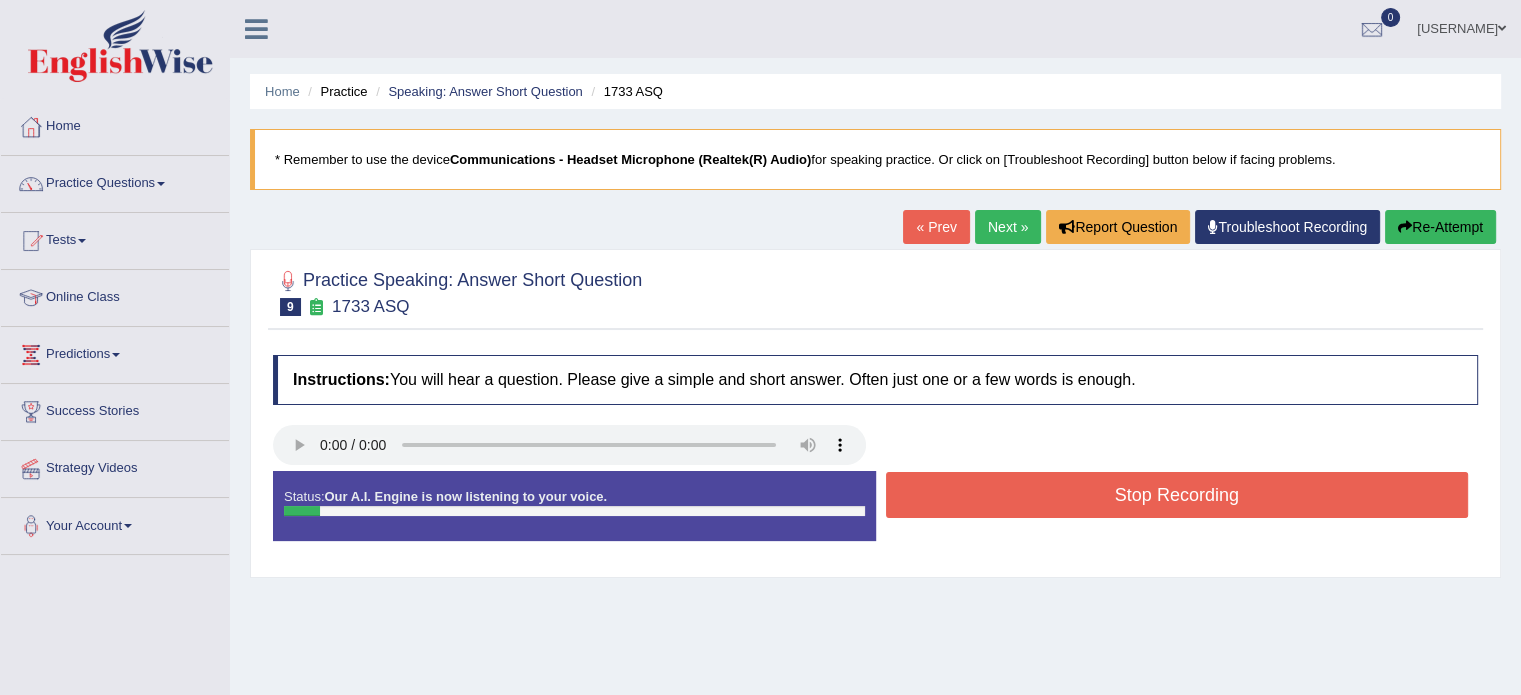 scroll, scrollTop: 0, scrollLeft: 0, axis: both 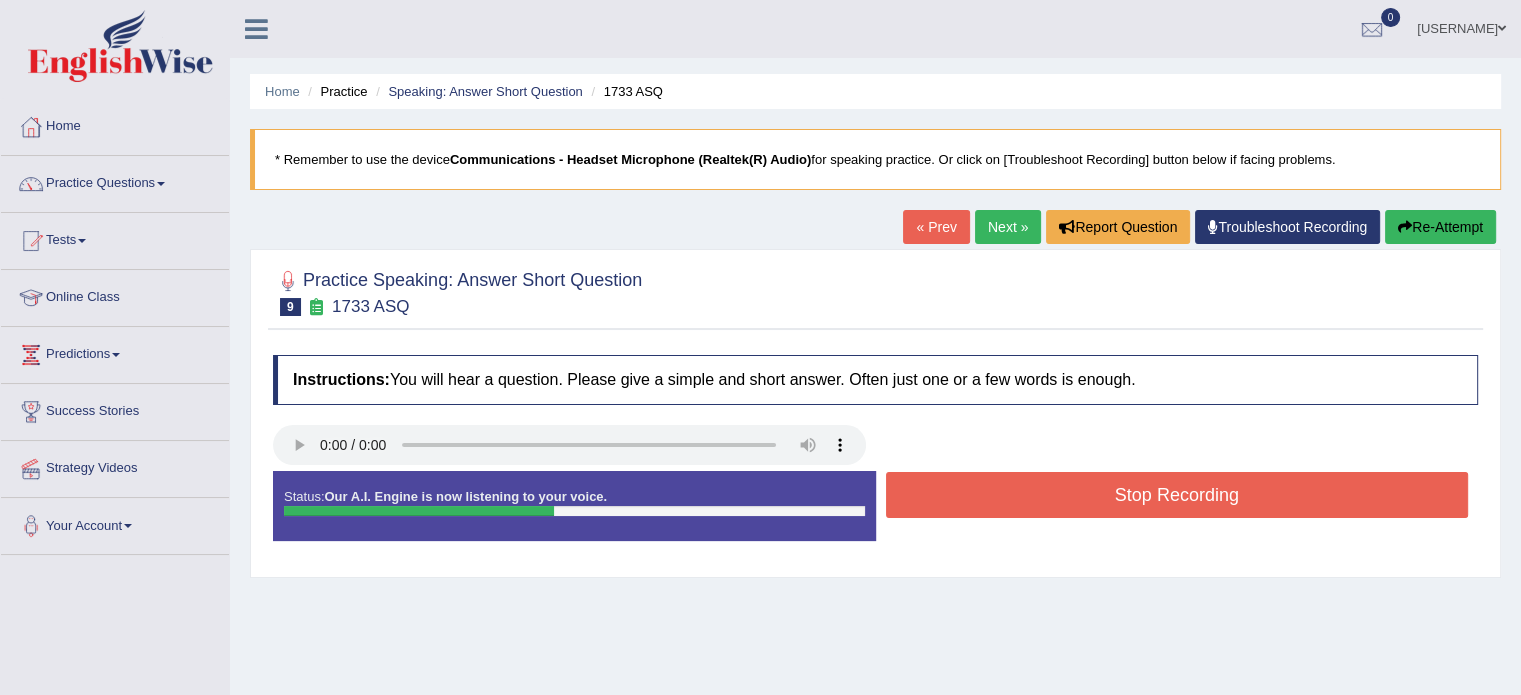 click on "Stop Recording" at bounding box center (1177, 495) 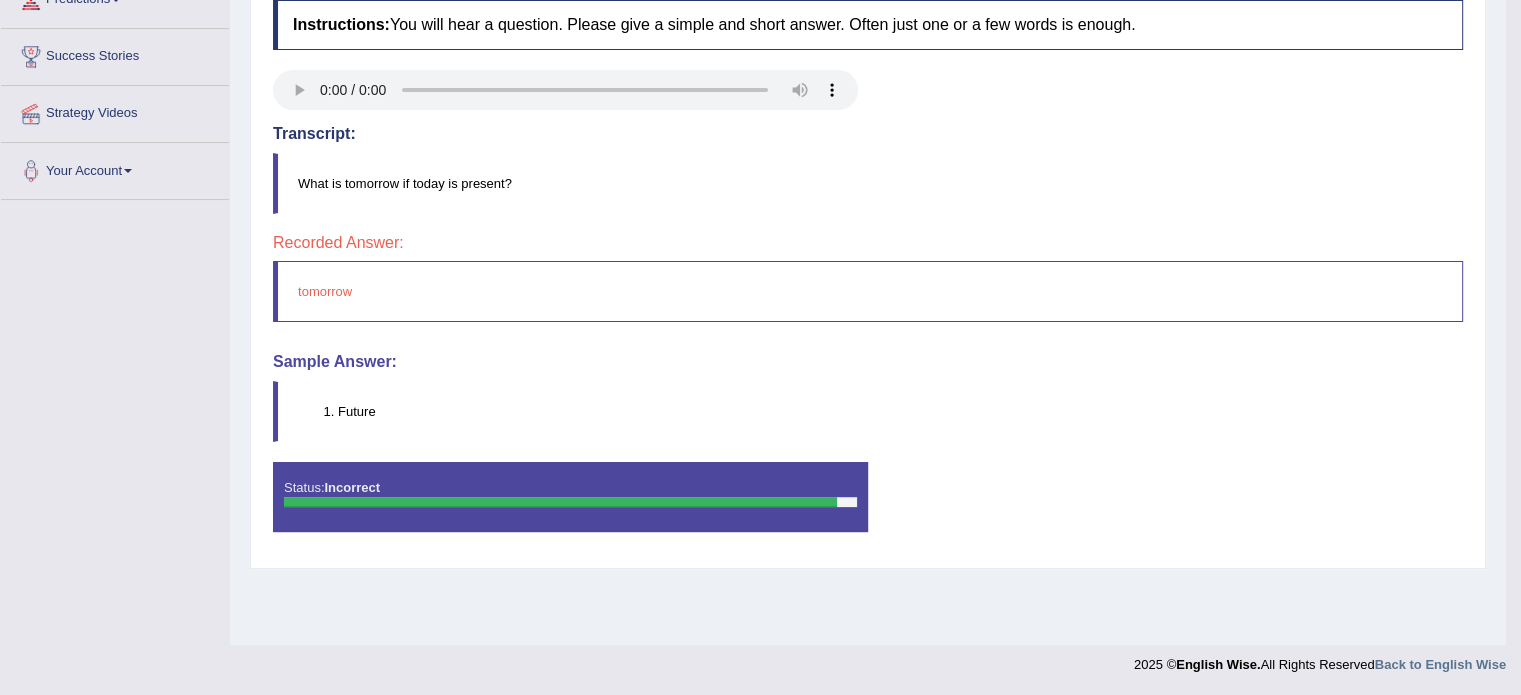 scroll, scrollTop: 0, scrollLeft: 0, axis: both 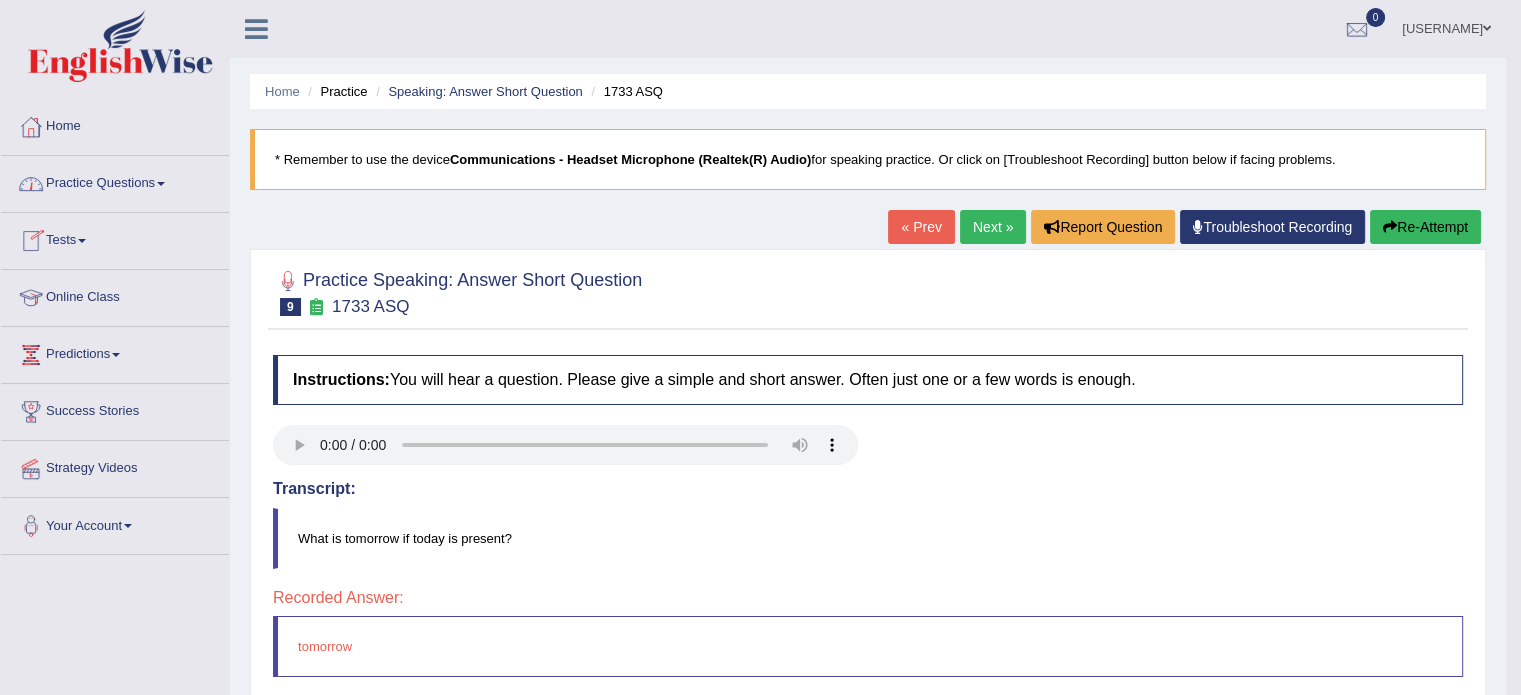 click on "Practice Questions" at bounding box center (115, 181) 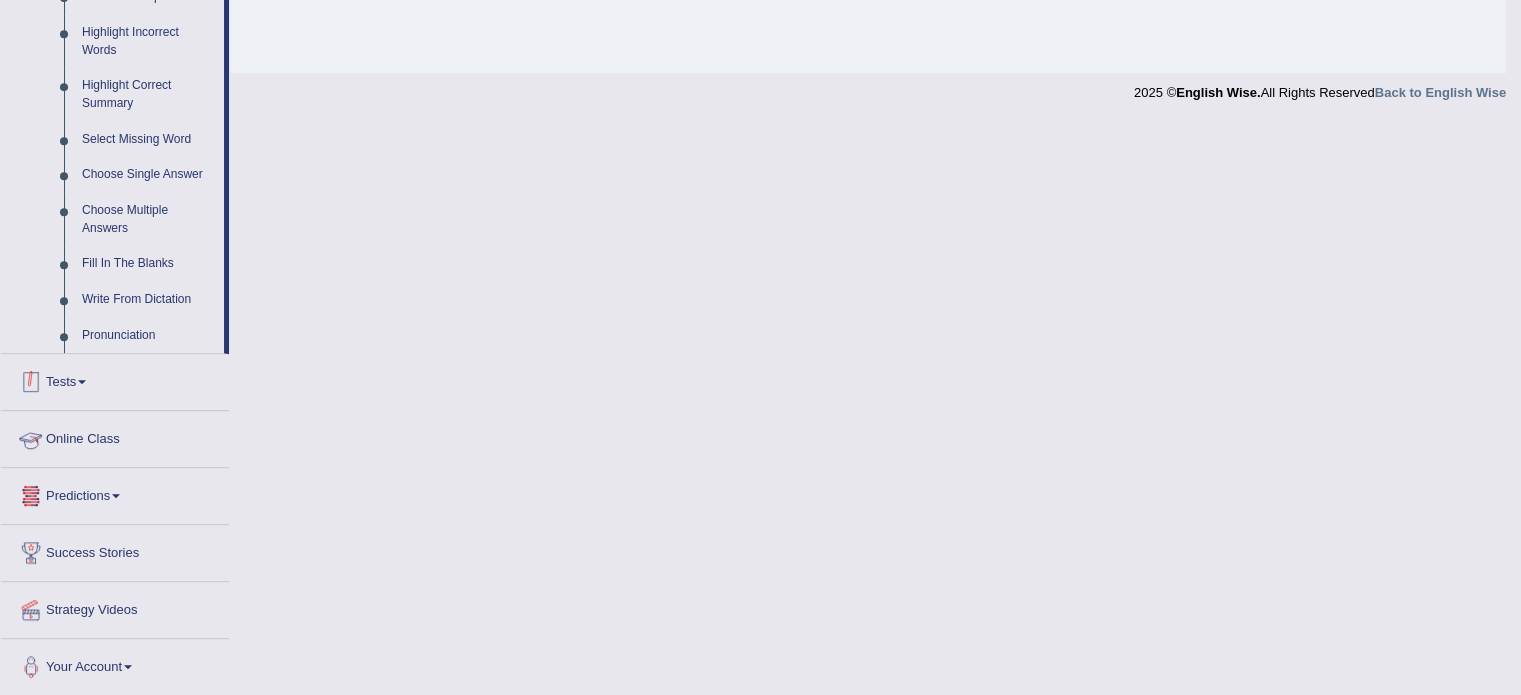 scroll, scrollTop: 0, scrollLeft: 0, axis: both 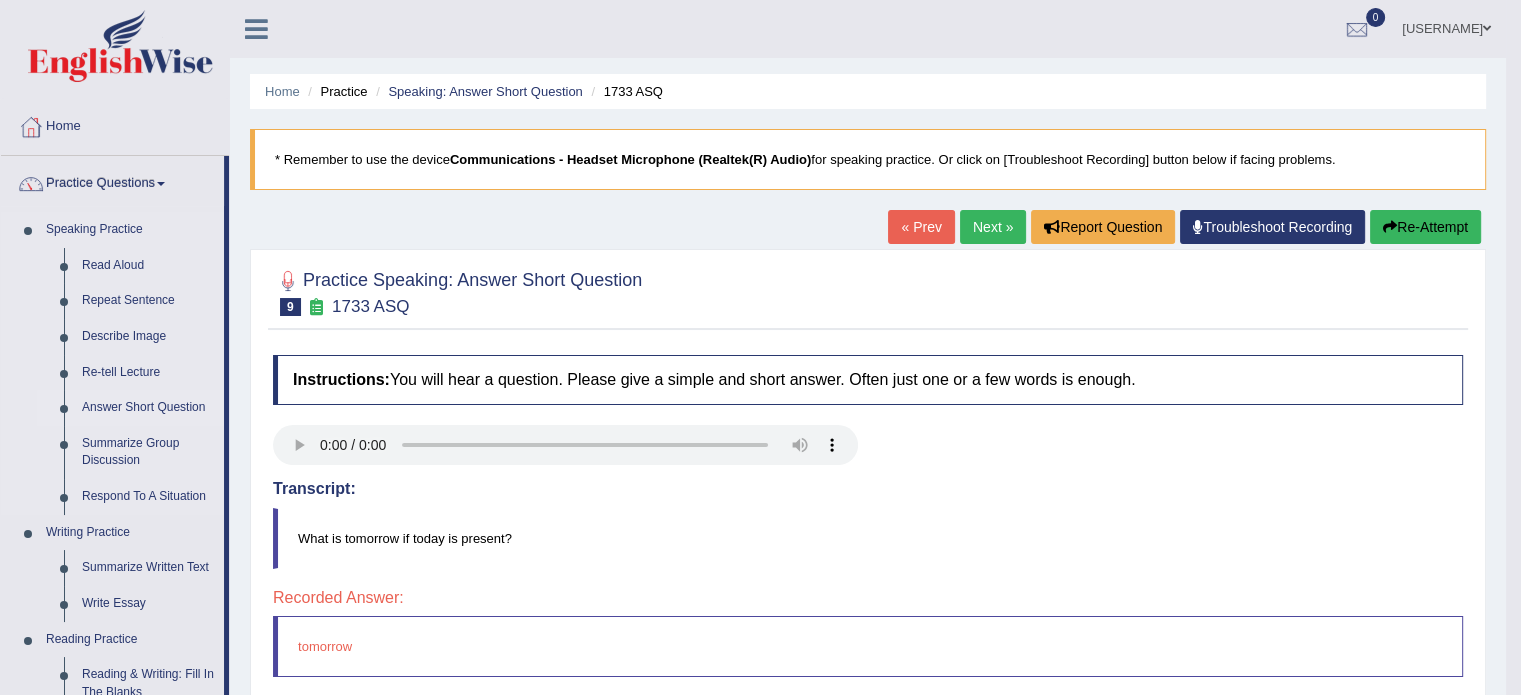 click on "Answer Short Question" at bounding box center (148, 408) 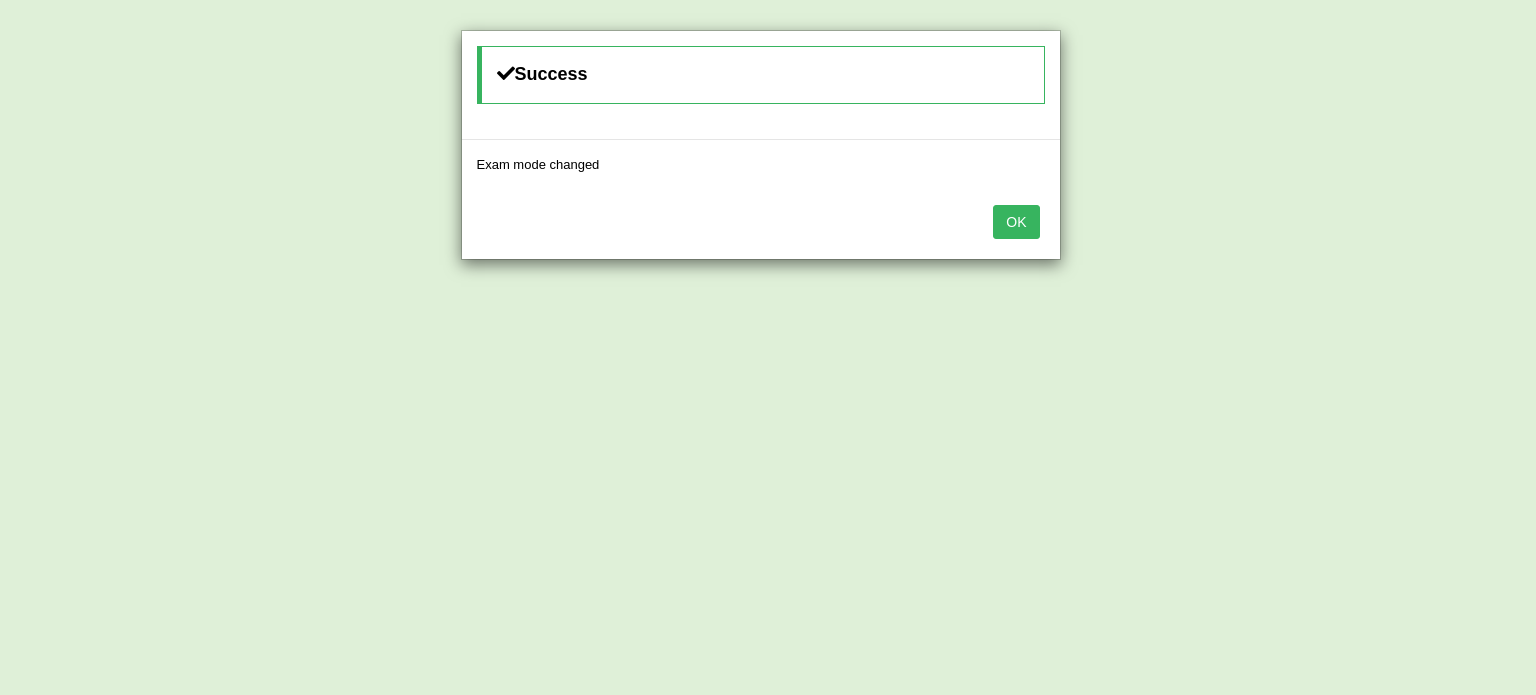 scroll, scrollTop: 0, scrollLeft: 0, axis: both 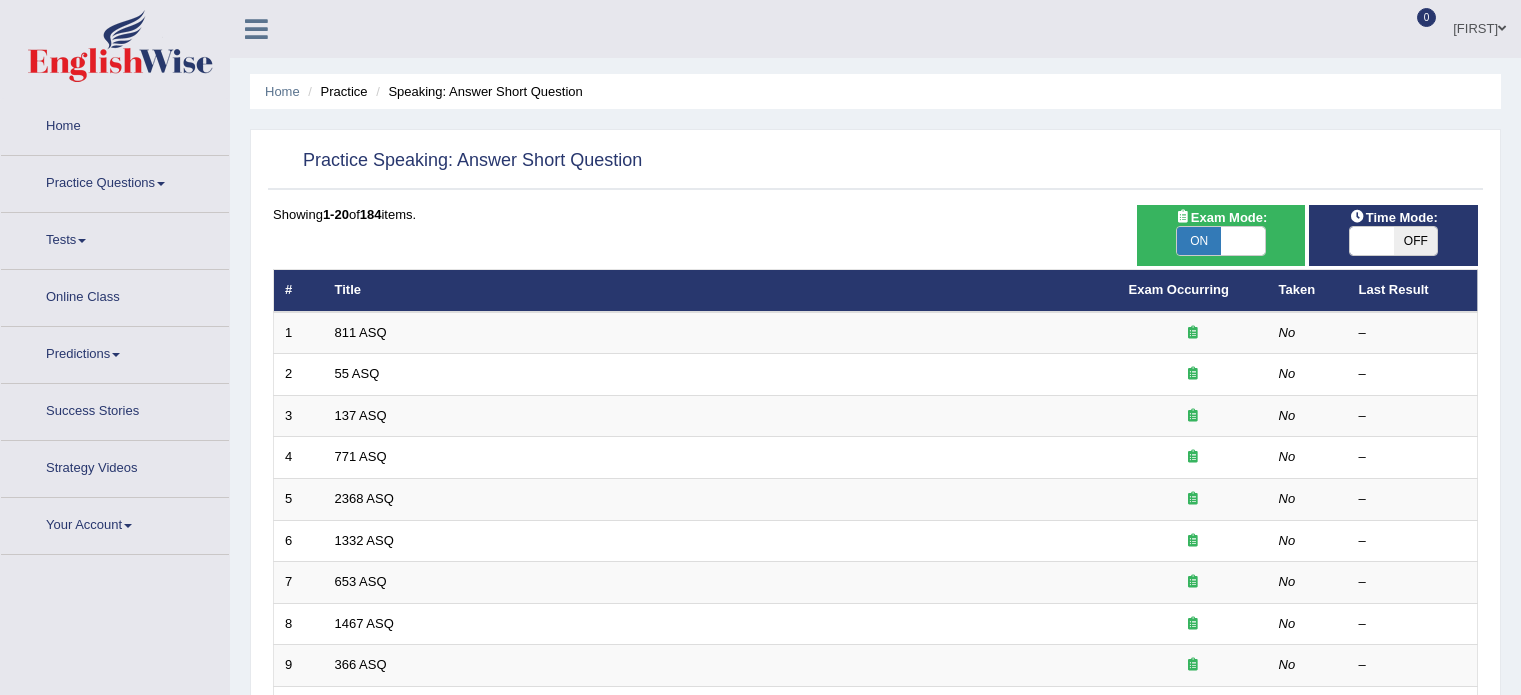 click at bounding box center [1372, 241] 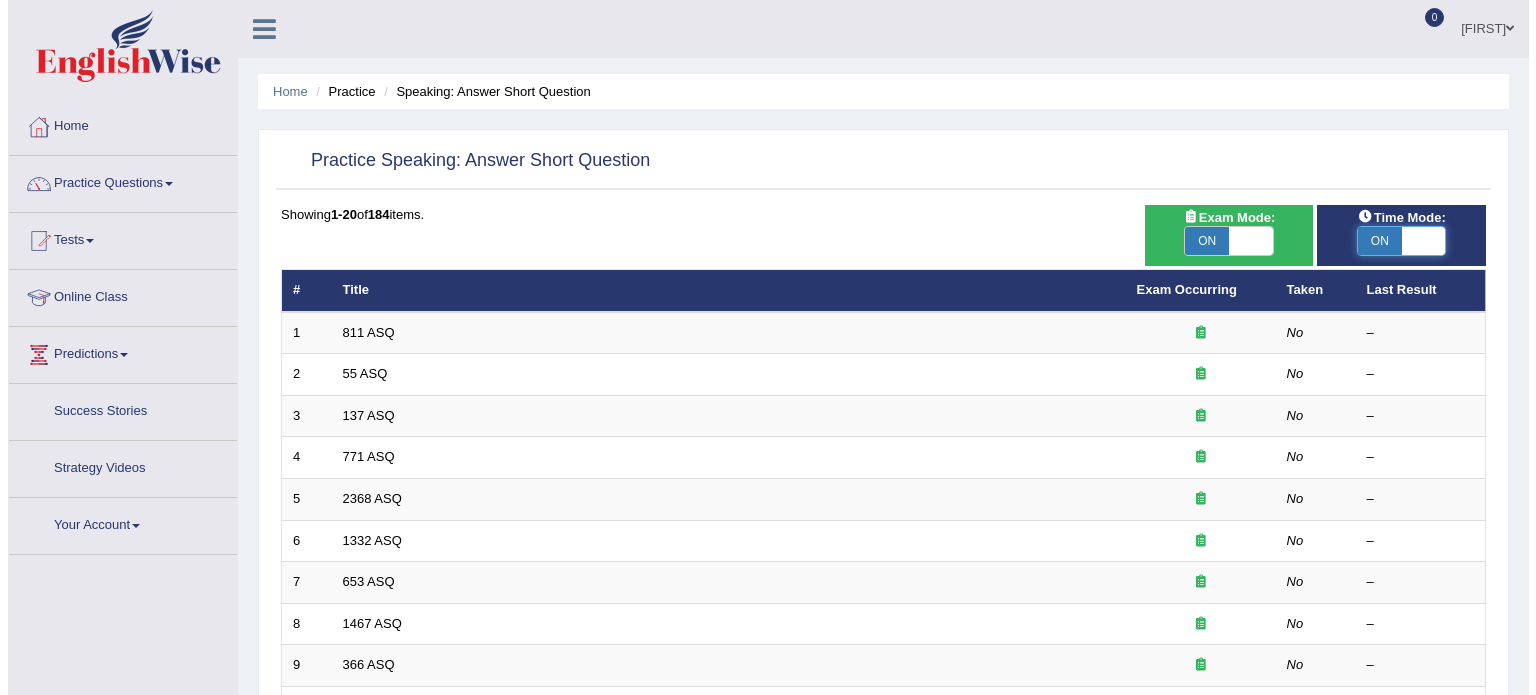 scroll, scrollTop: 0, scrollLeft: 0, axis: both 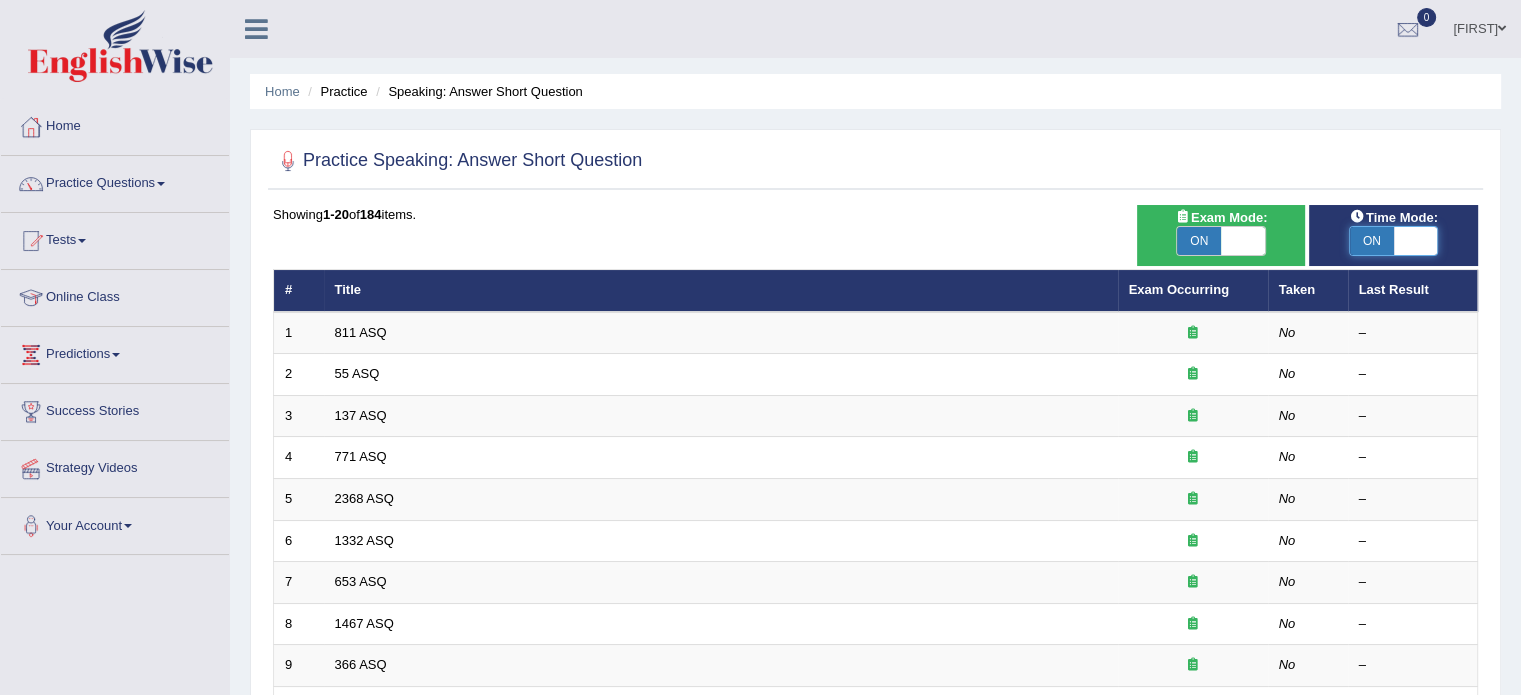 checkbox on "true" 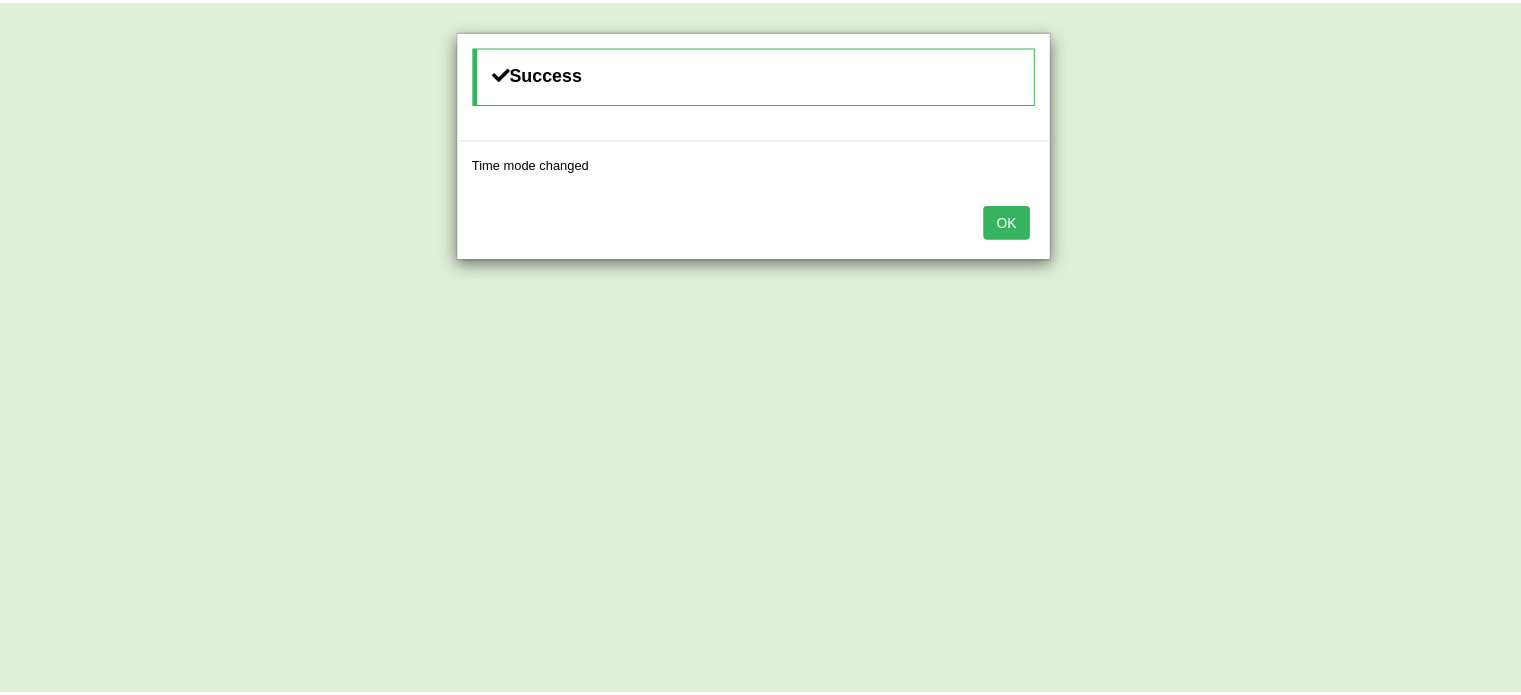 scroll, scrollTop: 0, scrollLeft: 0, axis: both 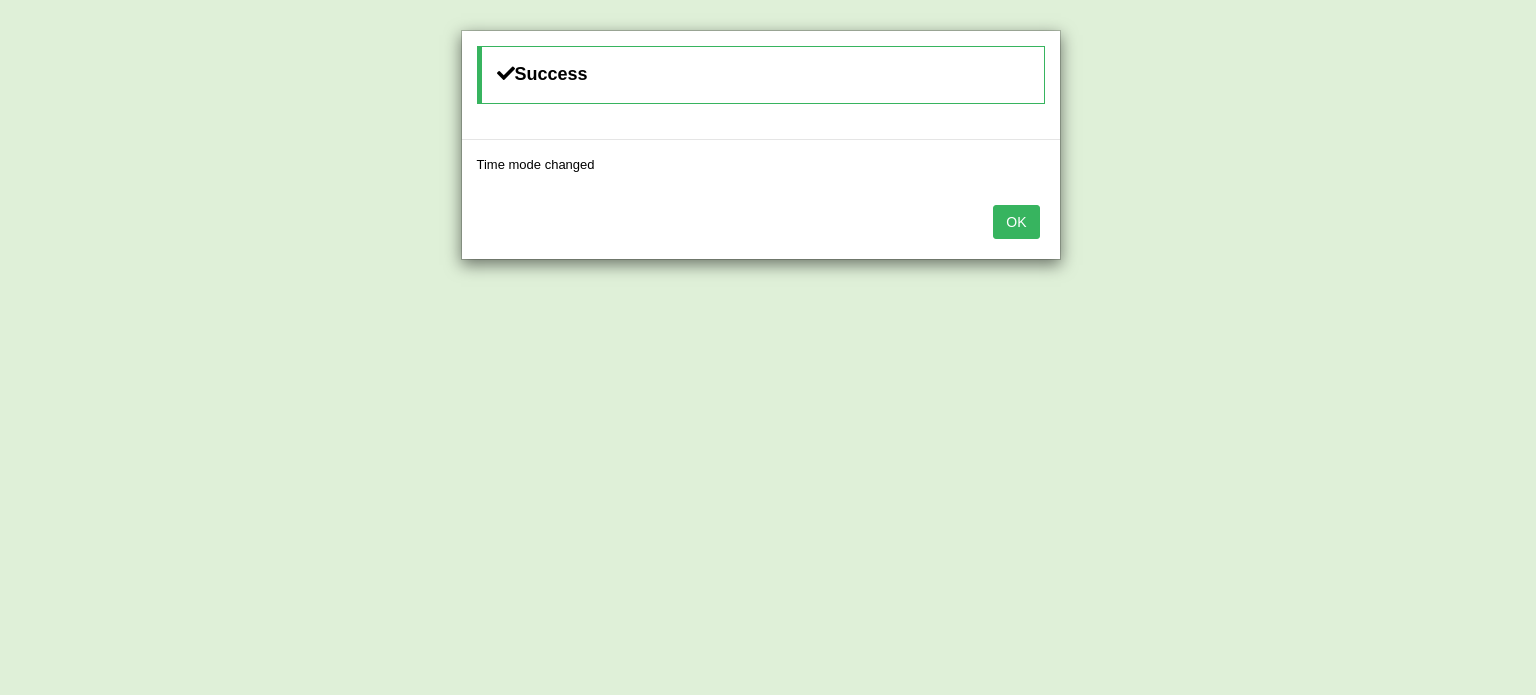 click on "OK" at bounding box center [1016, 222] 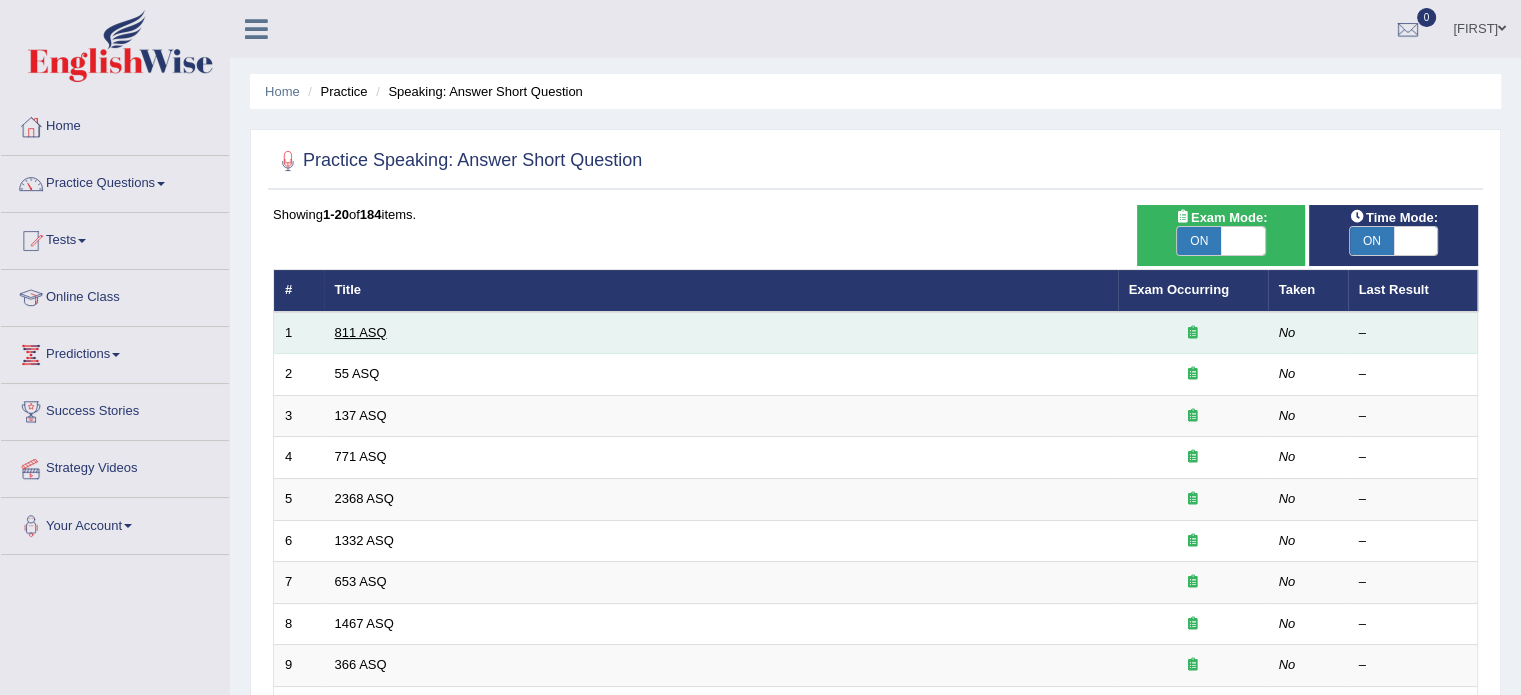 click on "811 ASQ" at bounding box center [361, 332] 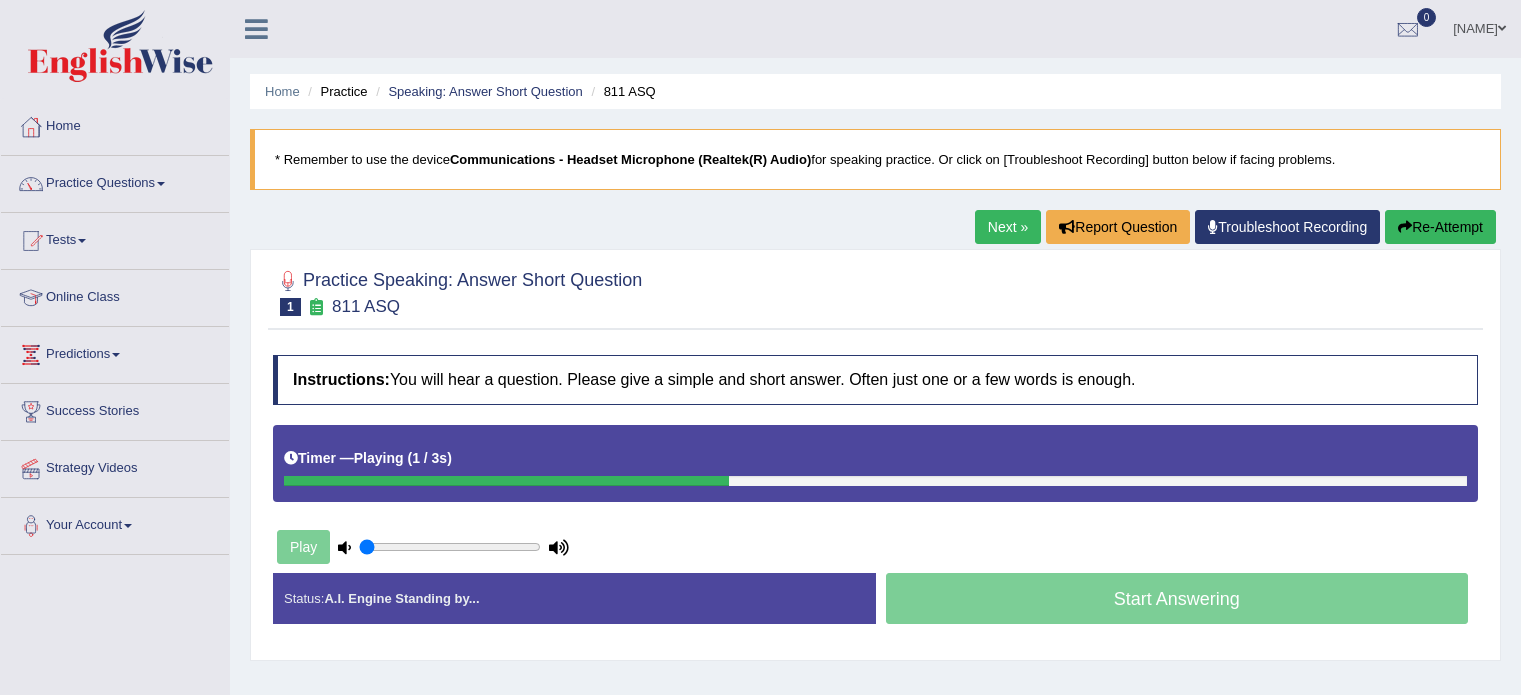 scroll, scrollTop: 0, scrollLeft: 0, axis: both 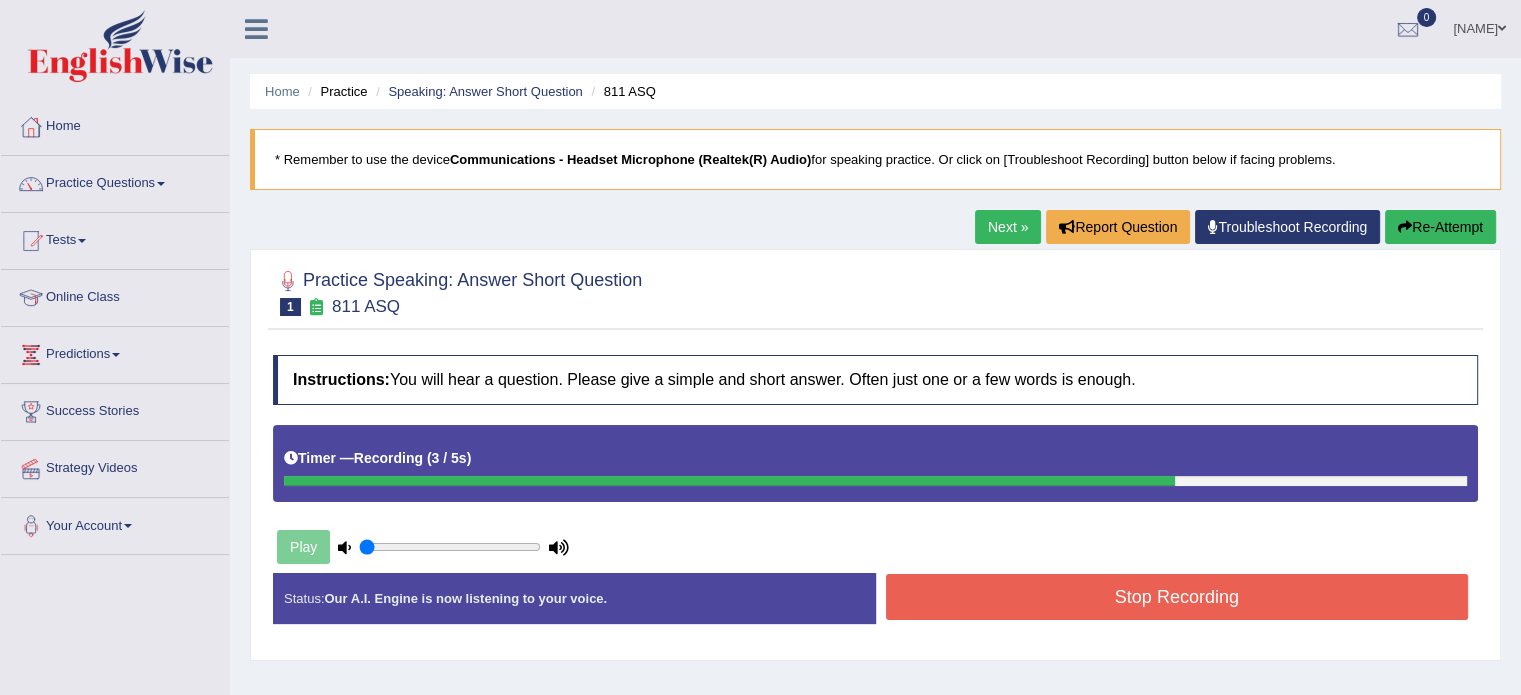 click on "Stop Recording" at bounding box center (1177, 597) 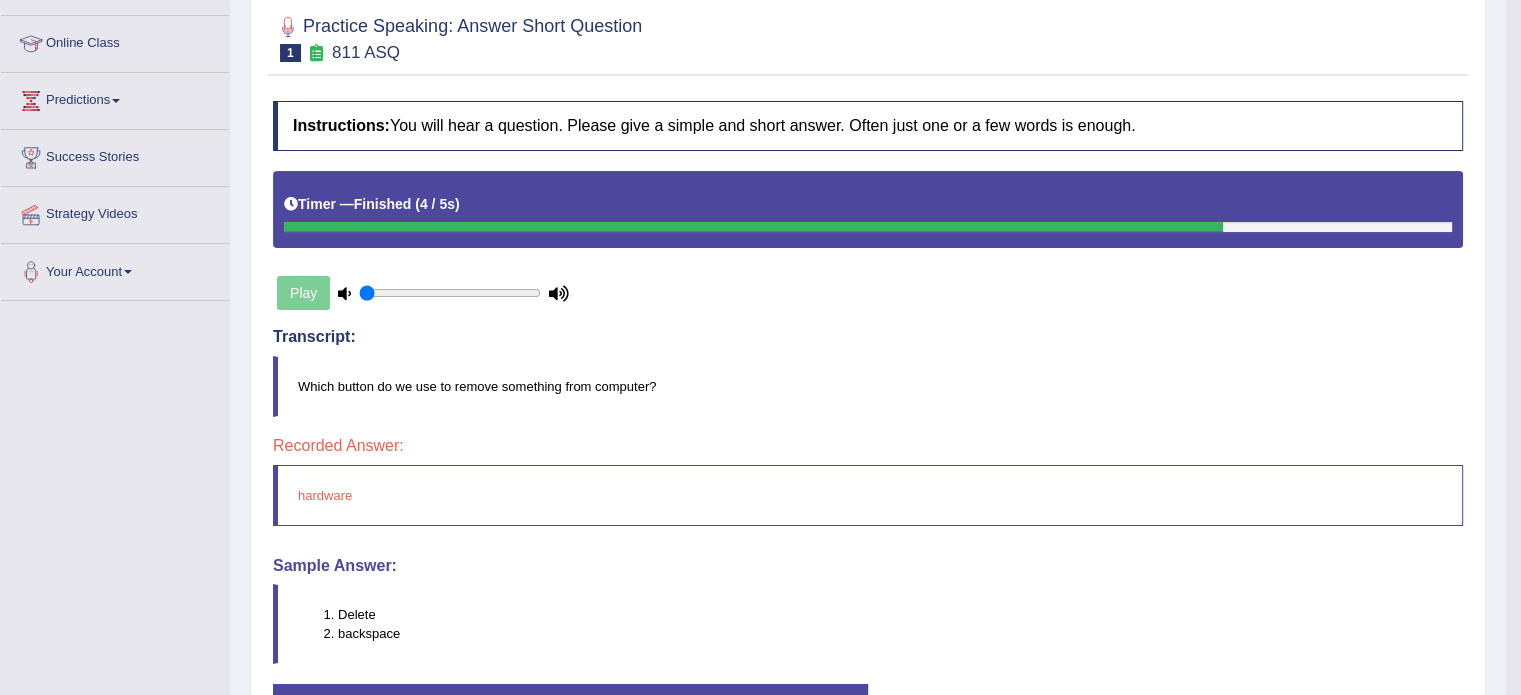 scroll, scrollTop: 256, scrollLeft: 0, axis: vertical 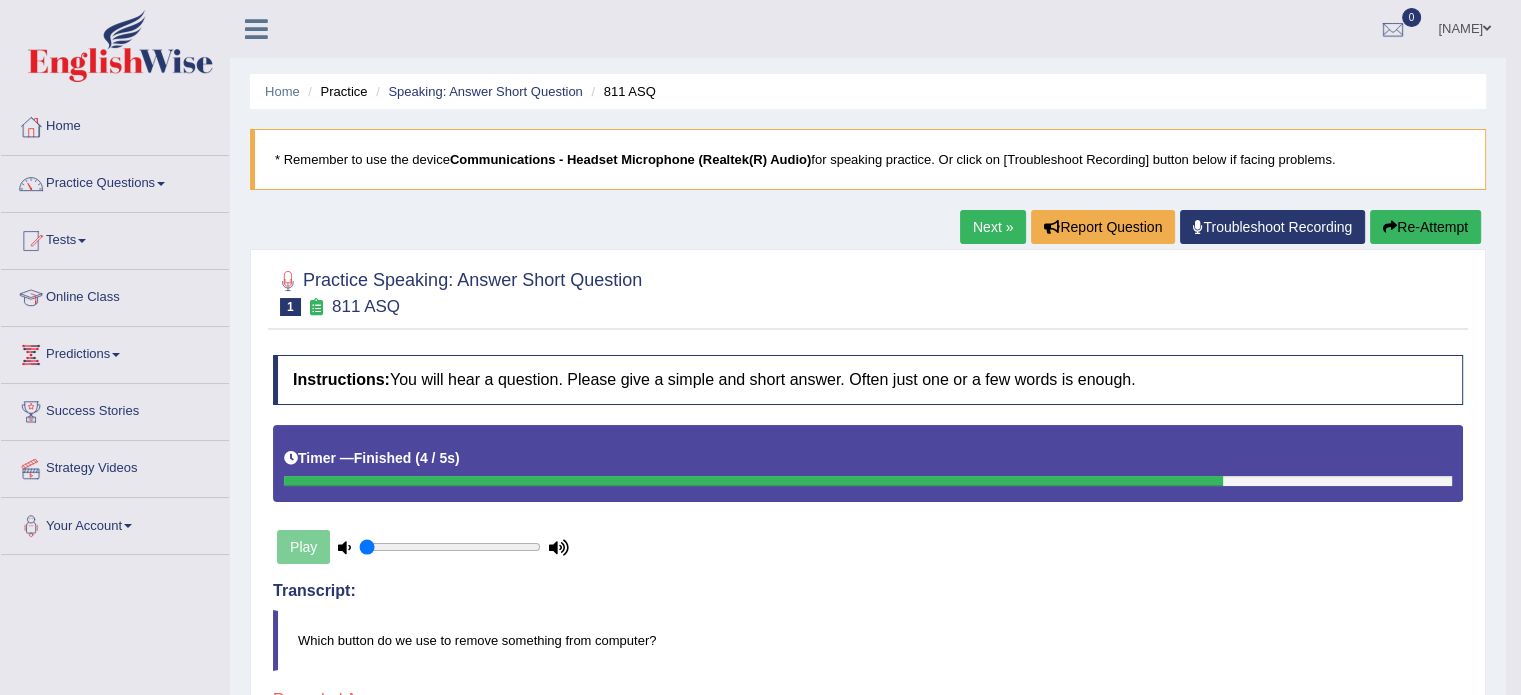 click on "Next »" at bounding box center [993, 227] 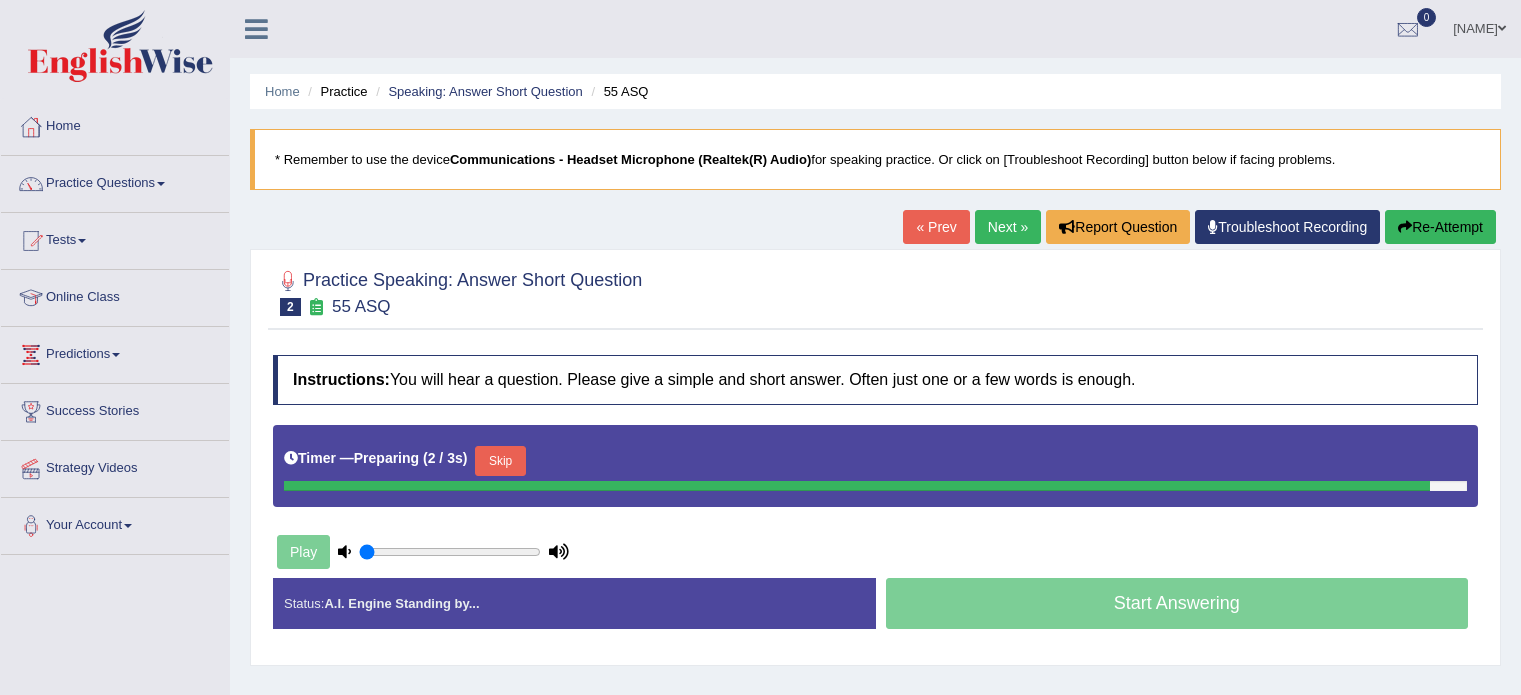 scroll, scrollTop: 0, scrollLeft: 0, axis: both 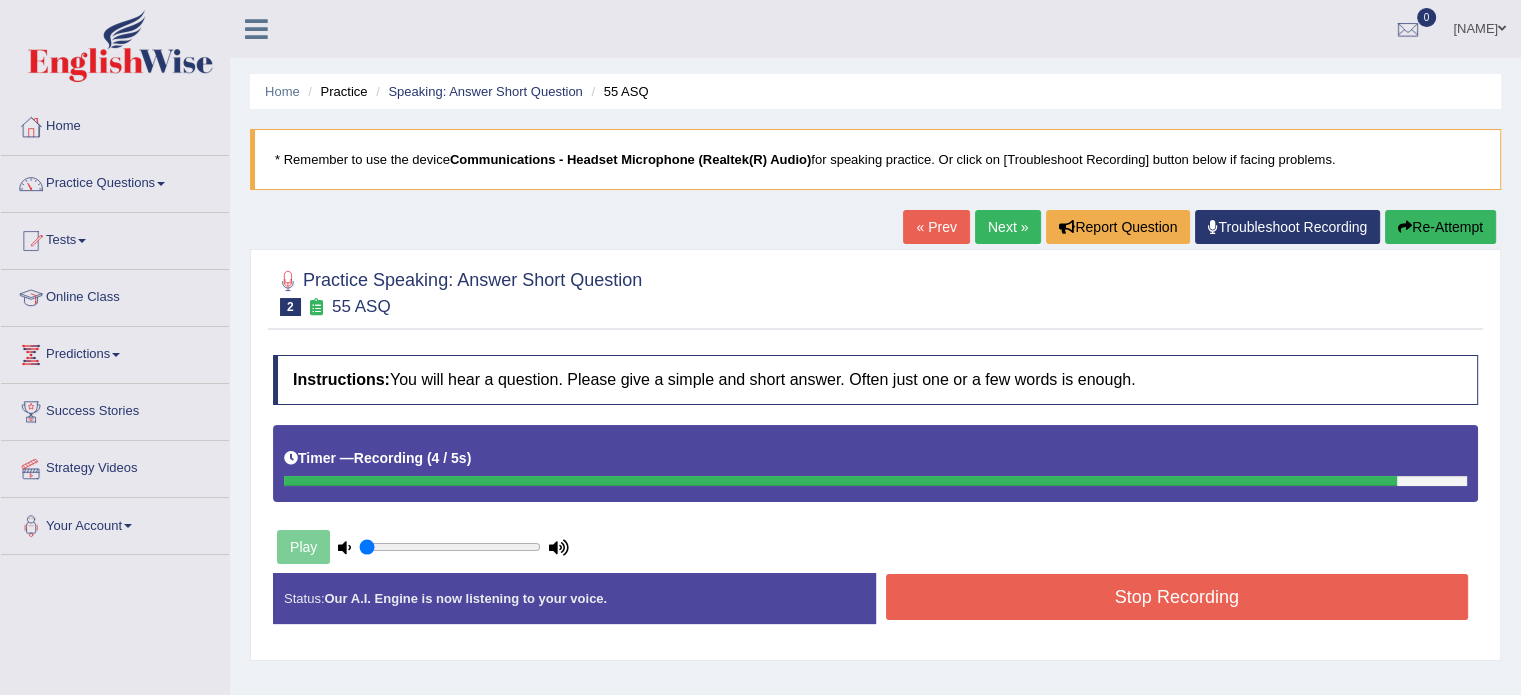 click on "Stop Recording" at bounding box center (1177, 597) 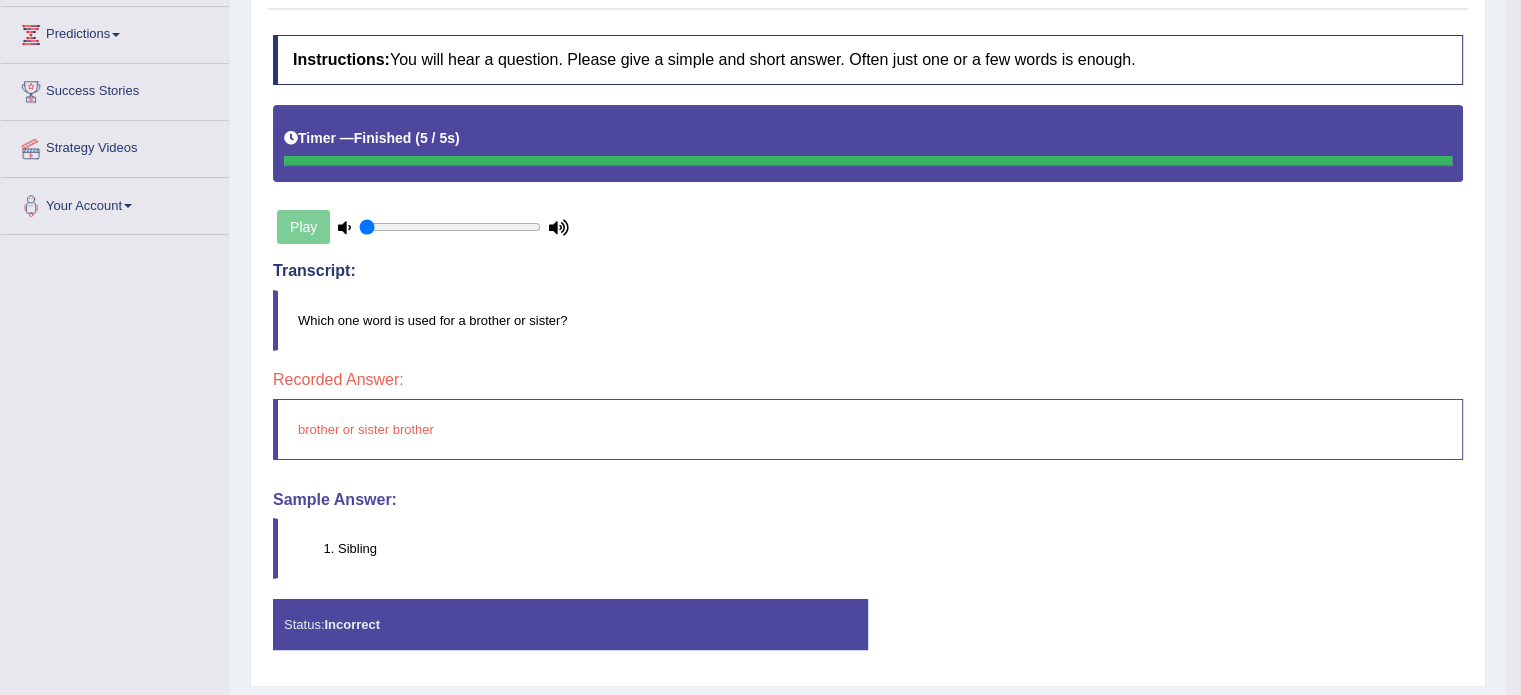 scroll, scrollTop: 322, scrollLeft: 0, axis: vertical 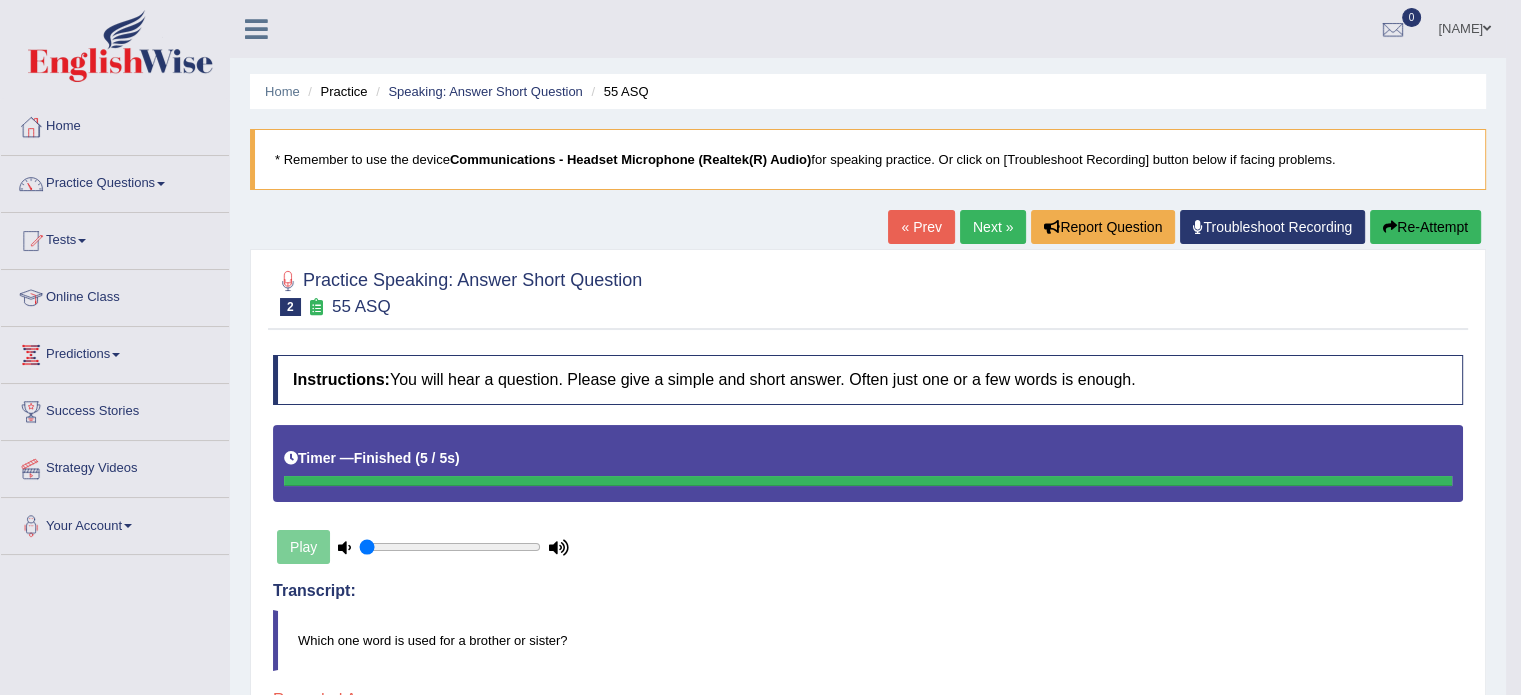 click on "Next »" at bounding box center [993, 227] 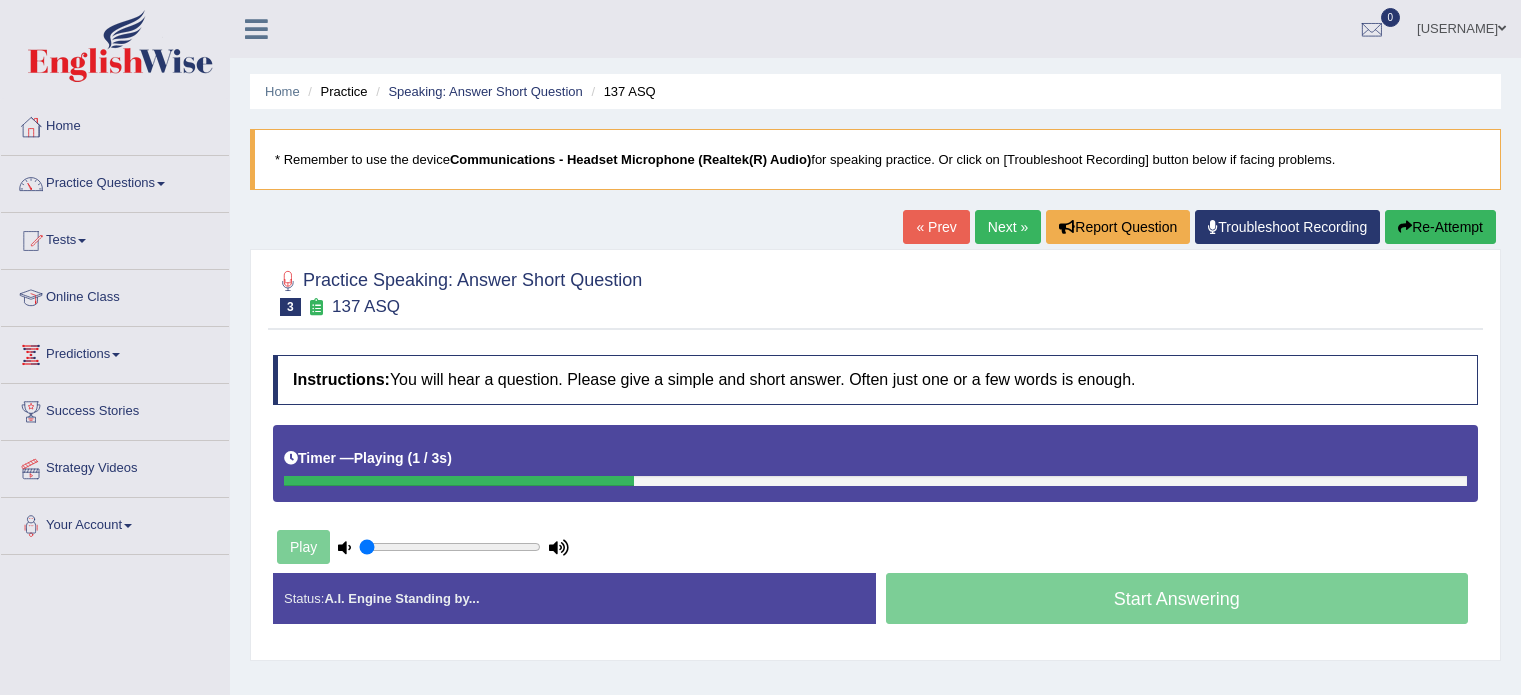 scroll, scrollTop: 0, scrollLeft: 0, axis: both 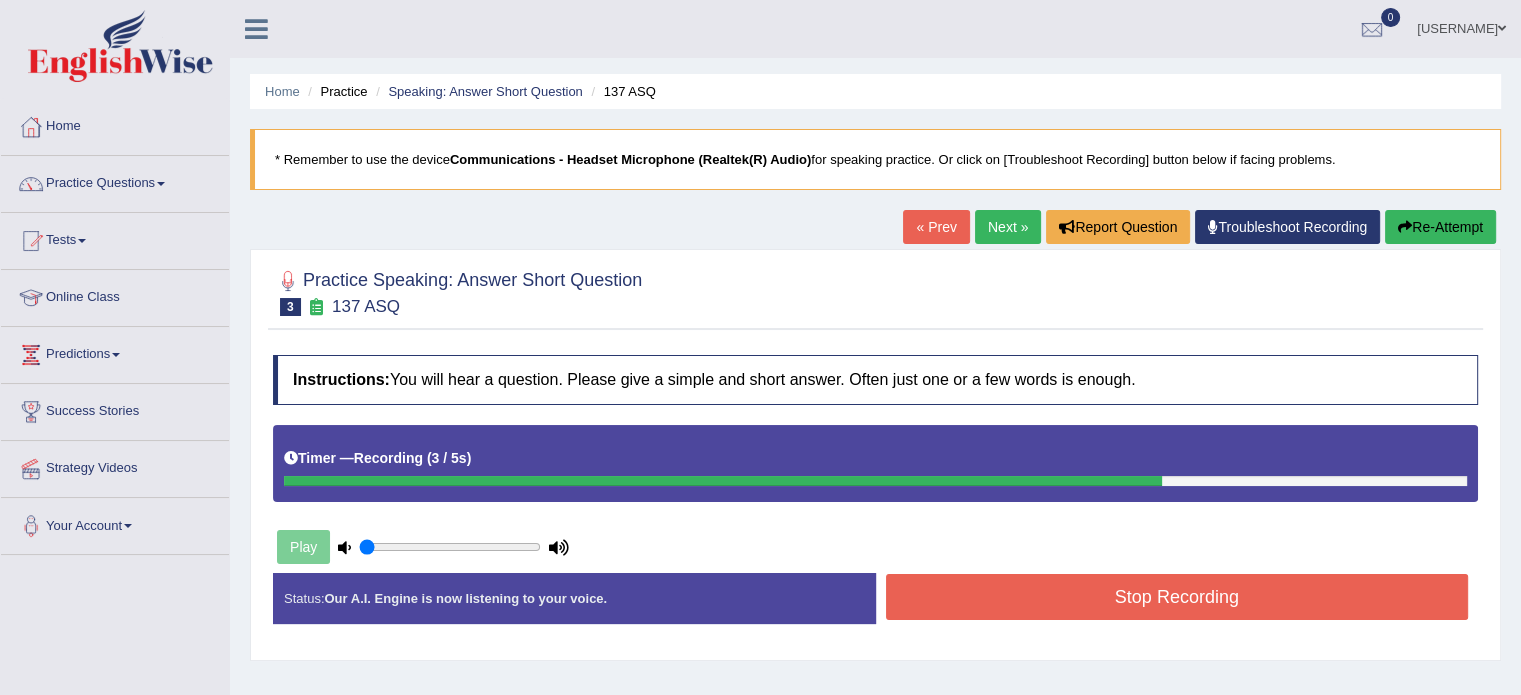 click on "Stop Recording" at bounding box center [1177, 597] 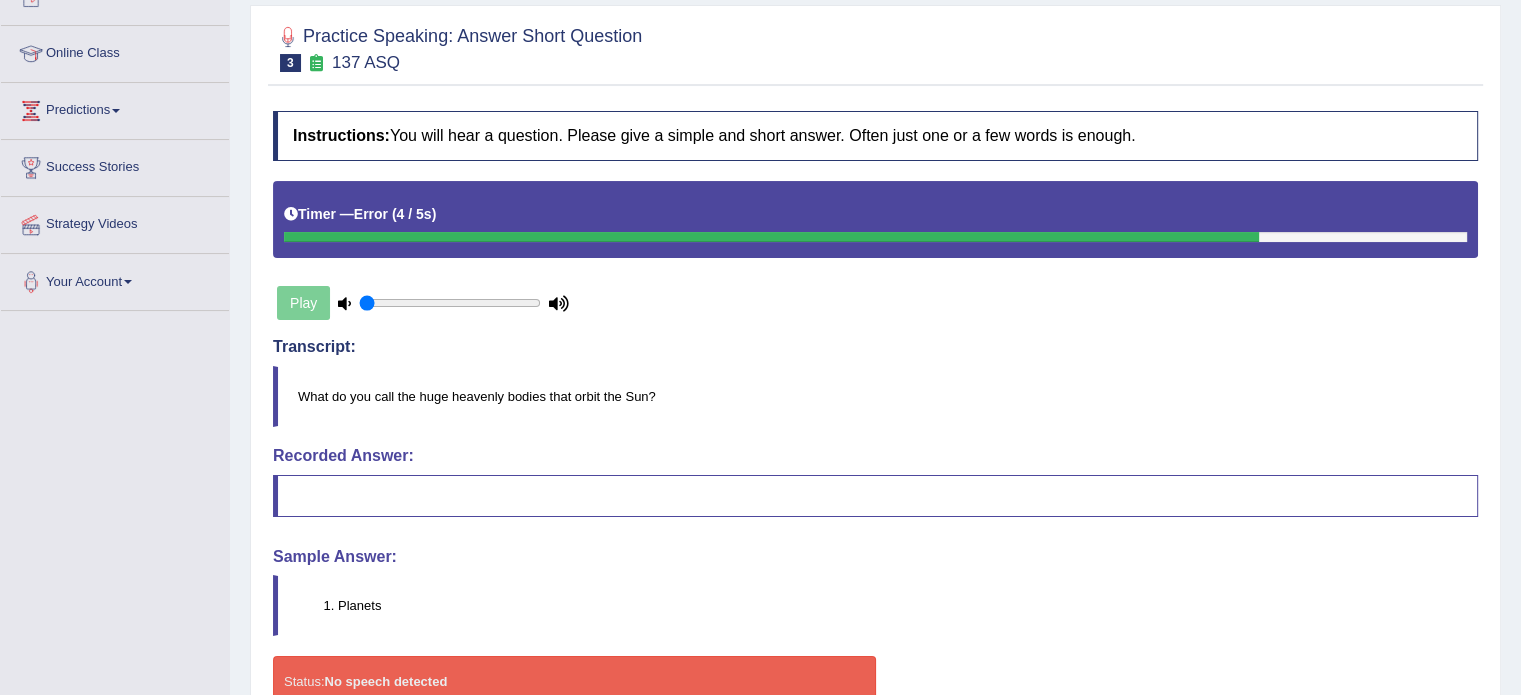 scroll, scrollTop: 267, scrollLeft: 0, axis: vertical 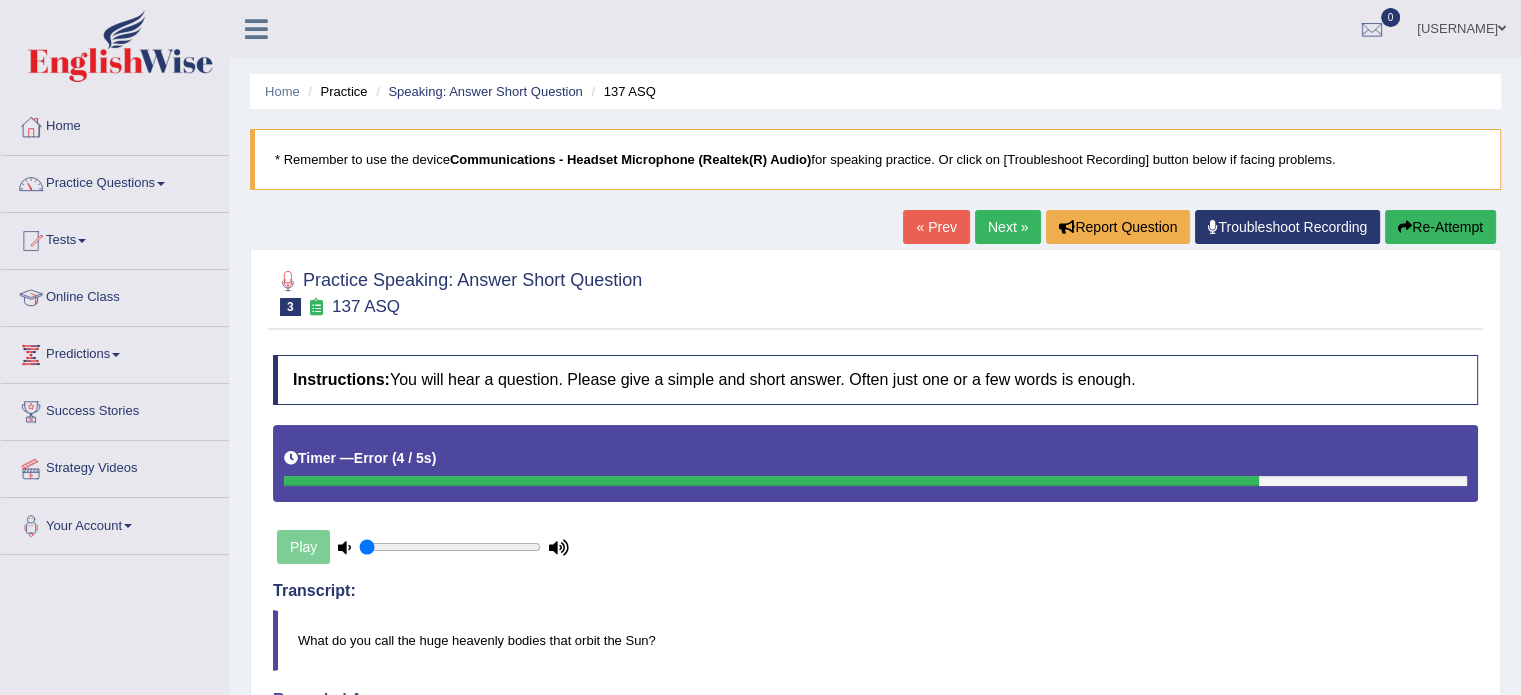 click on "Next »" at bounding box center (1008, 227) 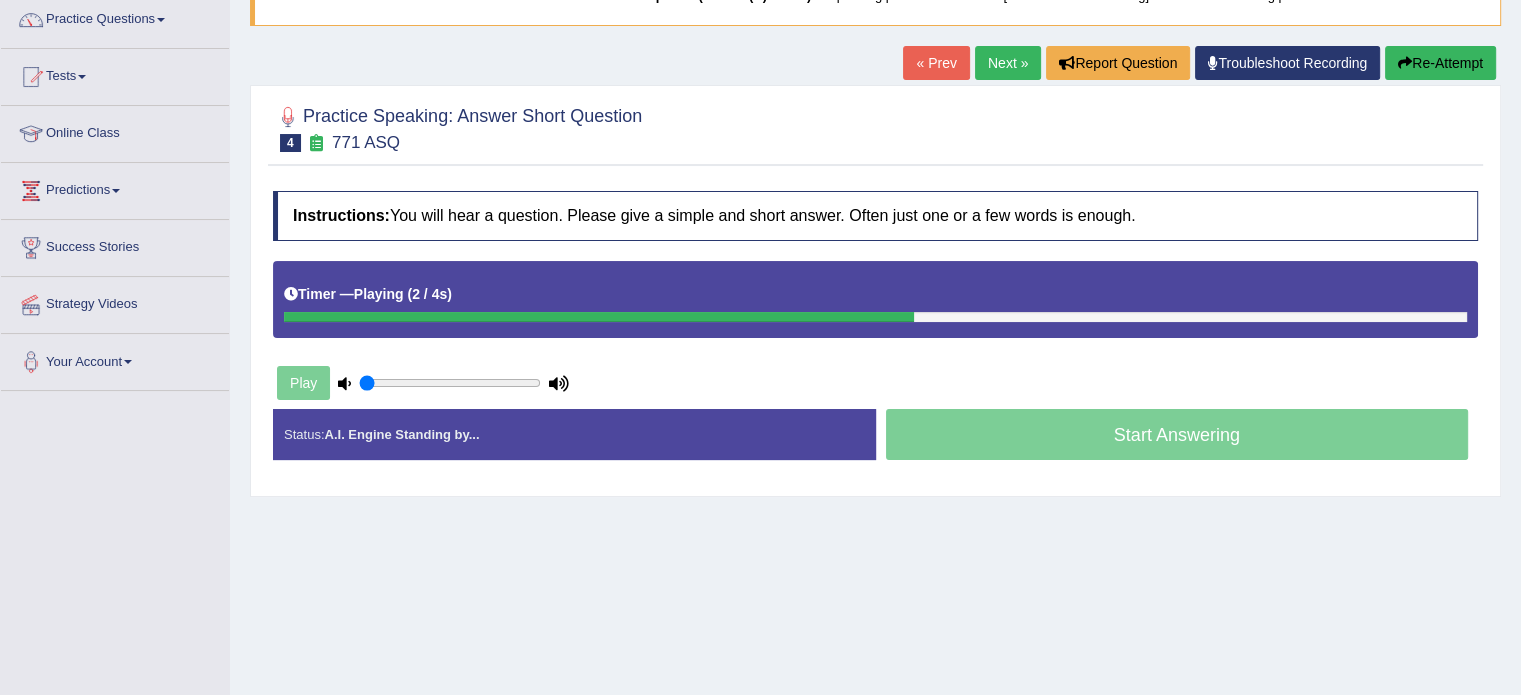 scroll, scrollTop: 164, scrollLeft: 0, axis: vertical 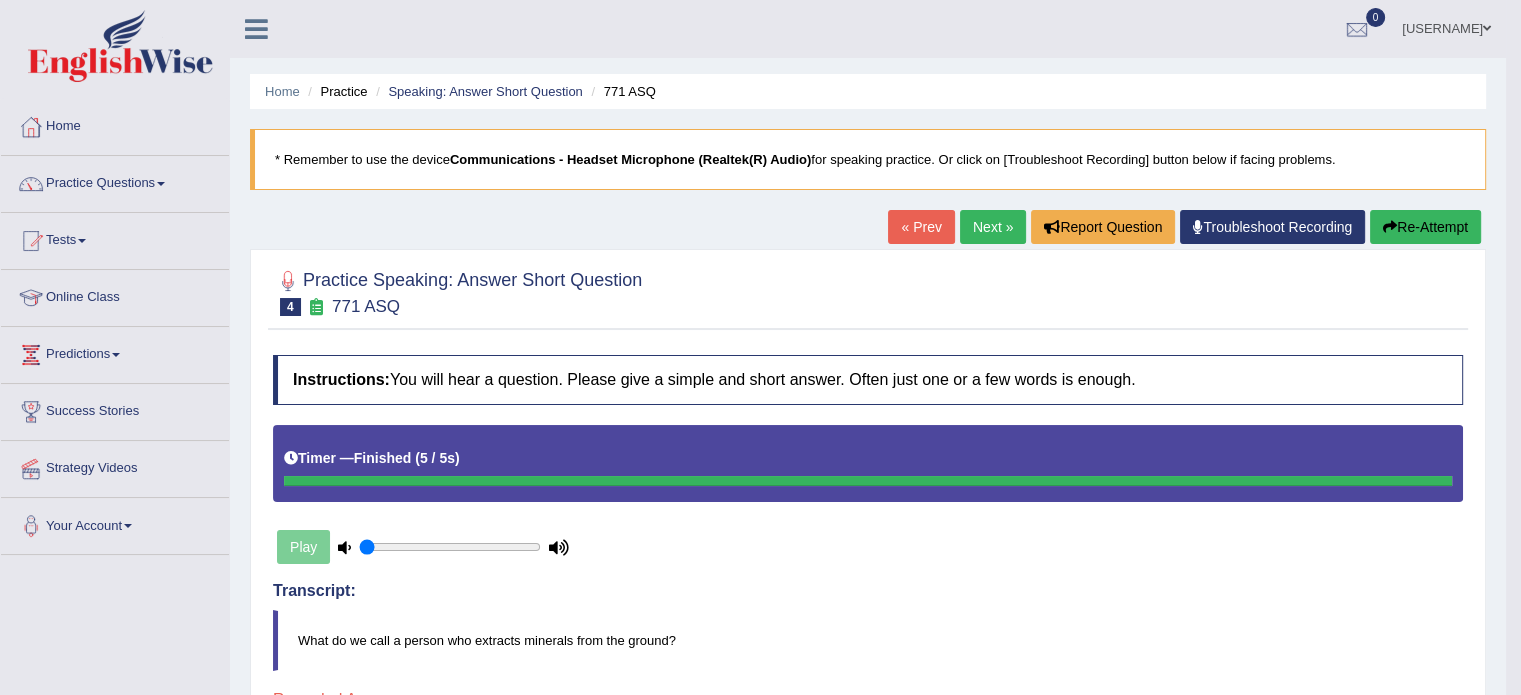 click on "Next »" at bounding box center [993, 227] 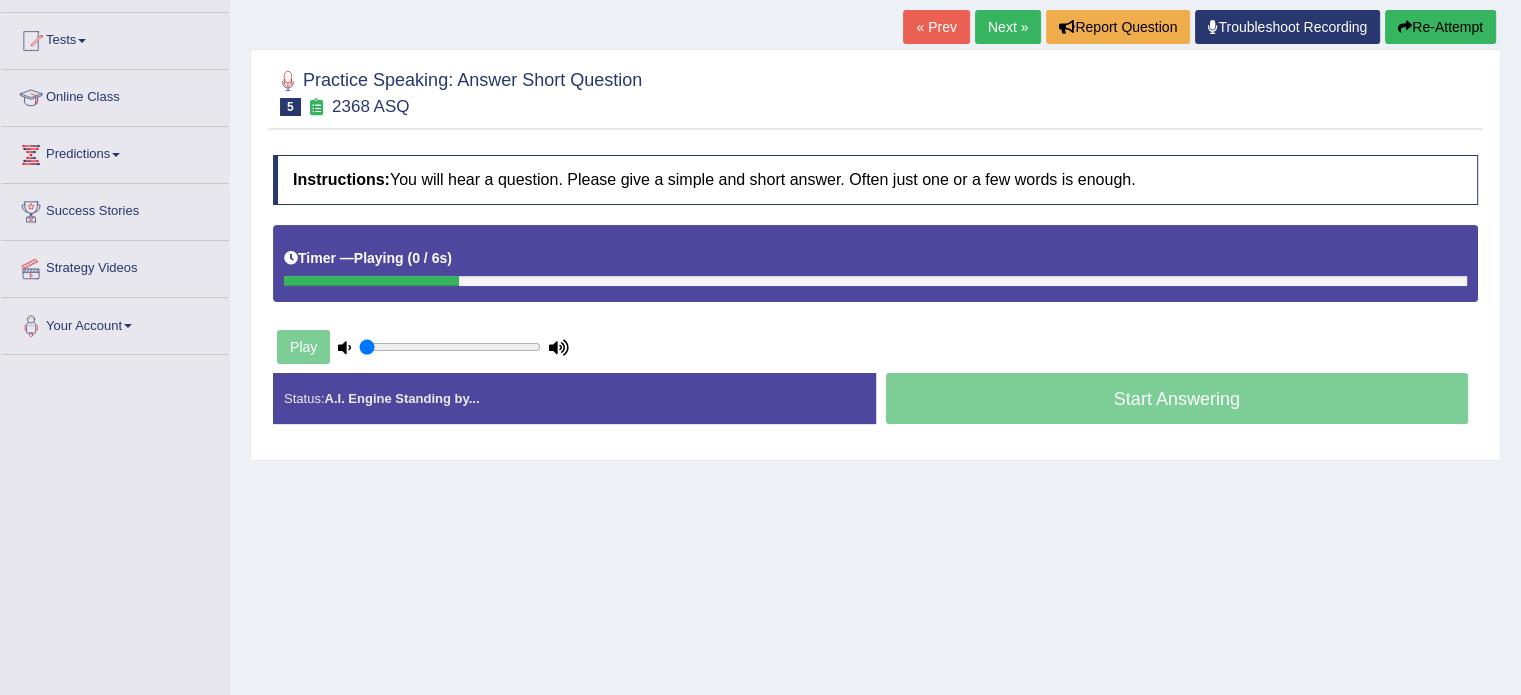 scroll, scrollTop: 200, scrollLeft: 0, axis: vertical 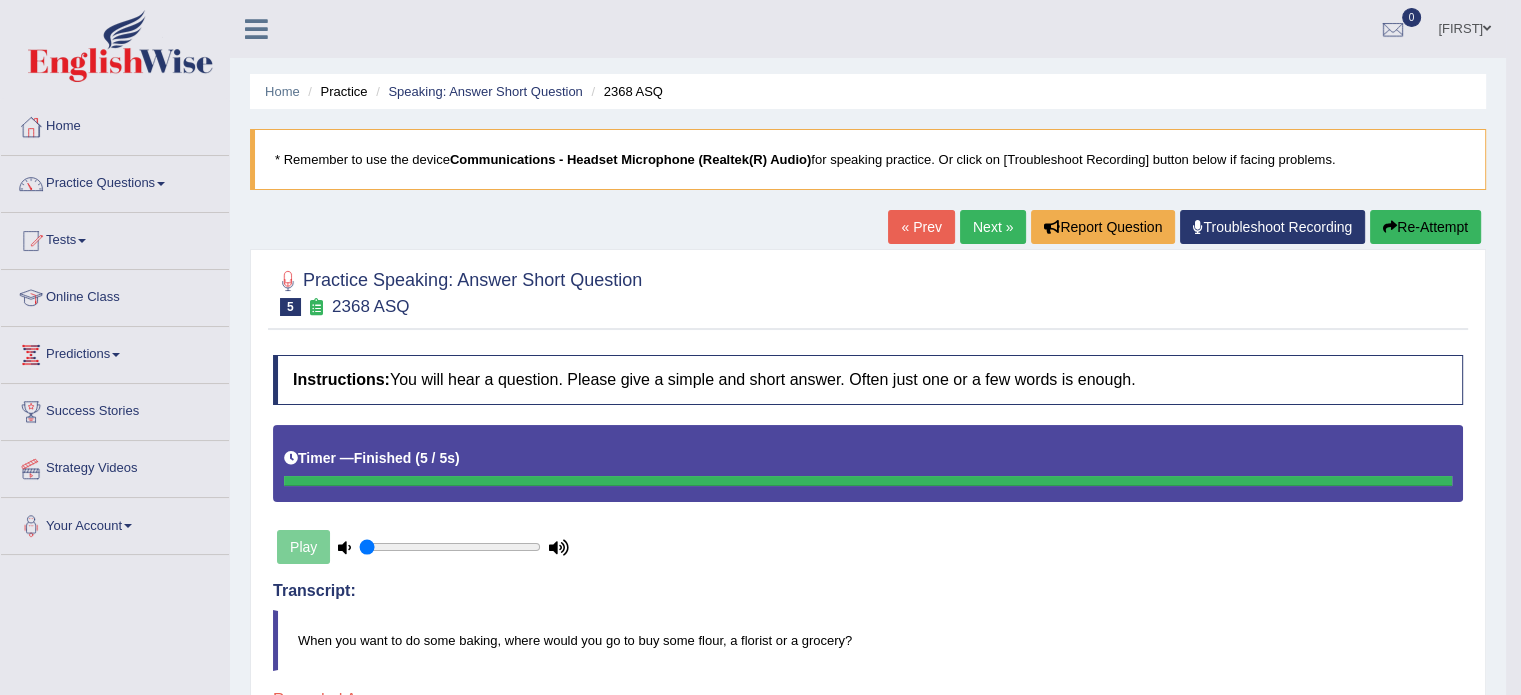 click on "Next »" at bounding box center [993, 227] 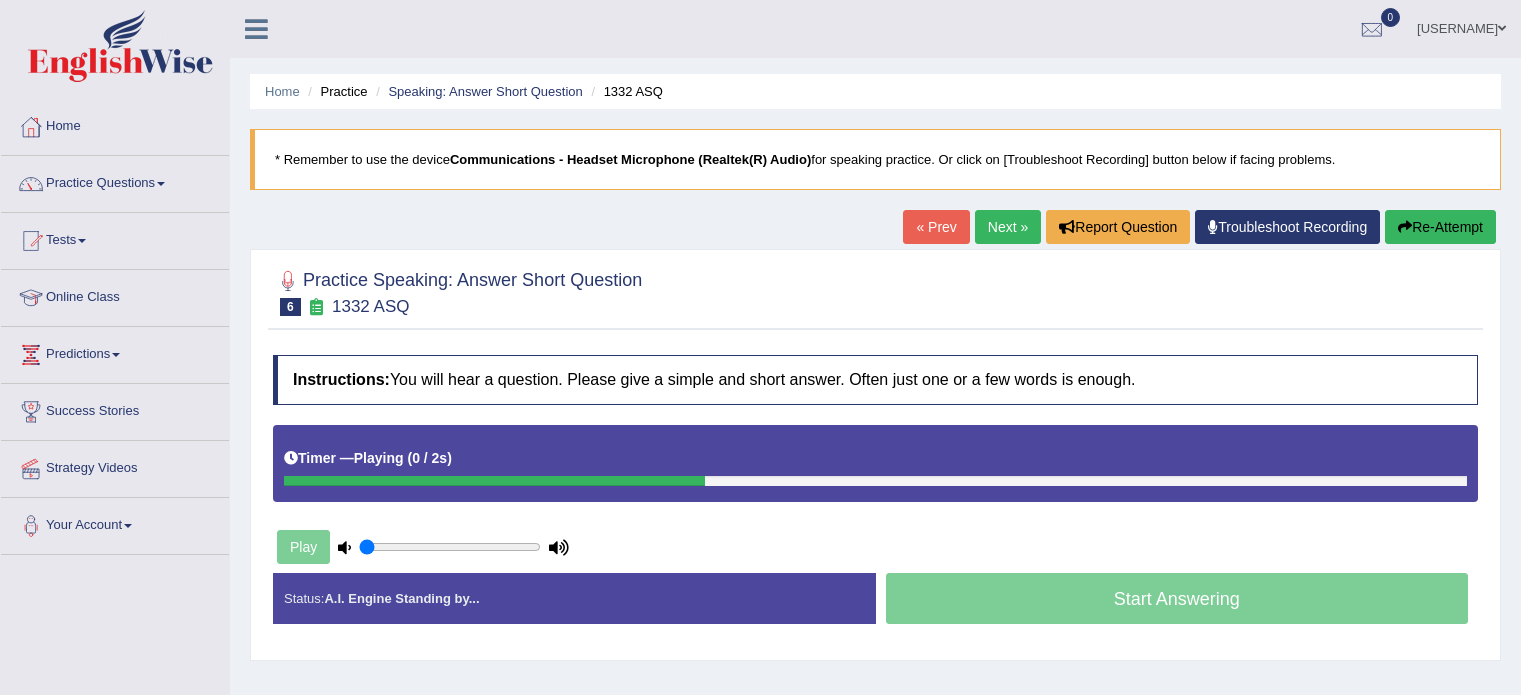 scroll, scrollTop: 0, scrollLeft: 0, axis: both 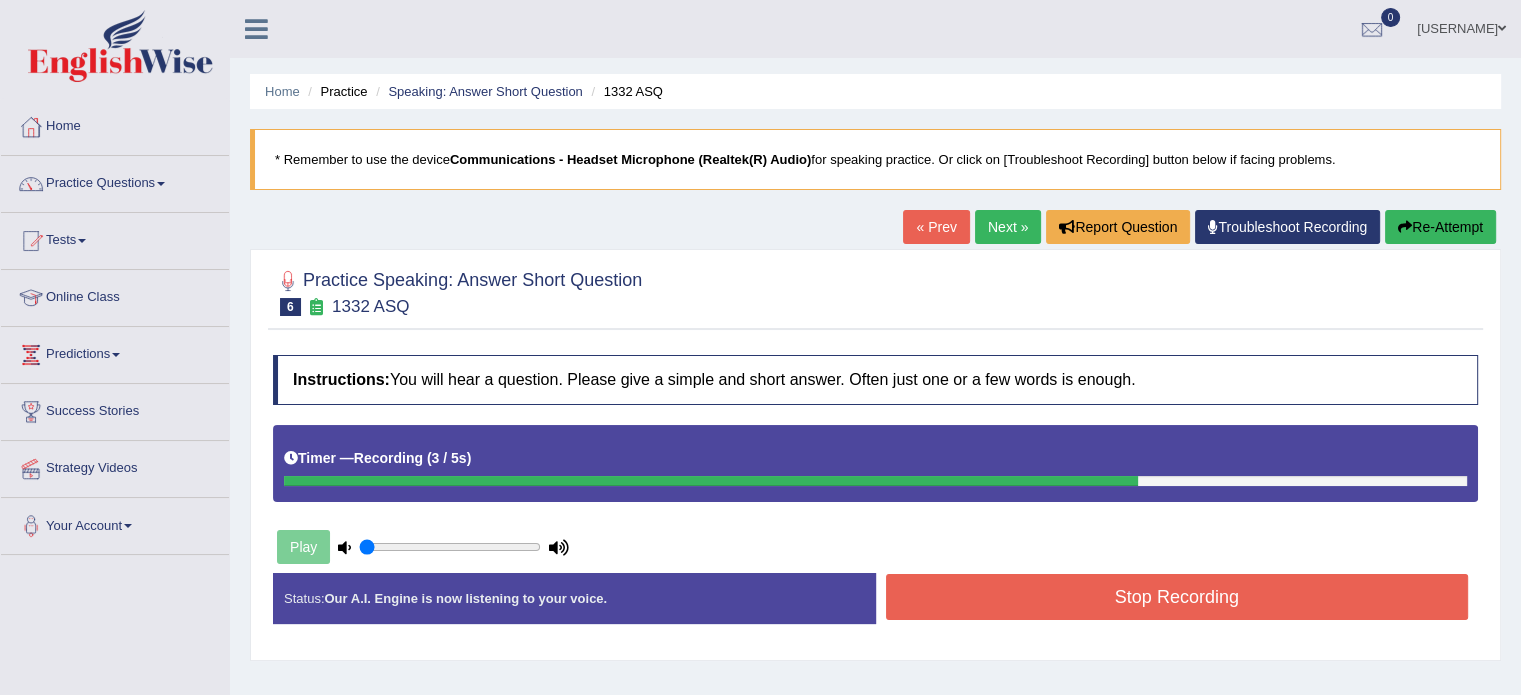 click on "Stop Recording" at bounding box center [1177, 597] 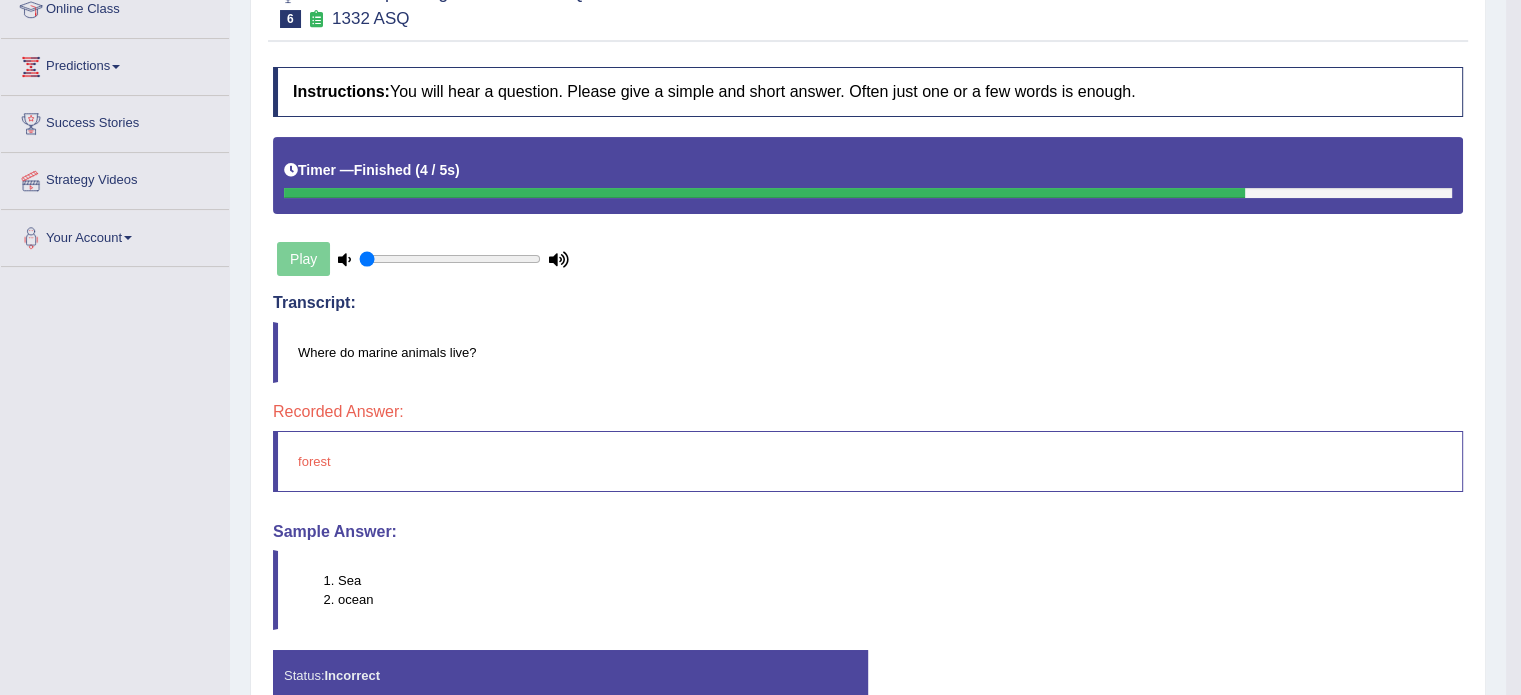 scroll, scrollTop: 293, scrollLeft: 0, axis: vertical 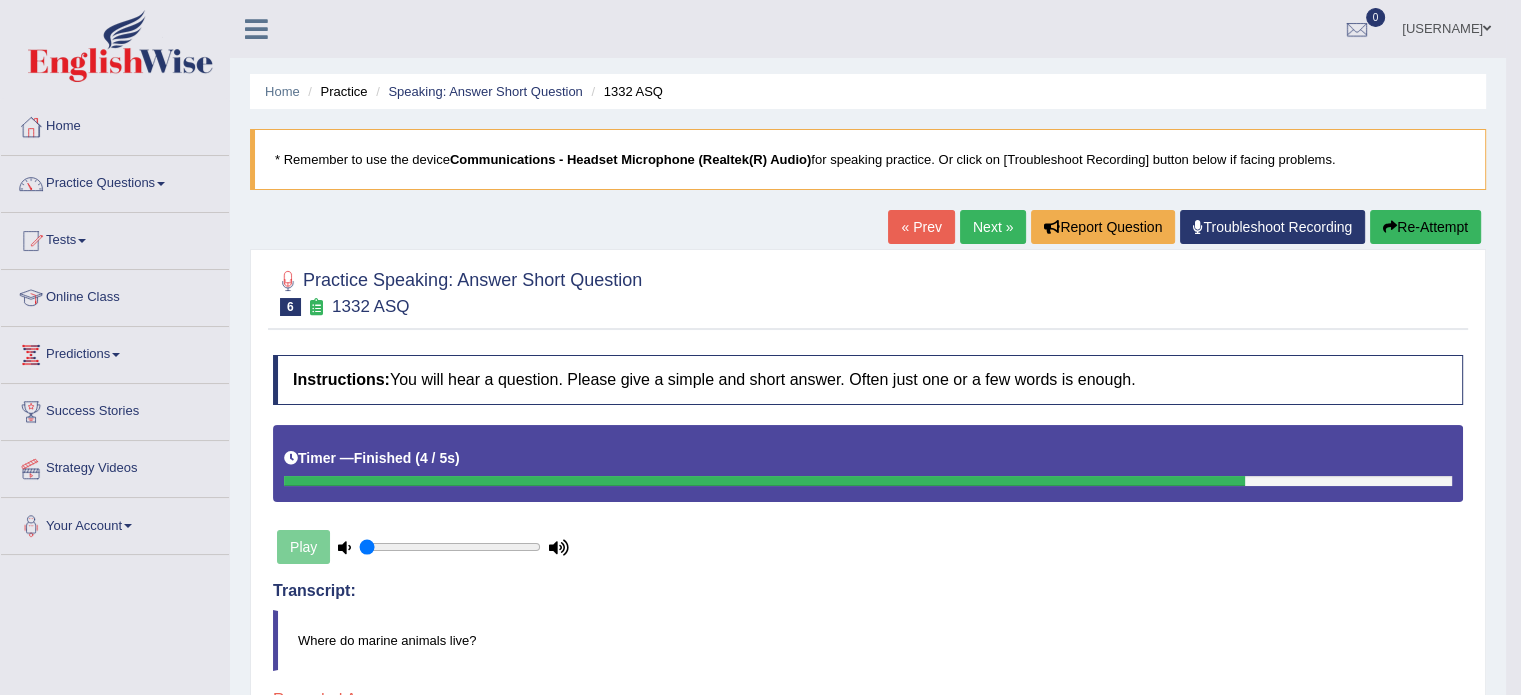 click on "Next »" at bounding box center (993, 227) 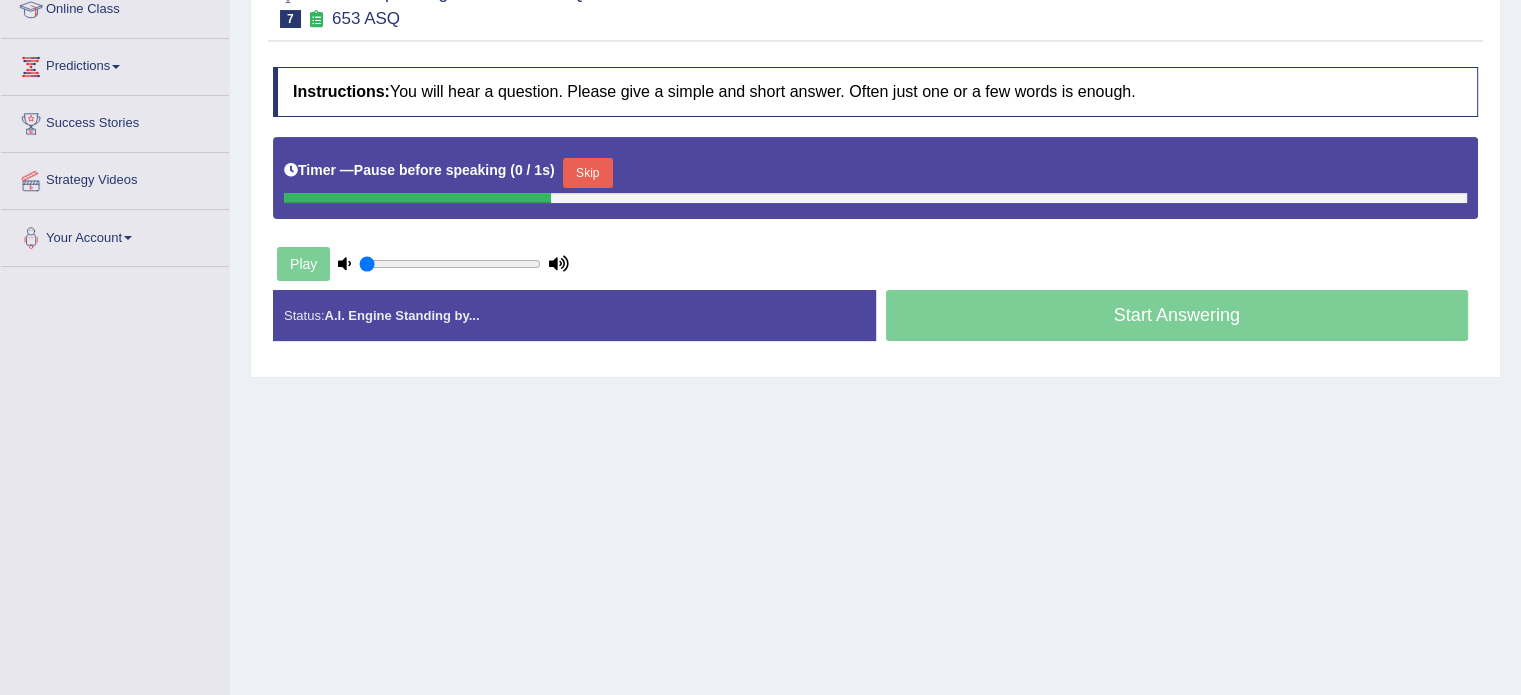 scroll, scrollTop: 288, scrollLeft: 0, axis: vertical 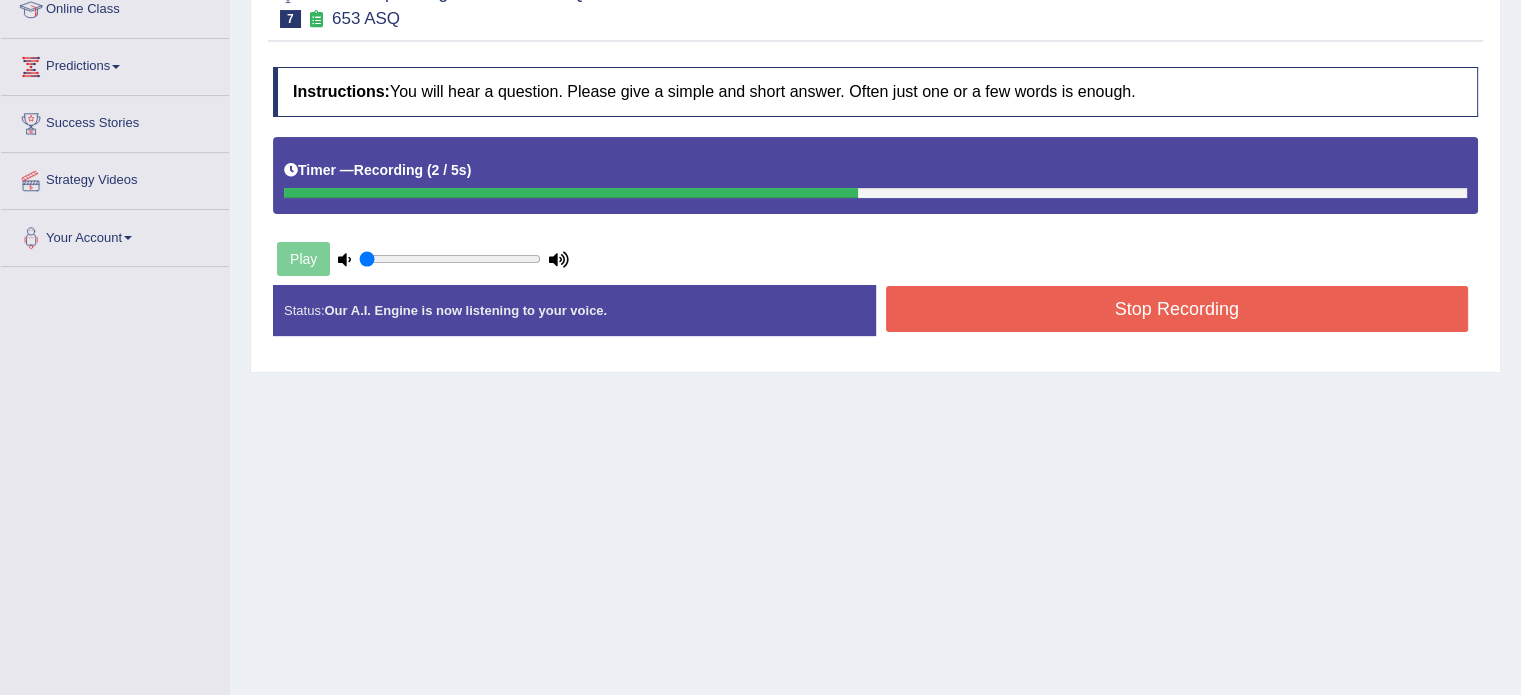 click on "Stop Recording" at bounding box center (1177, 309) 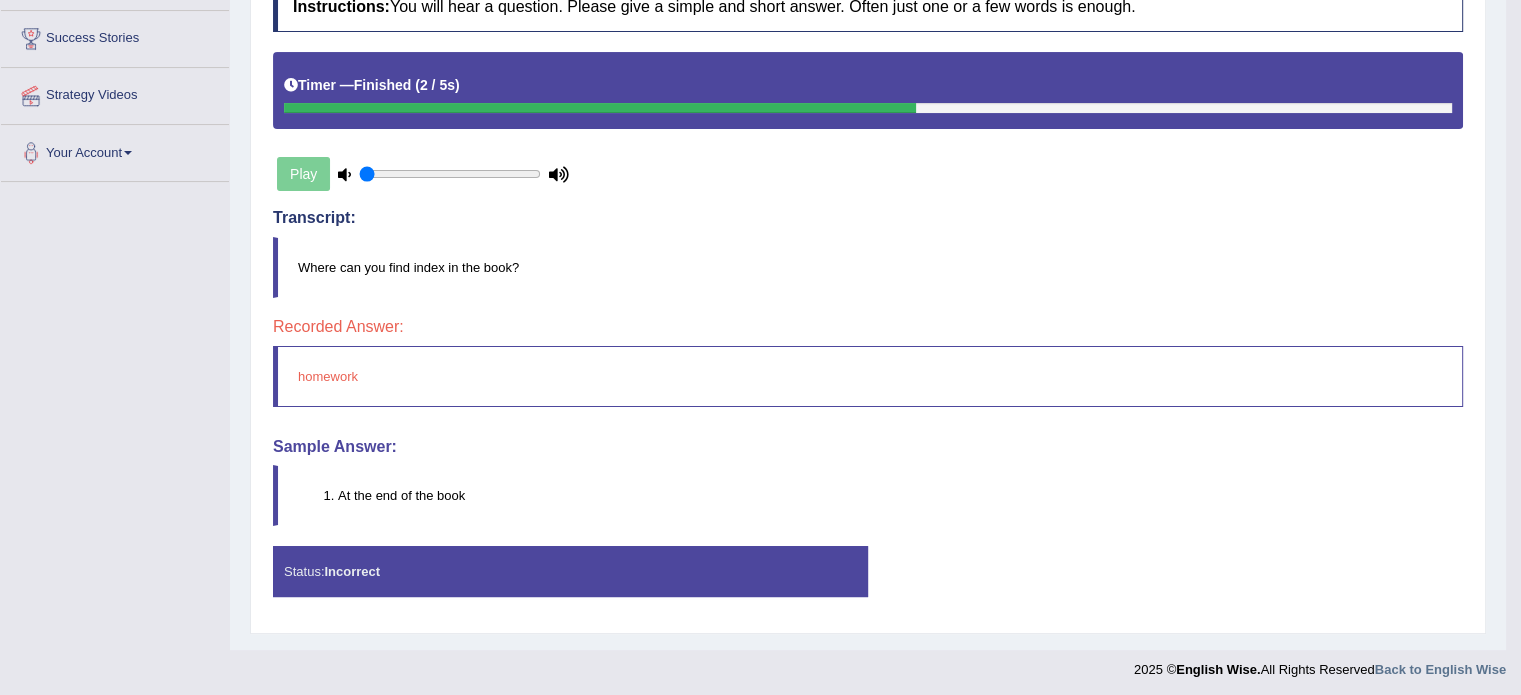 scroll, scrollTop: 0, scrollLeft: 0, axis: both 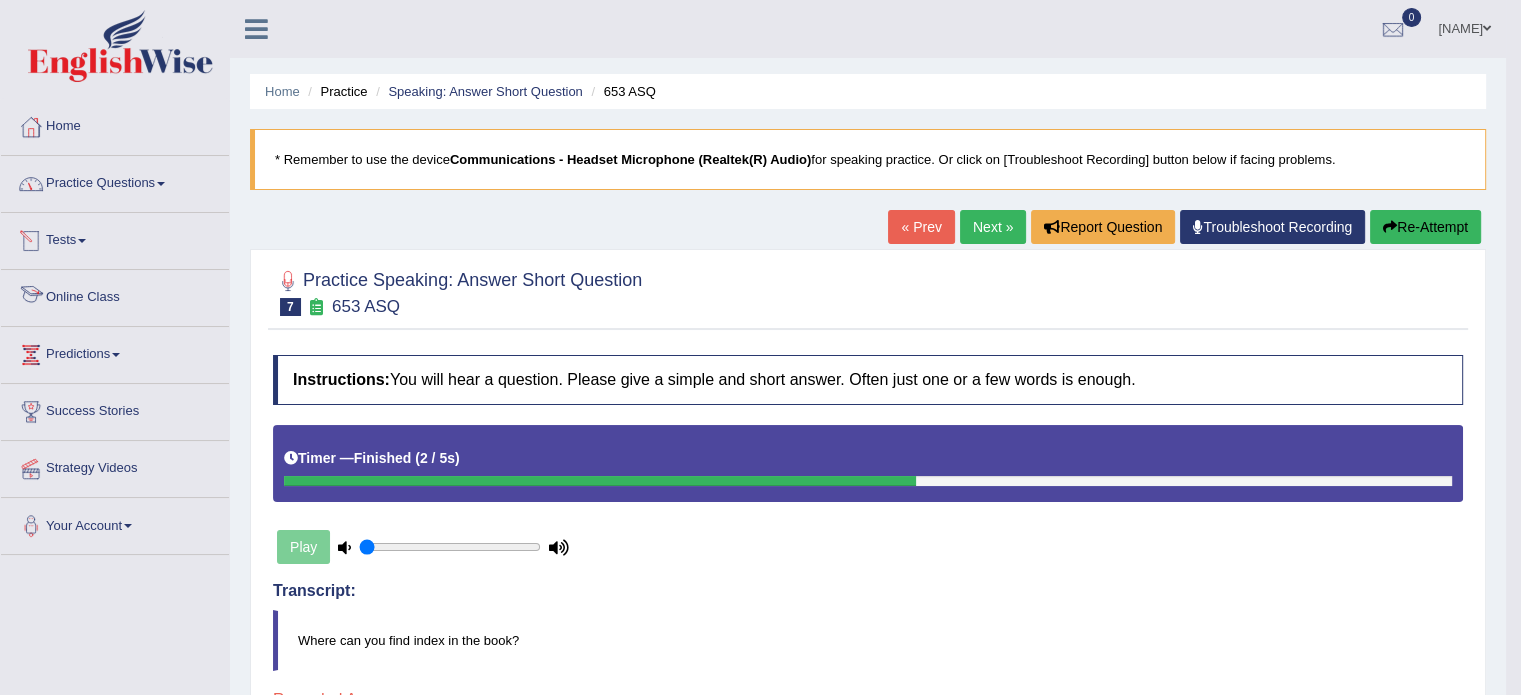 click on "Practice Questions" at bounding box center (115, 181) 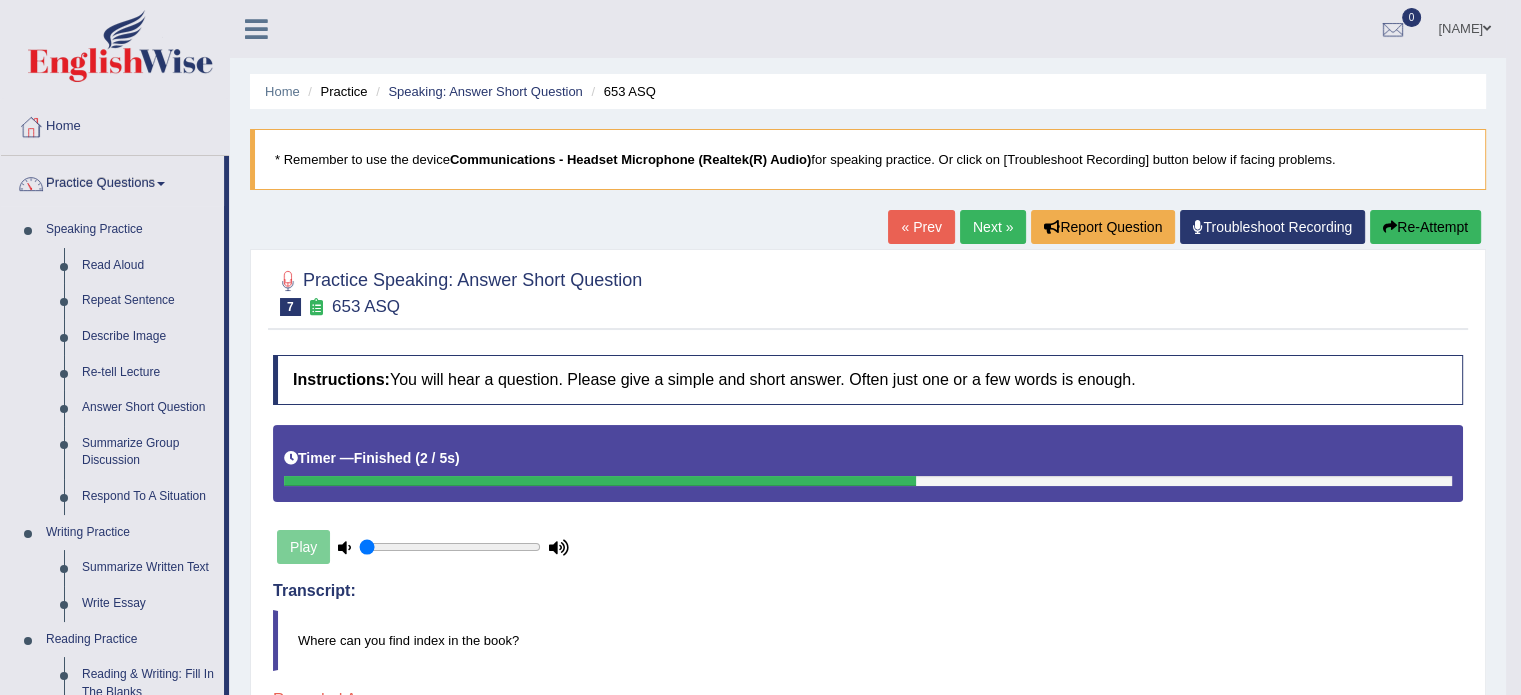 drag, startPoint x: 228, startPoint y: 262, endPoint x: 232, endPoint y: 309, distance: 47.169907 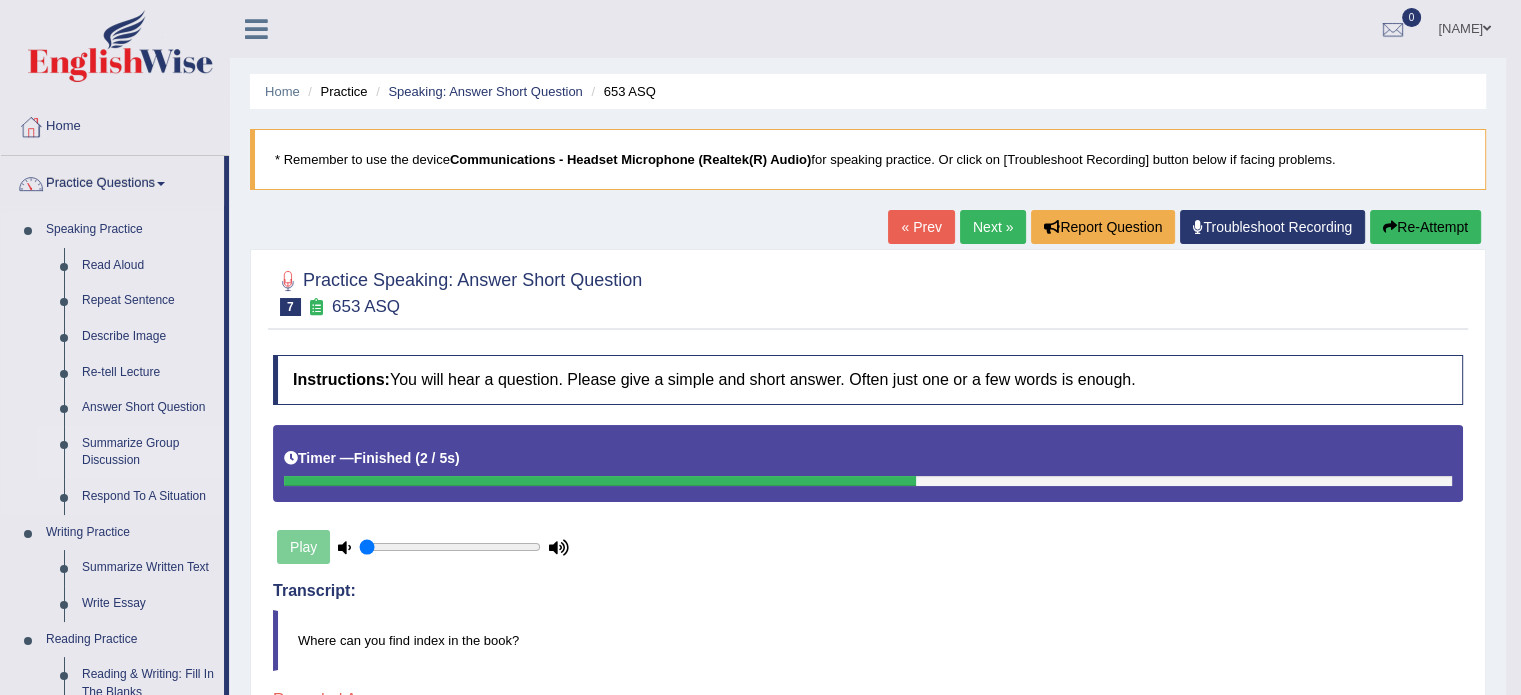 click on "Summarize Group Discussion" at bounding box center [148, 452] 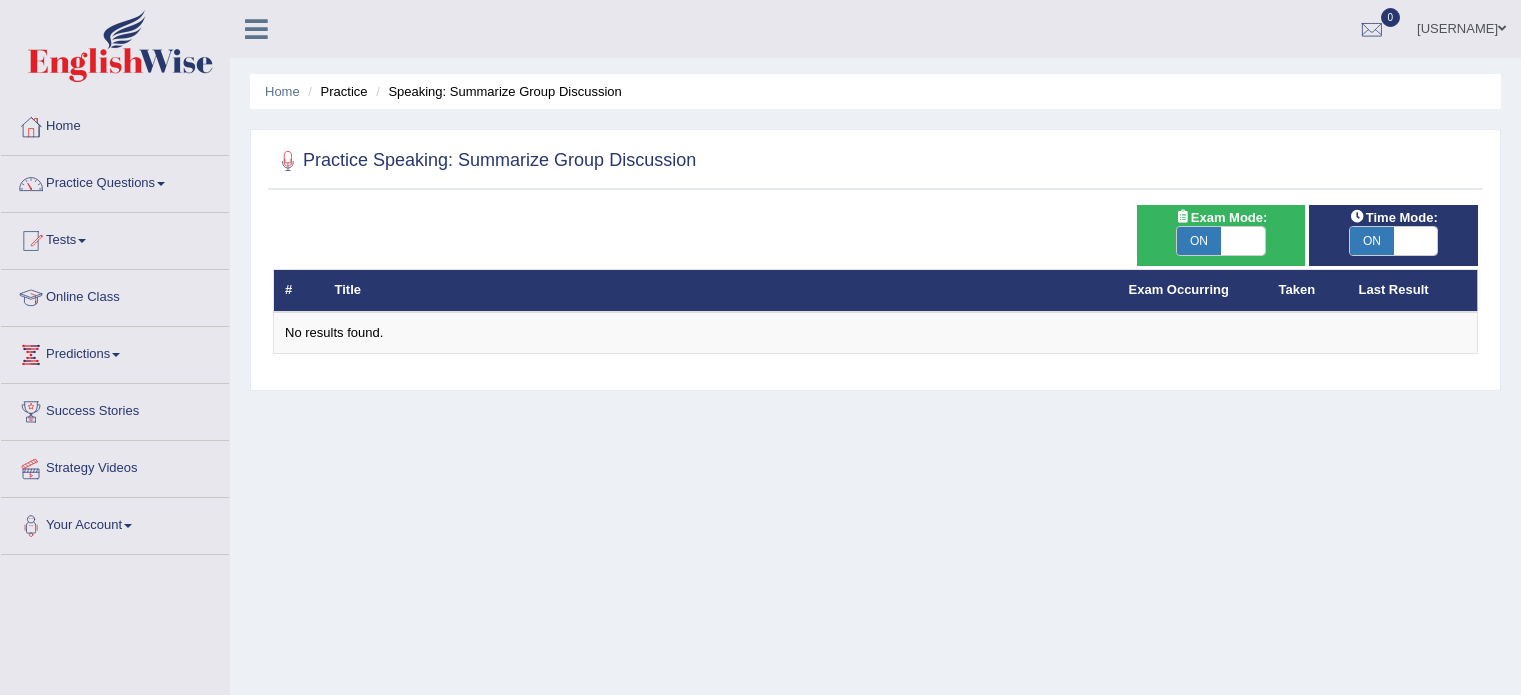 scroll, scrollTop: 0, scrollLeft: 0, axis: both 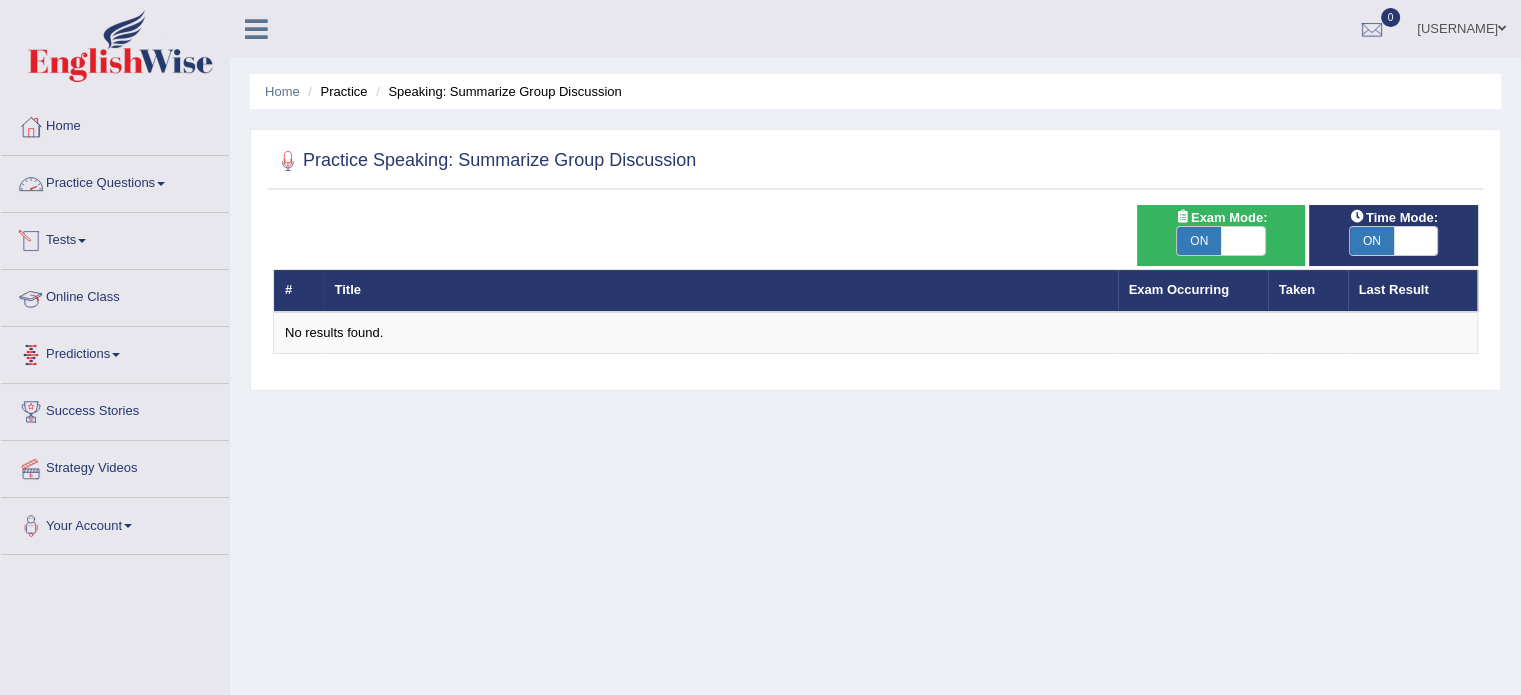 click on "Practice Questions" at bounding box center [115, 181] 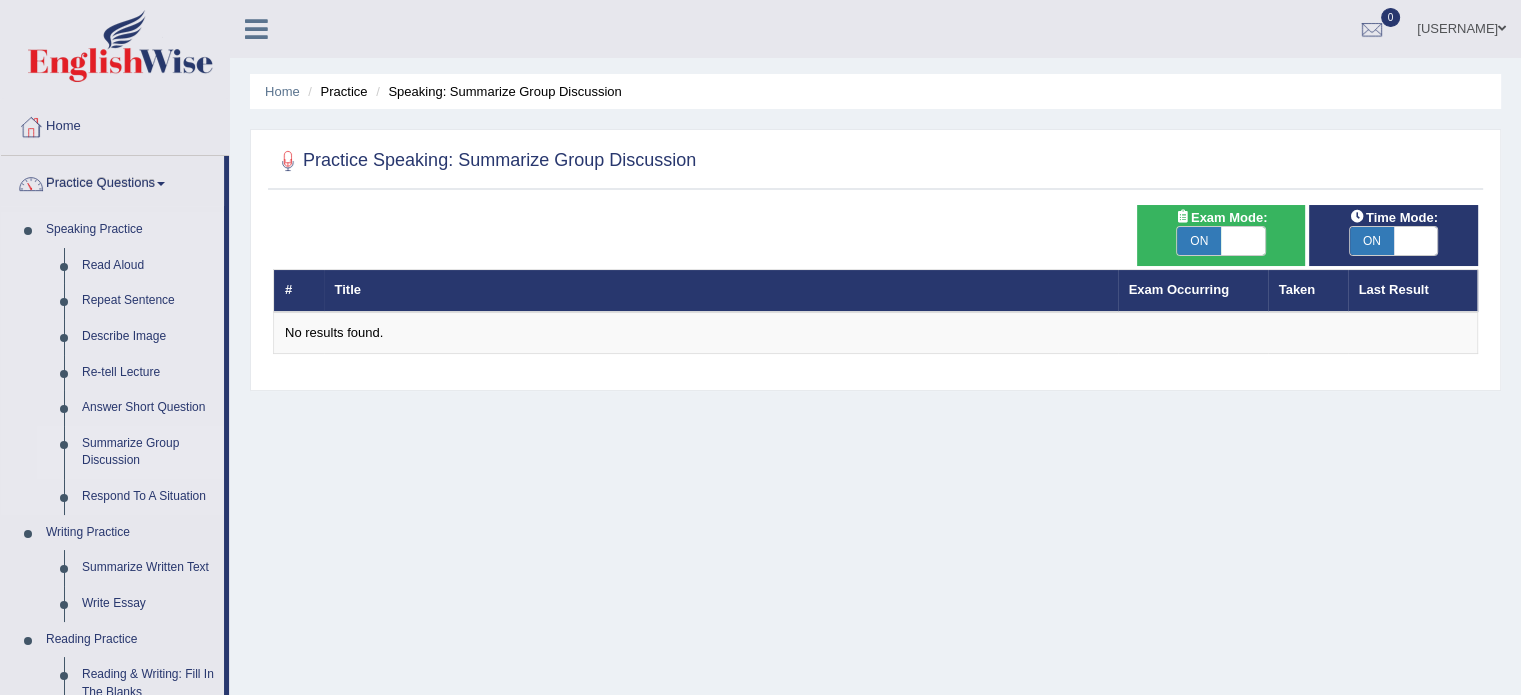 click on "Summarize Group Discussion" at bounding box center [148, 452] 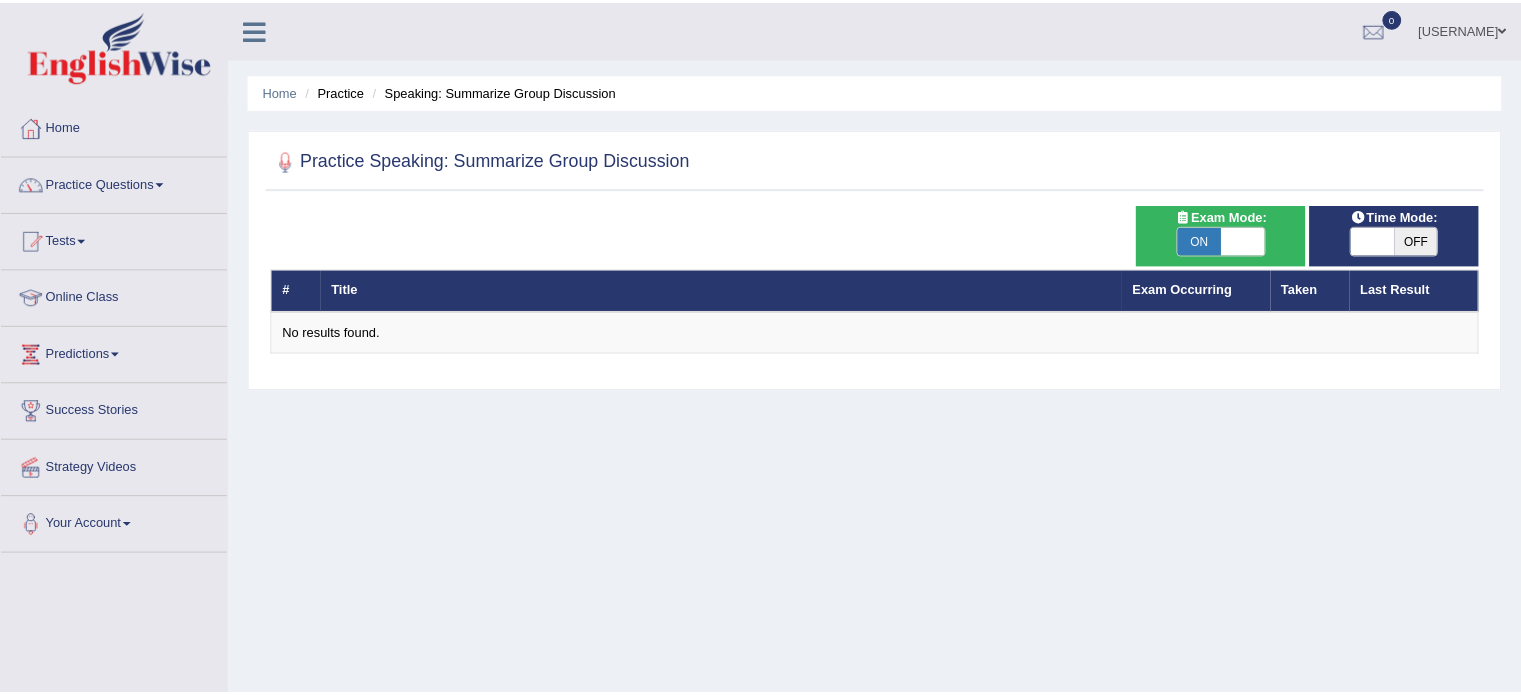 scroll, scrollTop: 0, scrollLeft: 0, axis: both 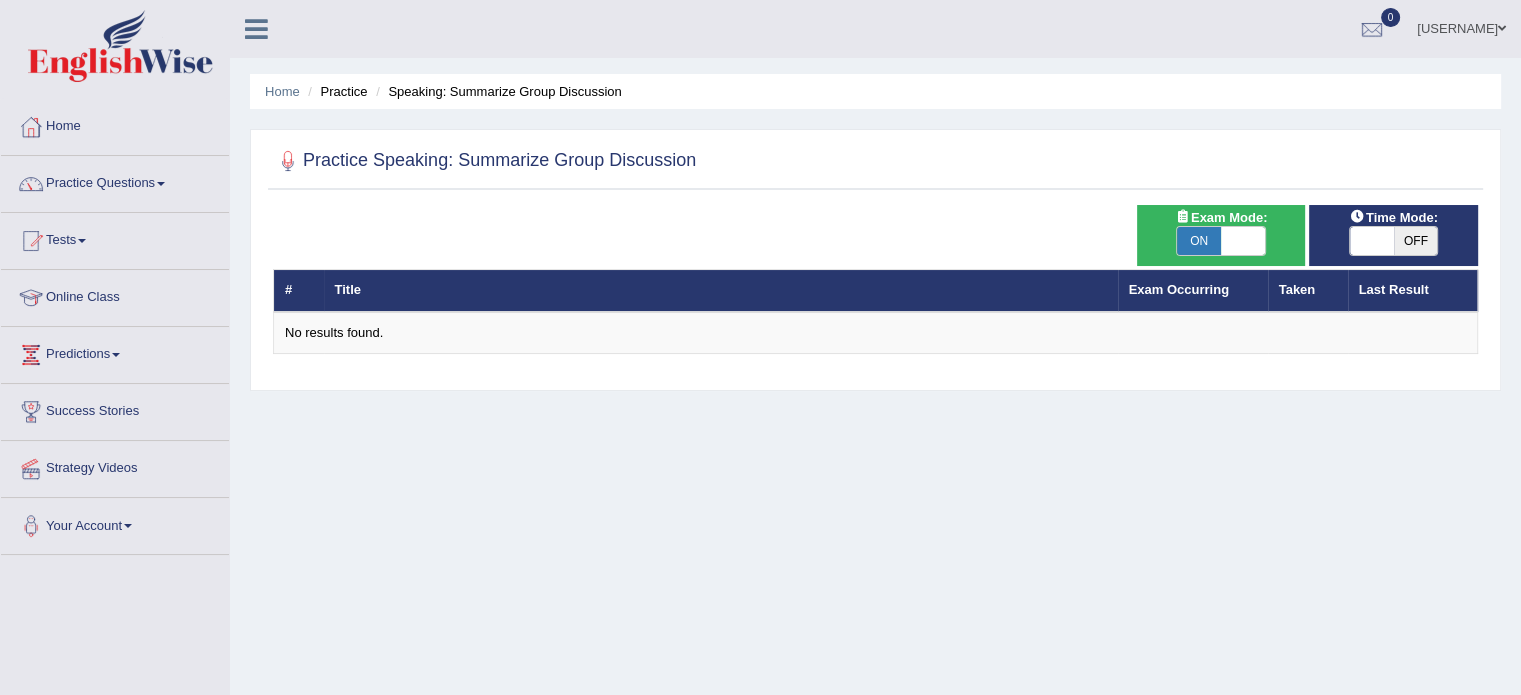 click at bounding box center (1243, 241) 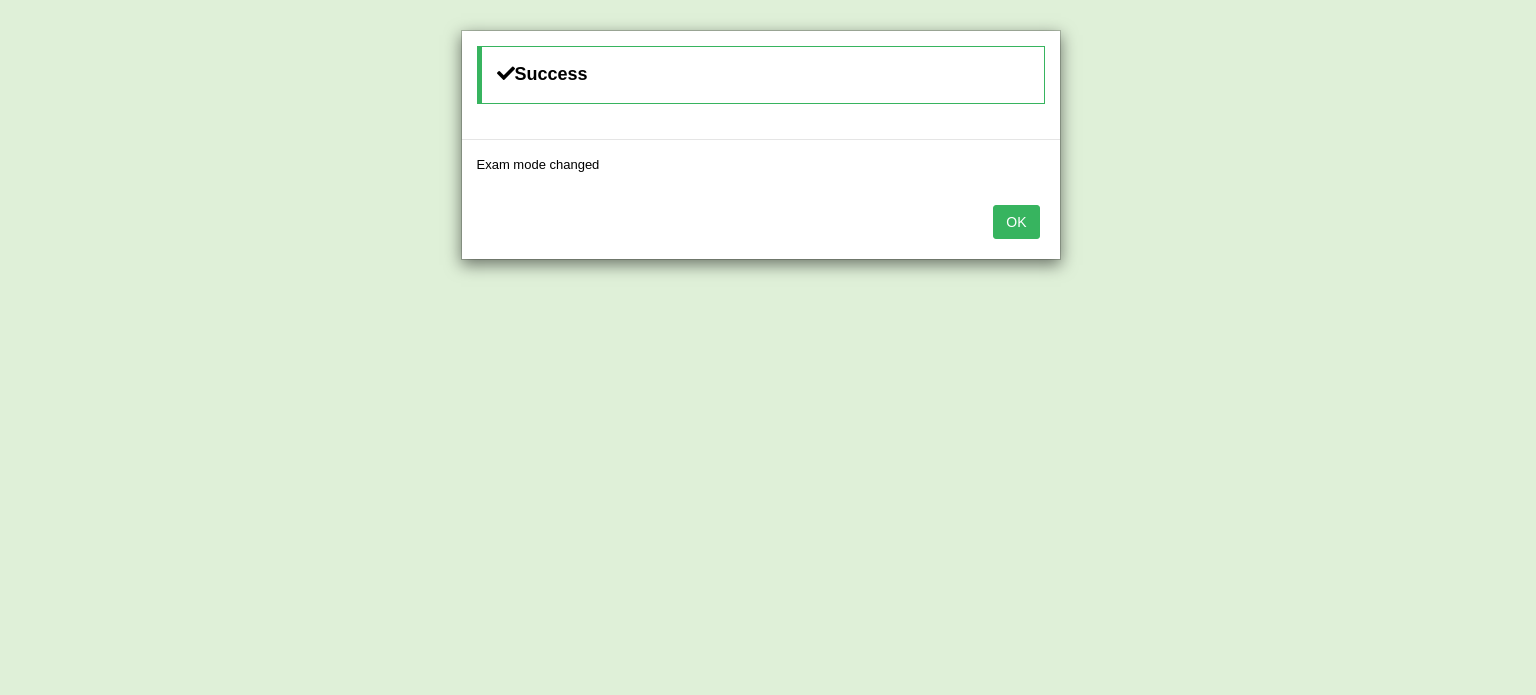 click on "OK" at bounding box center [1016, 222] 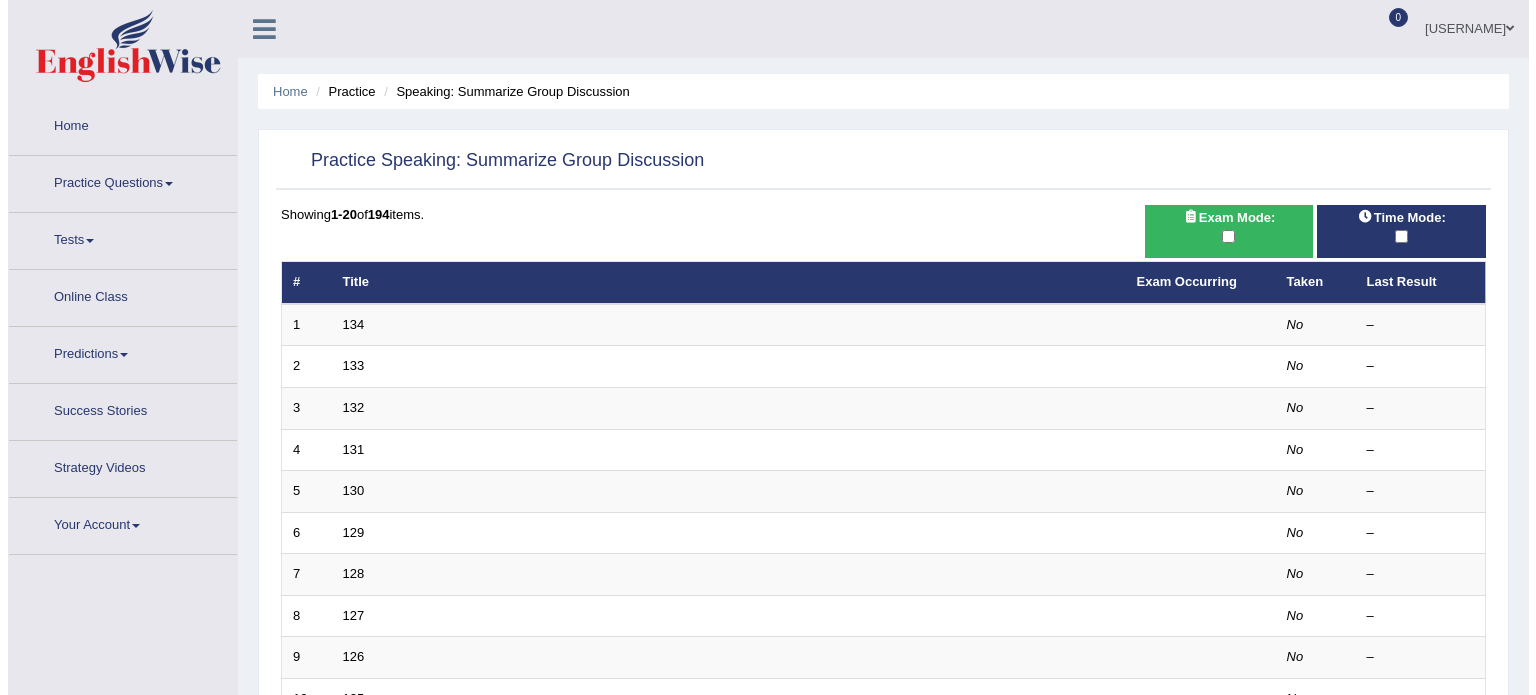 scroll, scrollTop: 0, scrollLeft: 0, axis: both 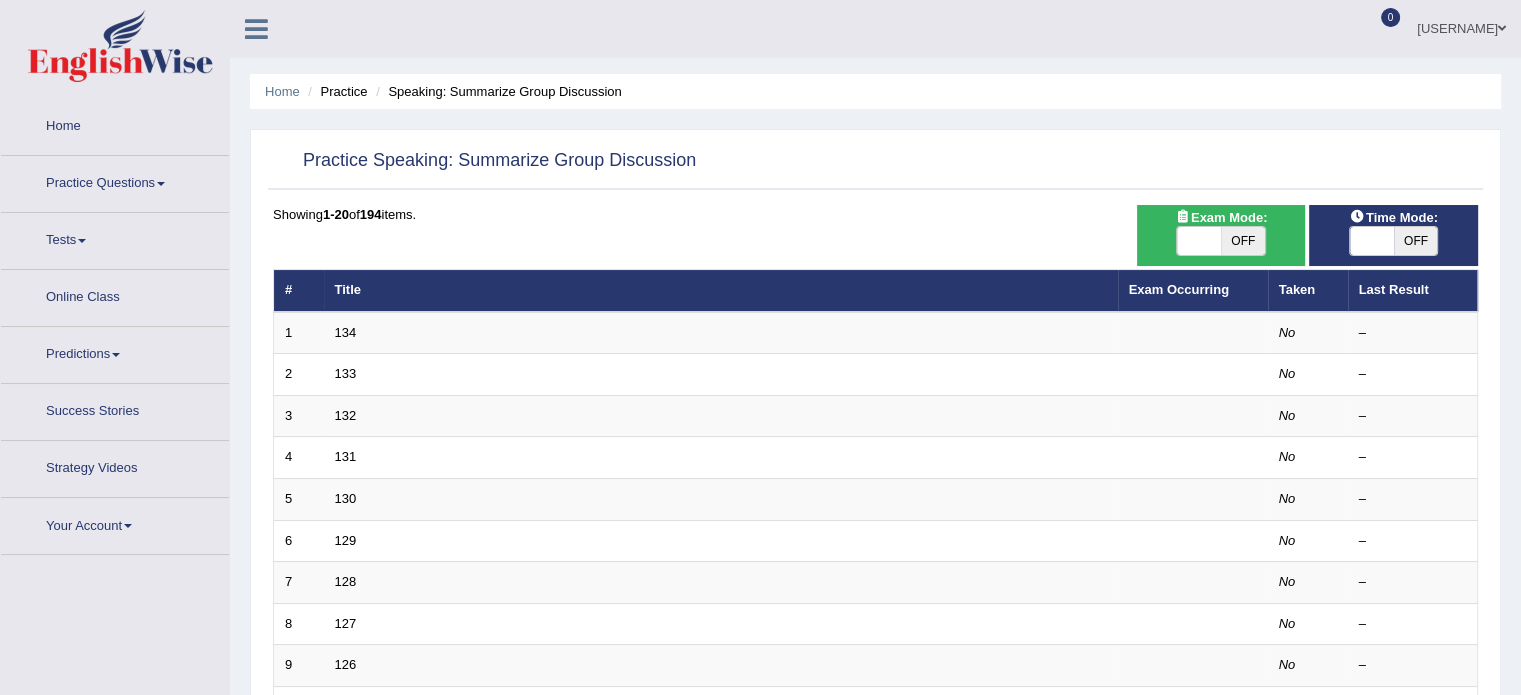 click at bounding box center (1372, 241) 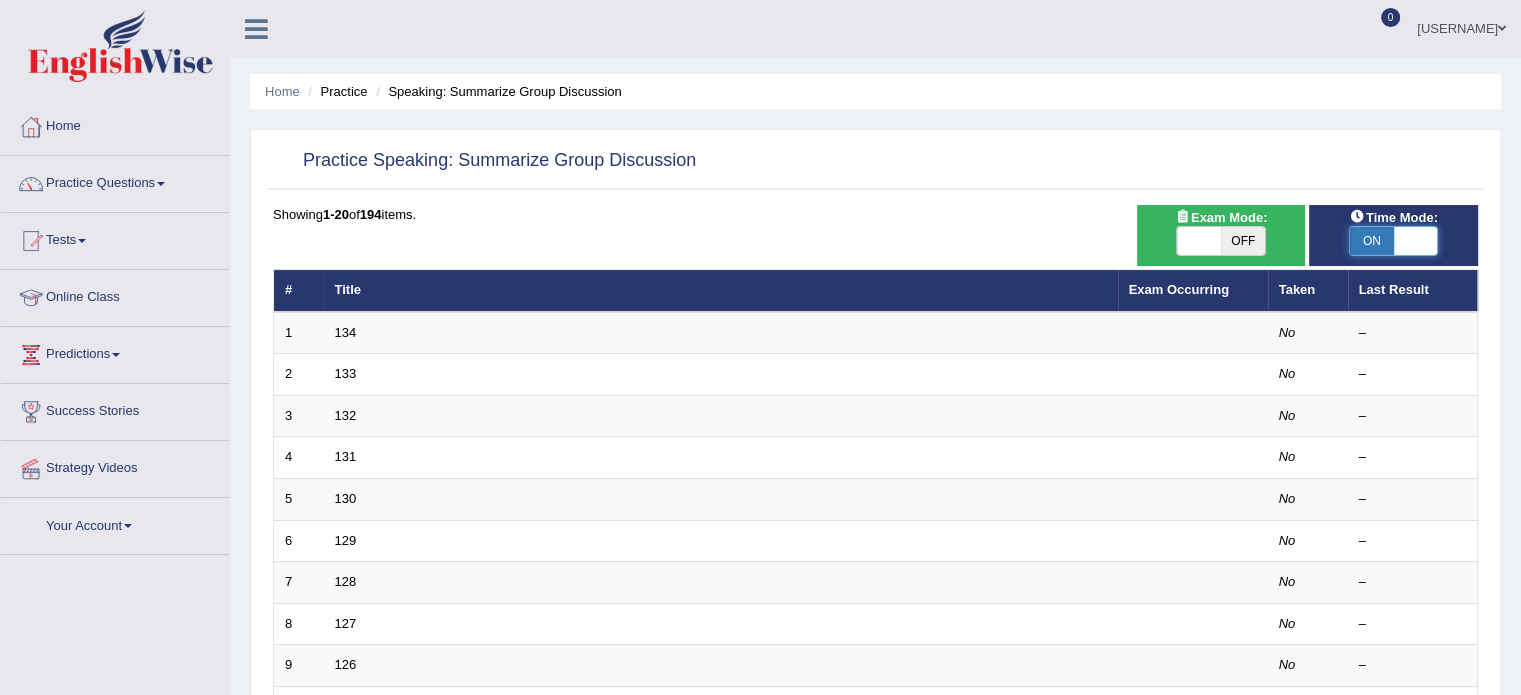 checkbox on "true" 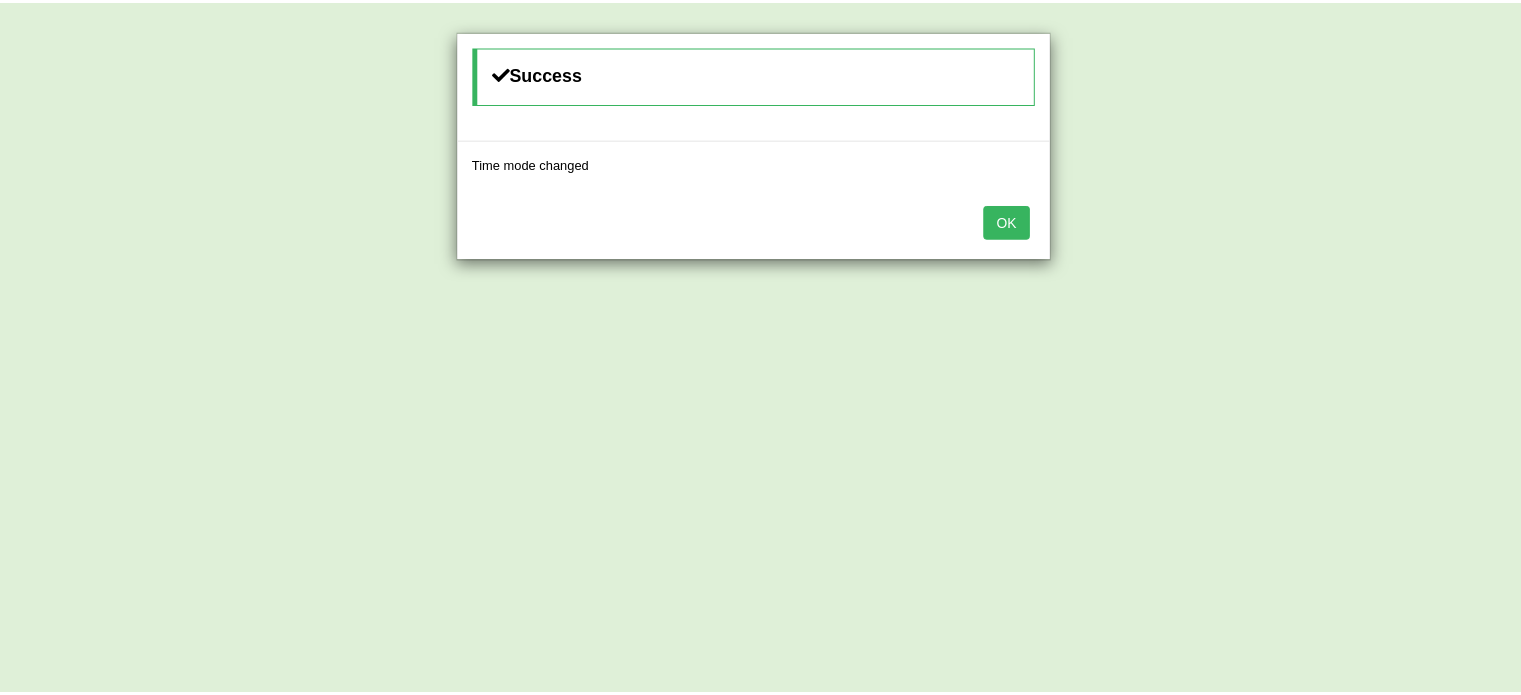scroll, scrollTop: 0, scrollLeft: 0, axis: both 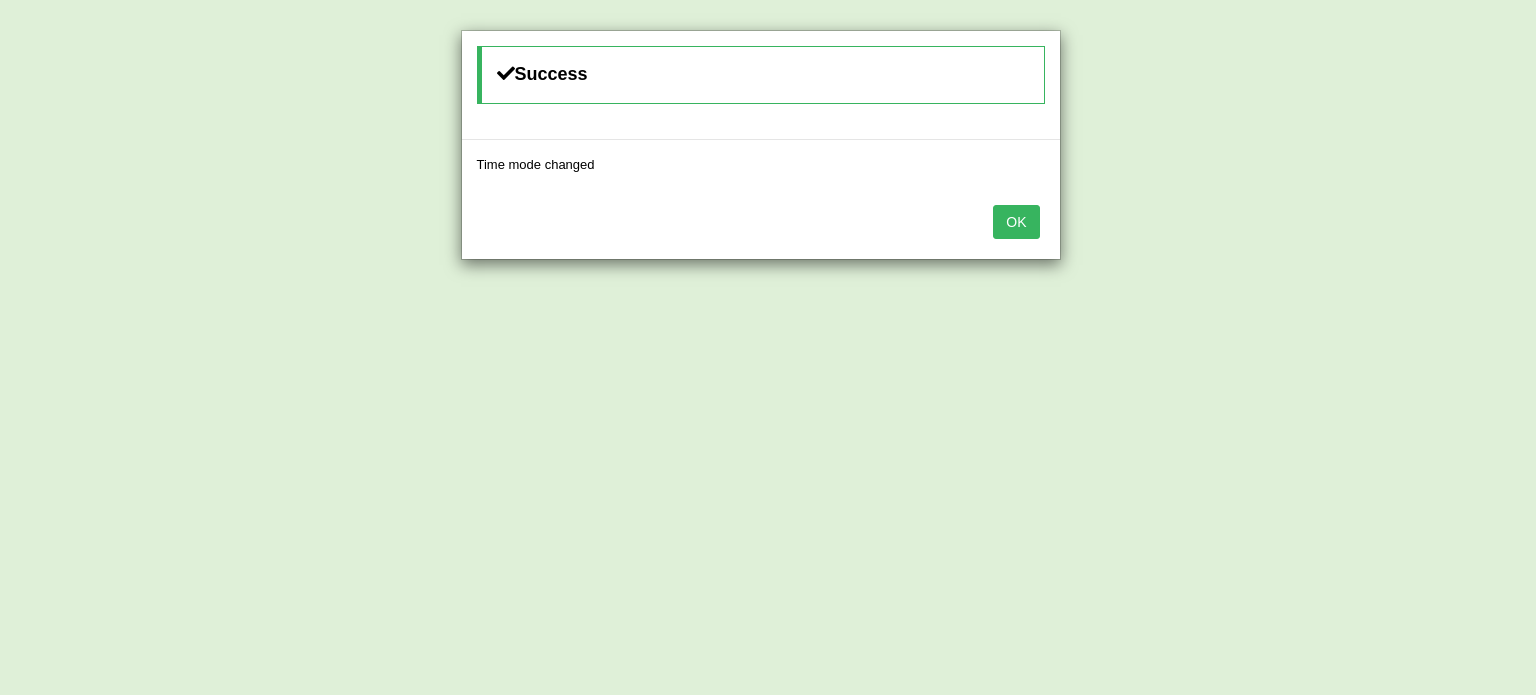click on "OK" at bounding box center (1016, 222) 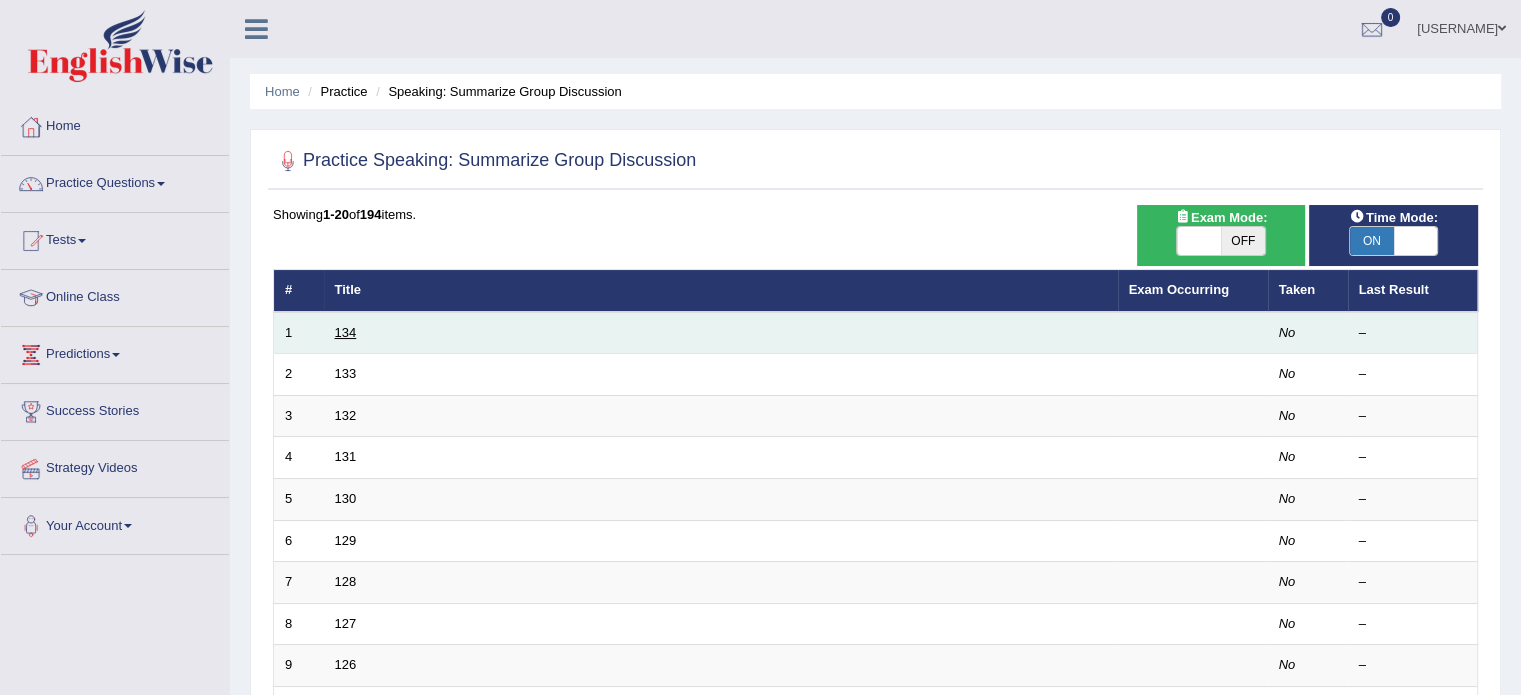click on "134" at bounding box center [346, 332] 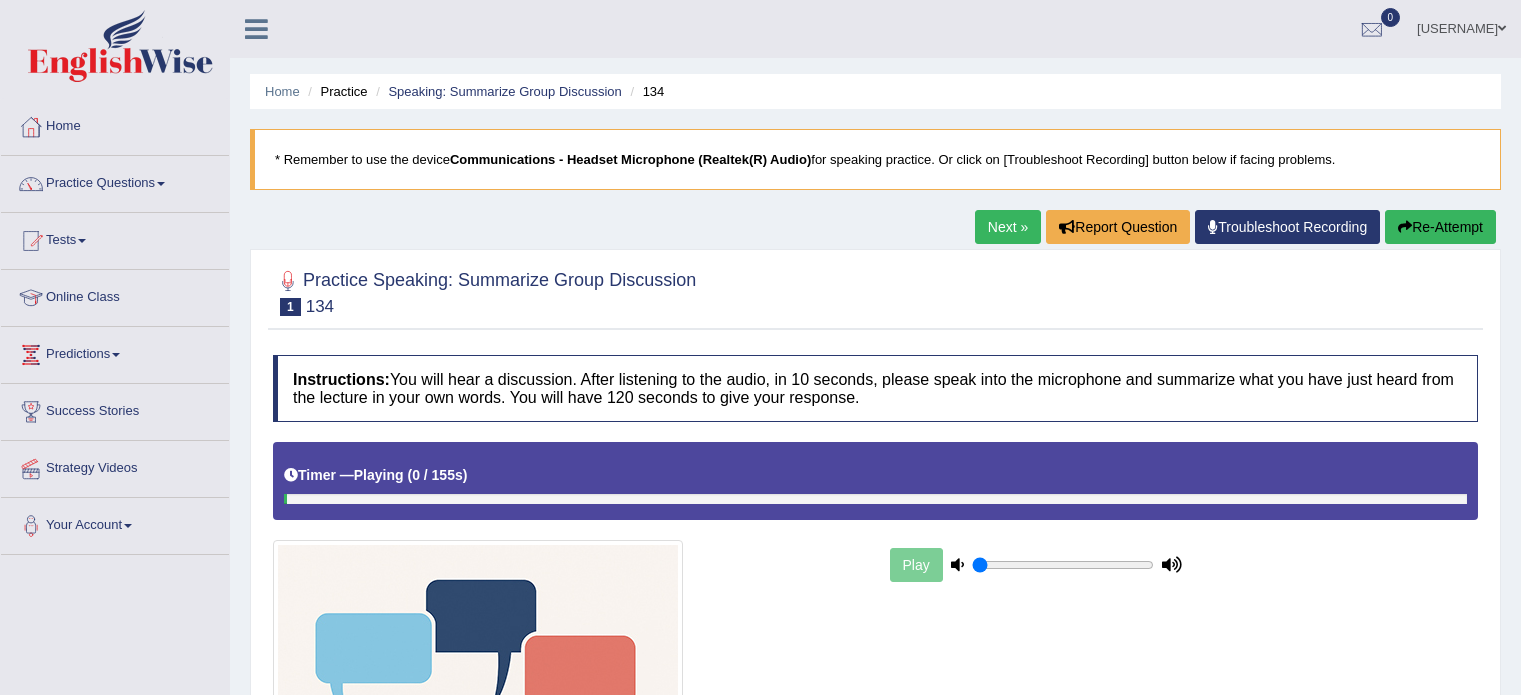 scroll, scrollTop: 0, scrollLeft: 0, axis: both 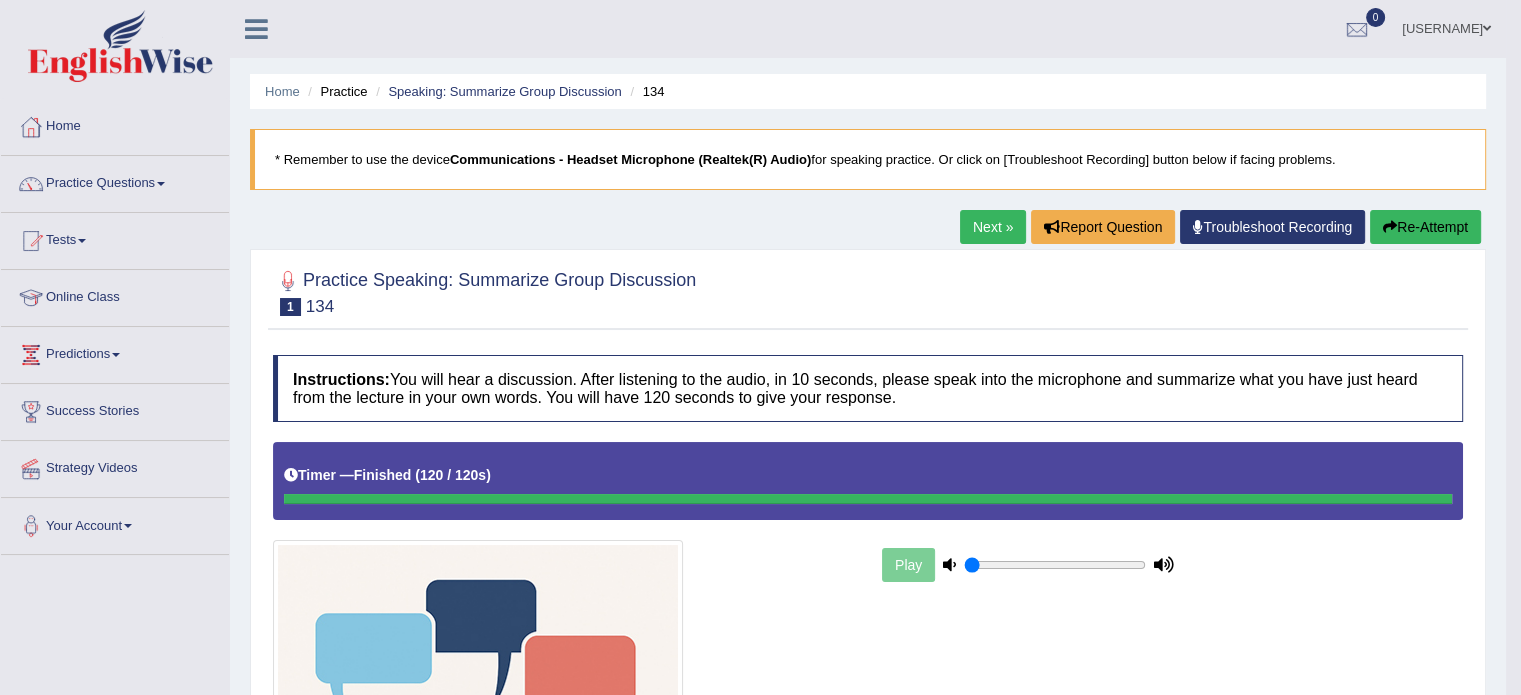 click on "Next »" at bounding box center [993, 227] 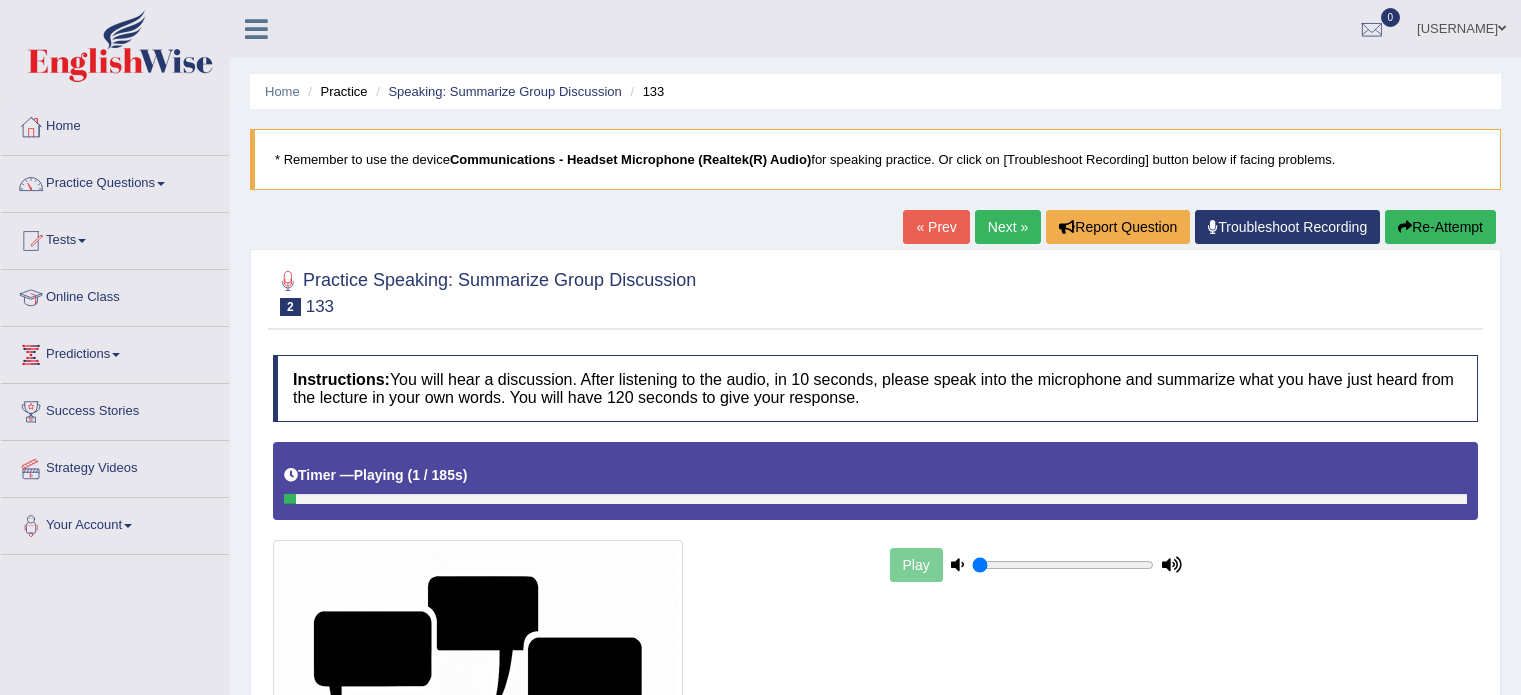 scroll, scrollTop: 0, scrollLeft: 0, axis: both 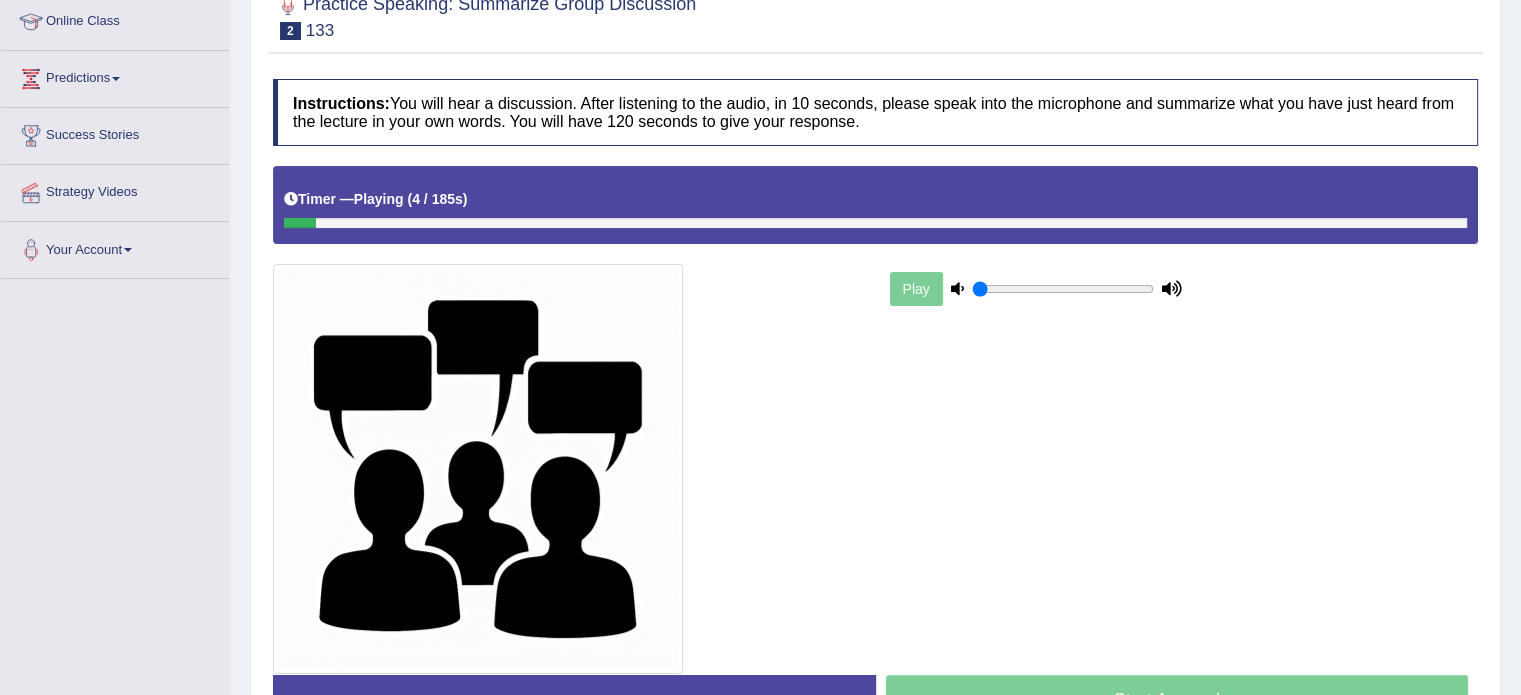 drag, startPoint x: 1528, startPoint y: 179, endPoint x: 1510, endPoint y: 335, distance: 157.03503 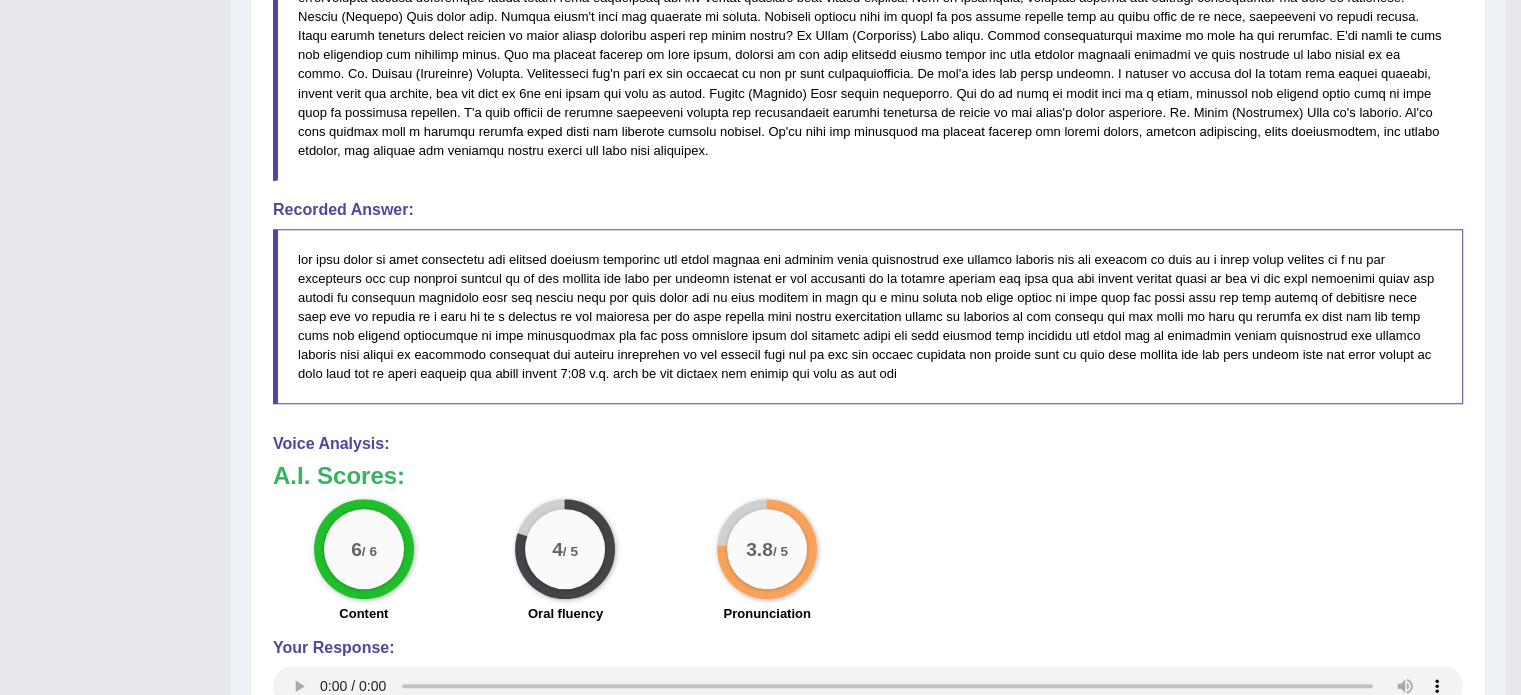 scroll, scrollTop: 1142, scrollLeft: 0, axis: vertical 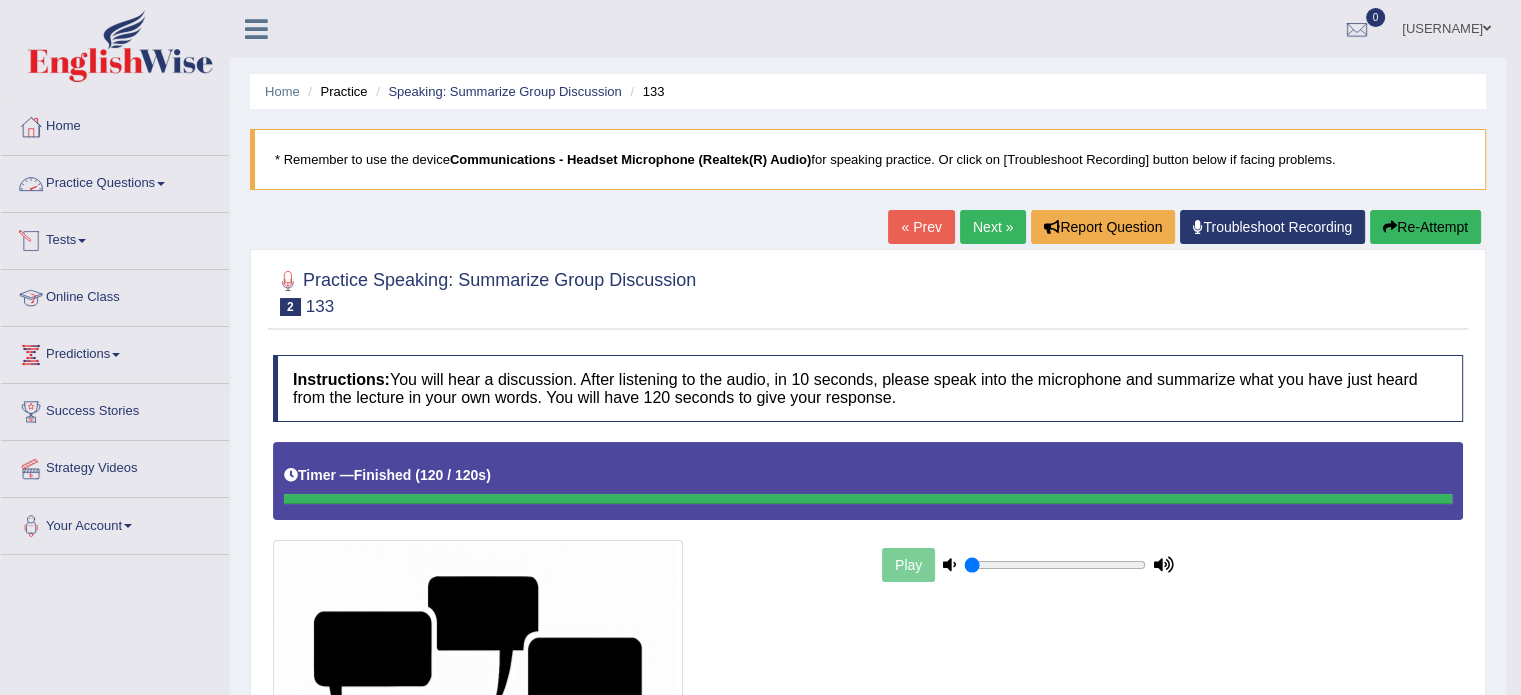 click on "Practice Questions" at bounding box center [115, 181] 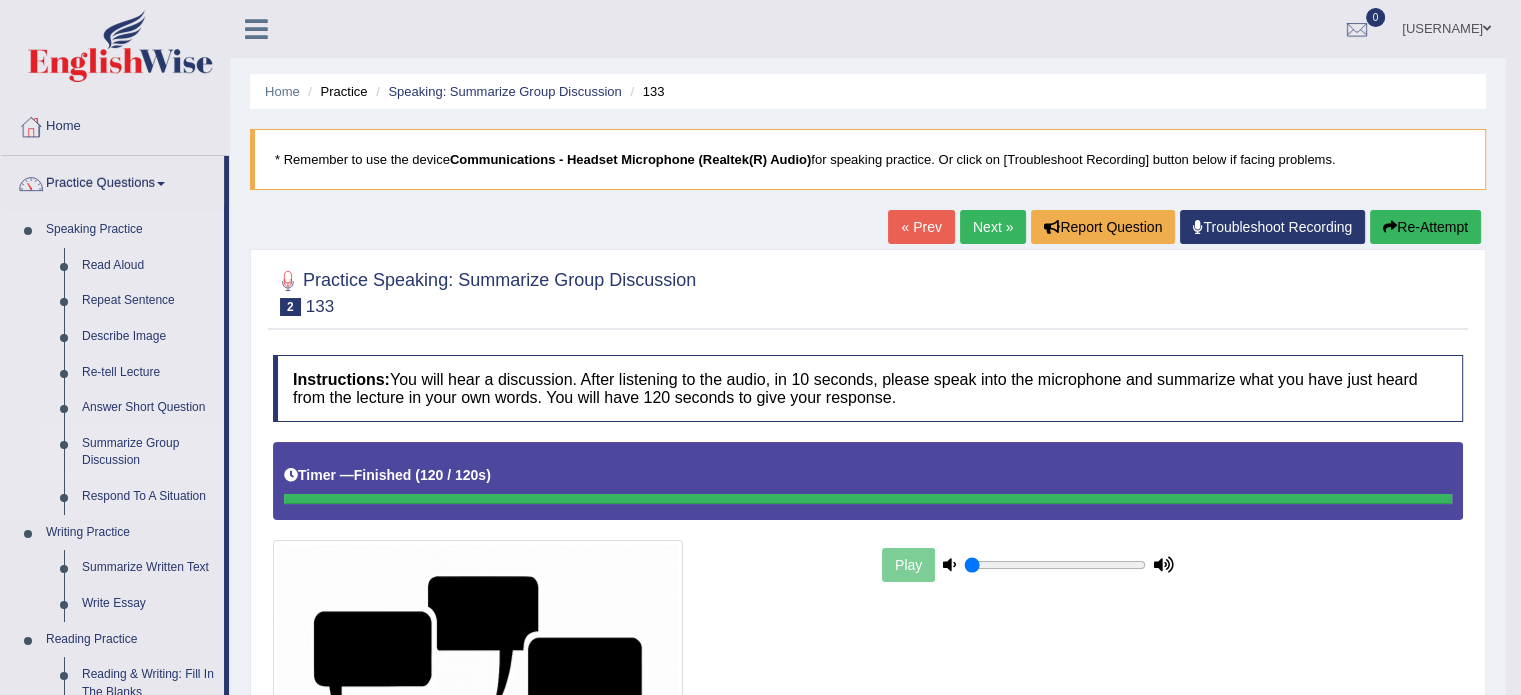 click on "Summarize Group Discussion" at bounding box center (148, 452) 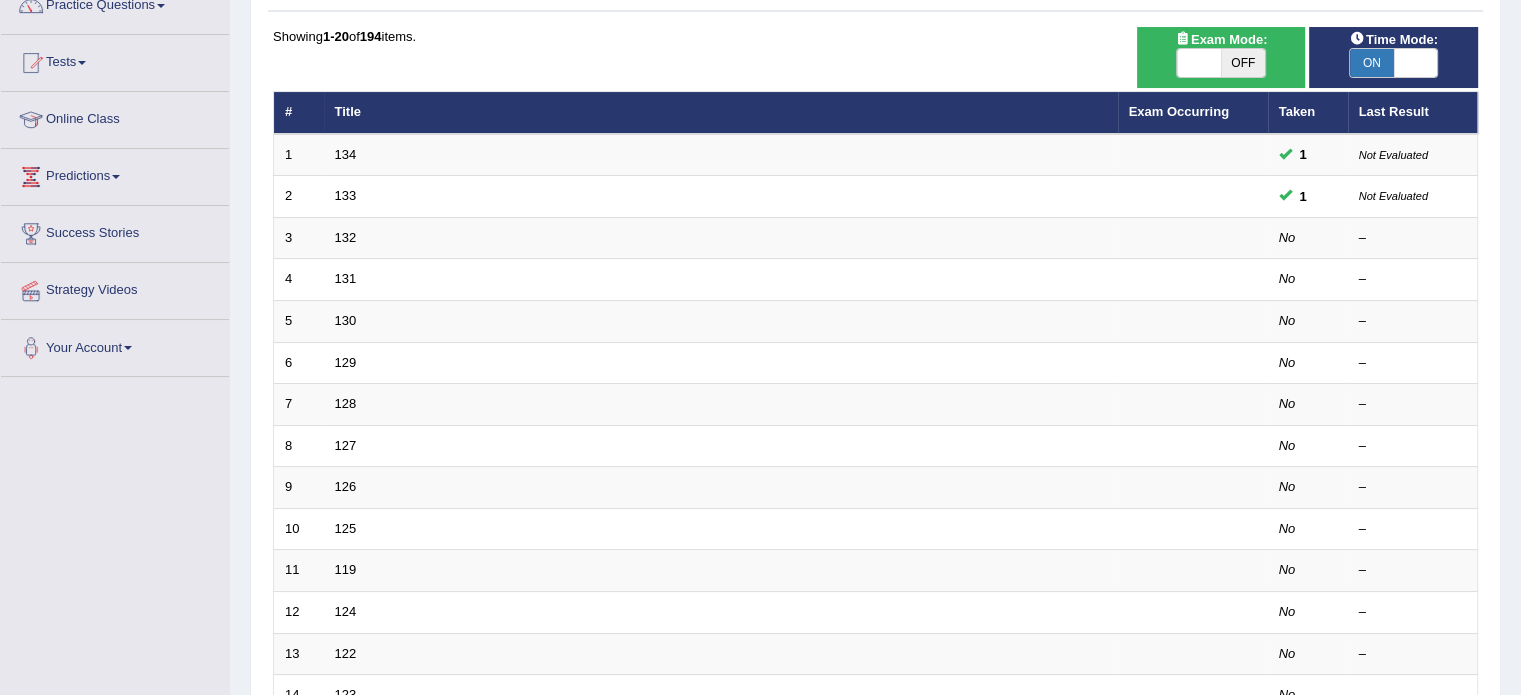 scroll, scrollTop: 178, scrollLeft: 0, axis: vertical 